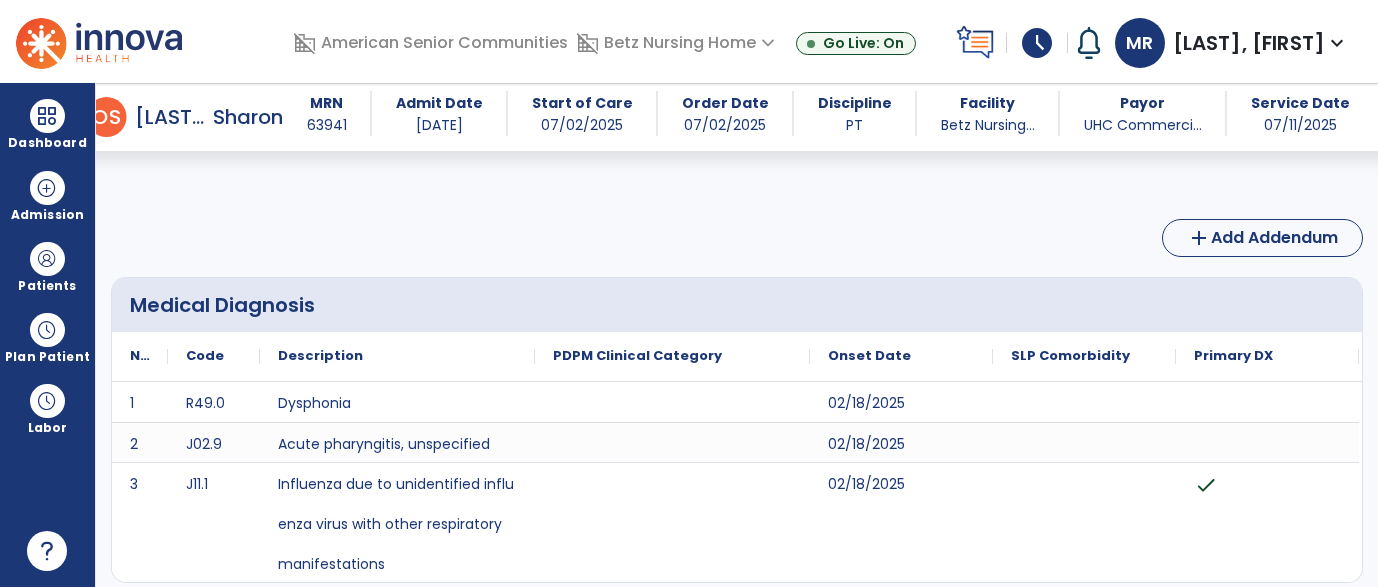 scroll, scrollTop: 0, scrollLeft: 0, axis: both 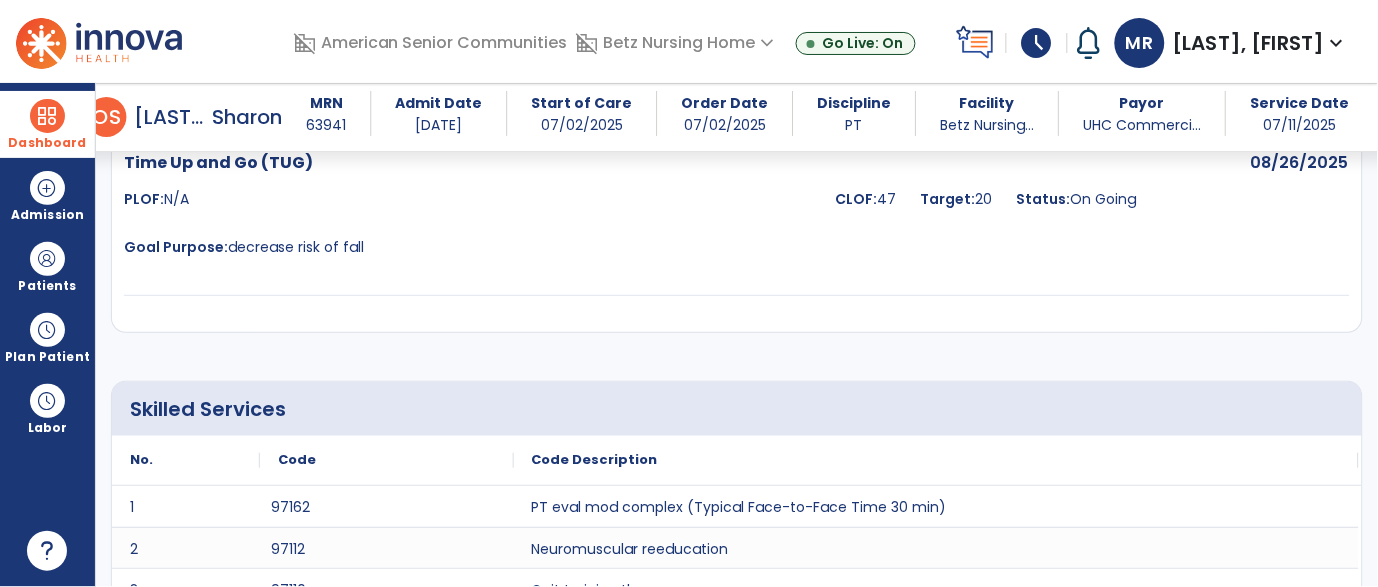 click at bounding box center (47, 116) 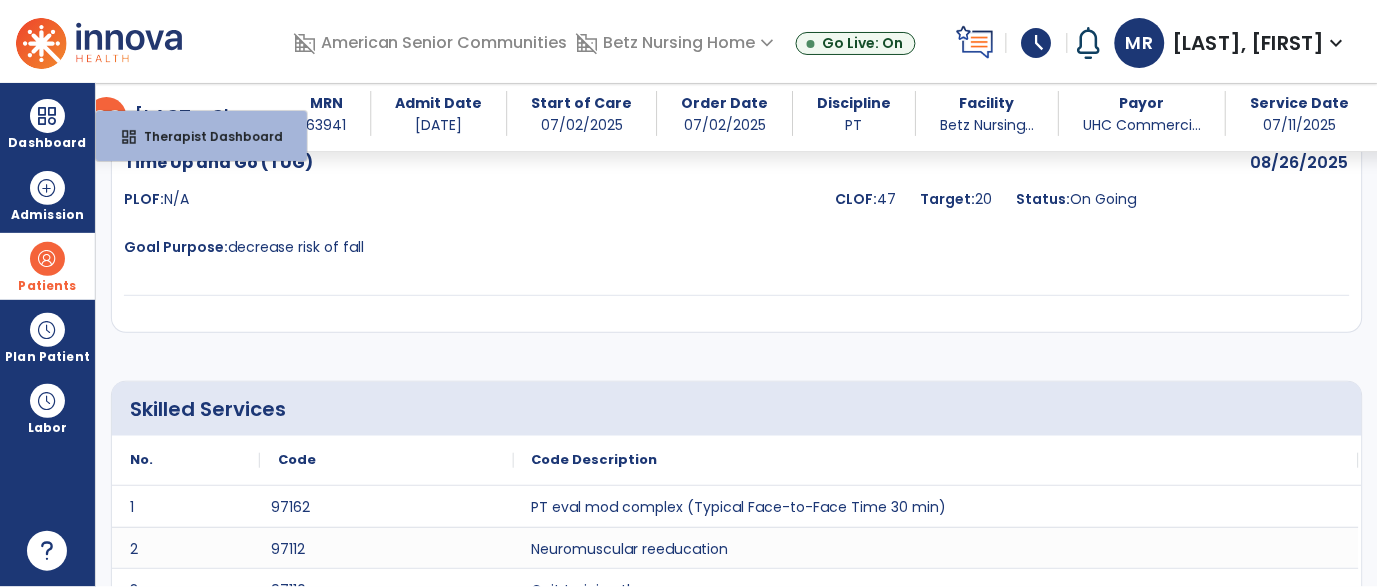 click at bounding box center [47, 259] 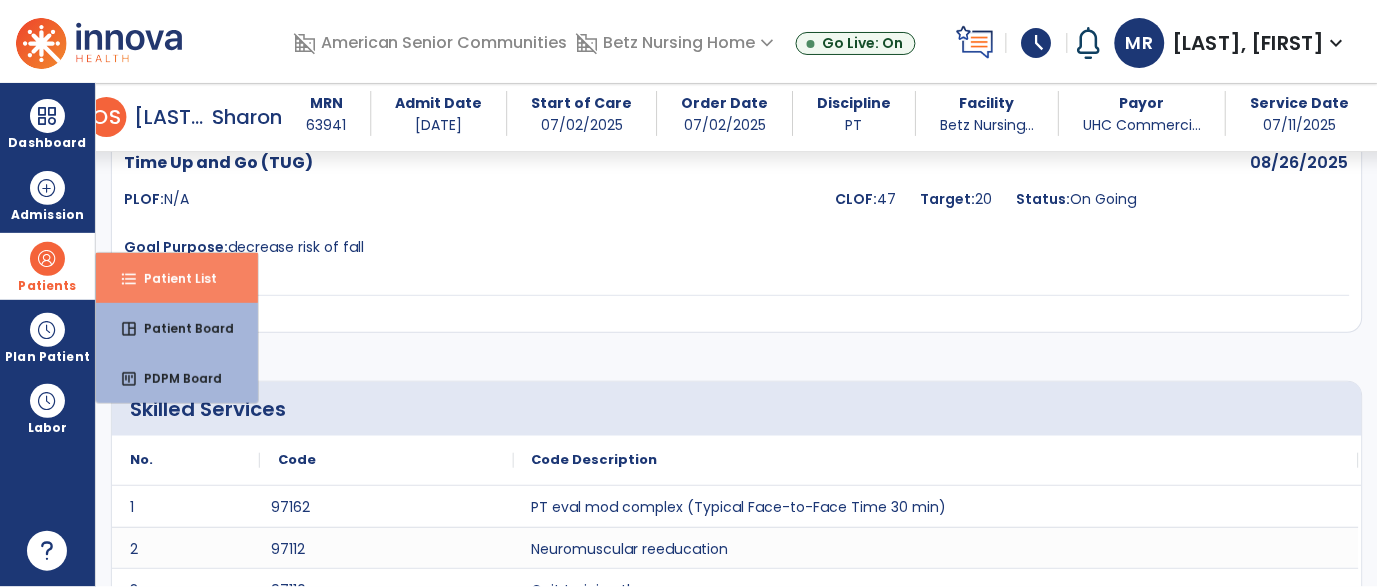 click on "Patient List" at bounding box center [172, 278] 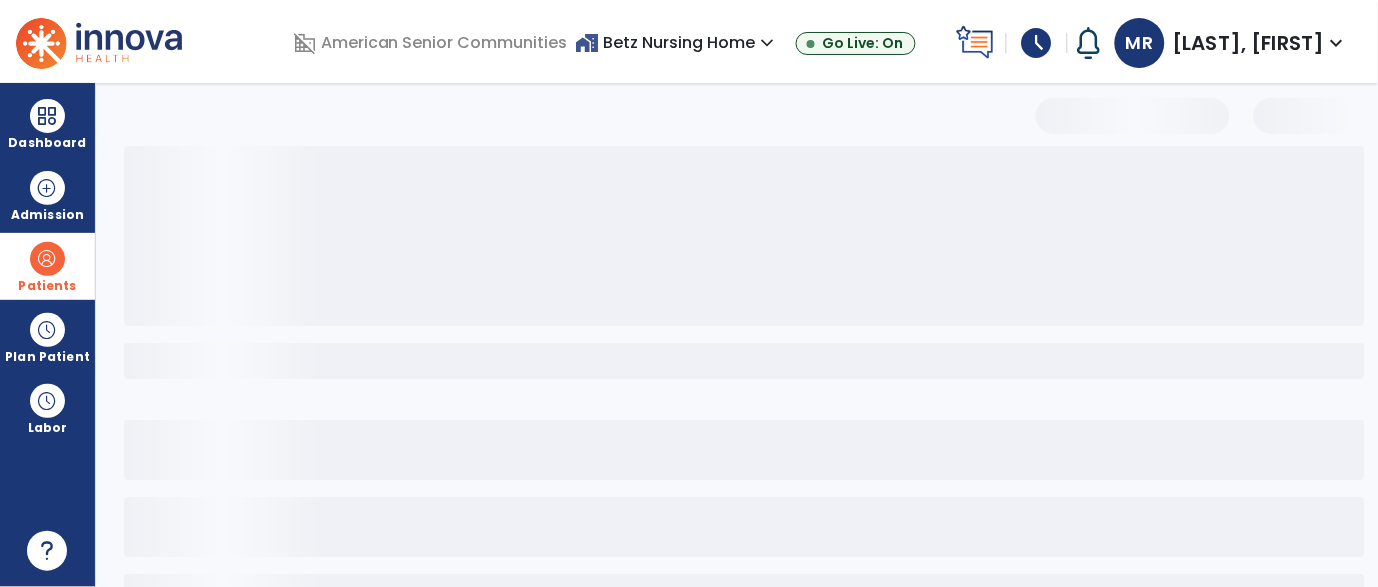 select on "***" 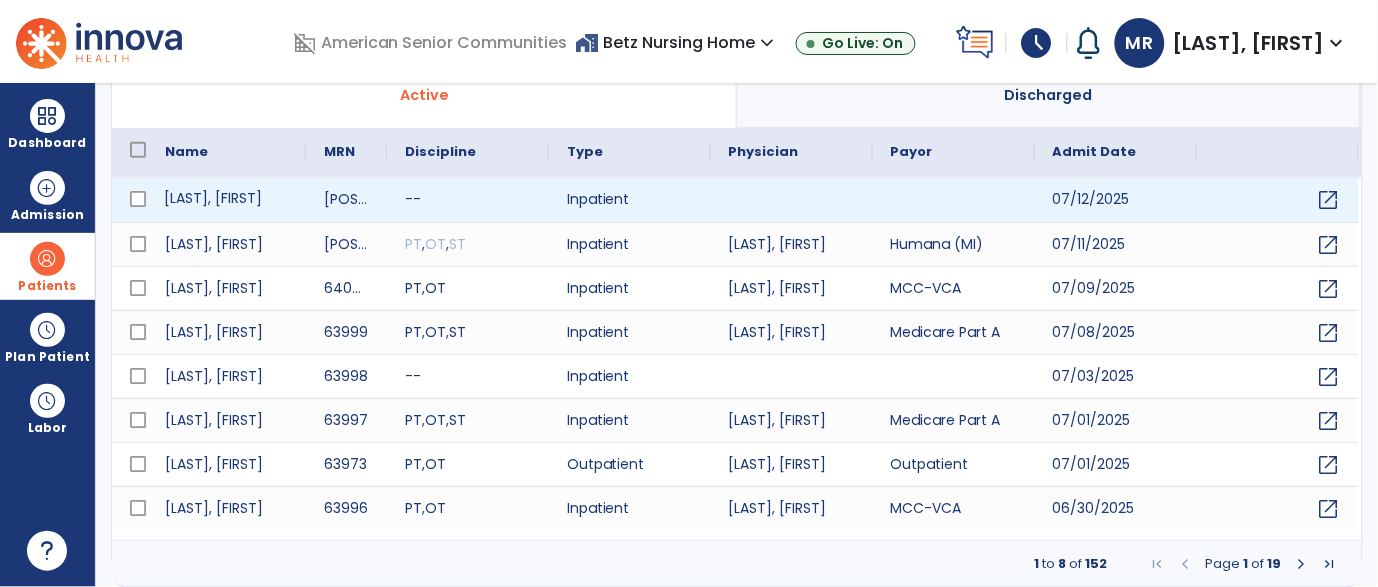 click on "Herman, Johnnie" at bounding box center (226, 200) 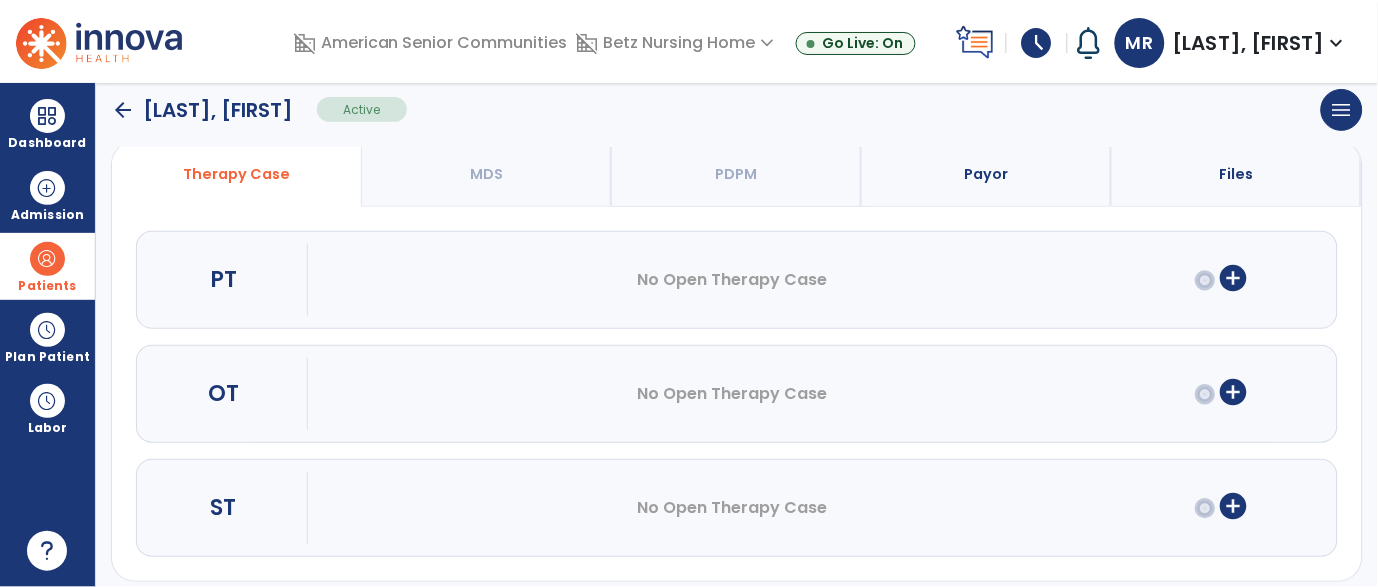 scroll, scrollTop: 154, scrollLeft: 0, axis: vertical 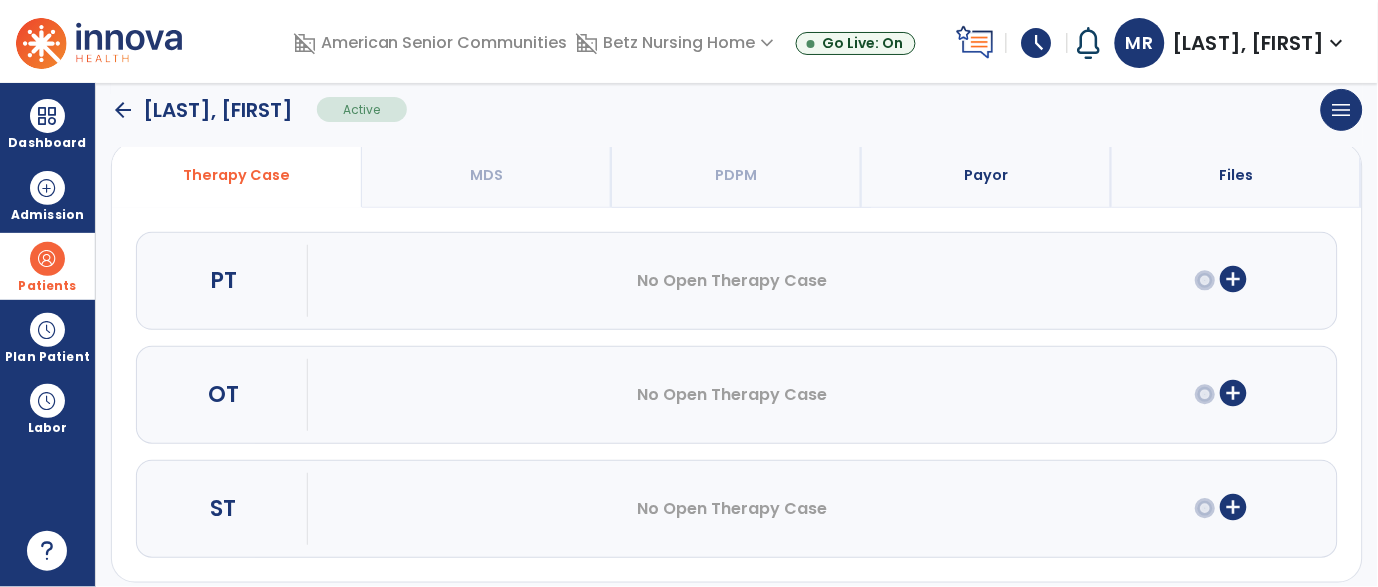 click on "add_circle" at bounding box center [1234, 279] 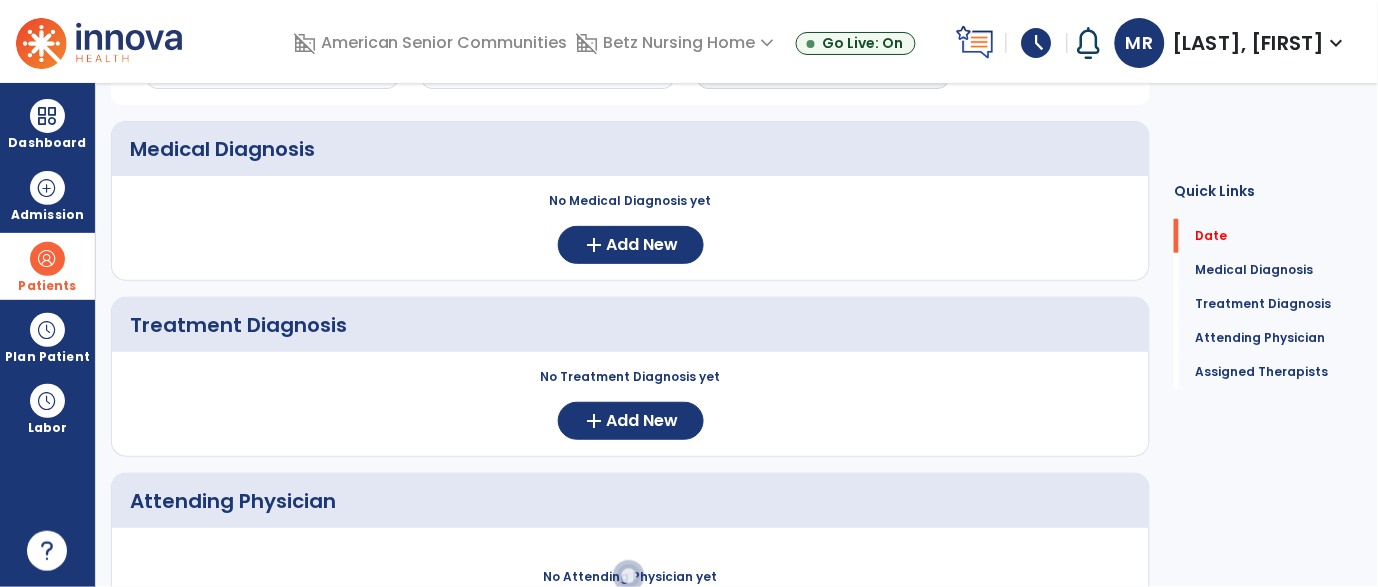 scroll, scrollTop: 0, scrollLeft: 0, axis: both 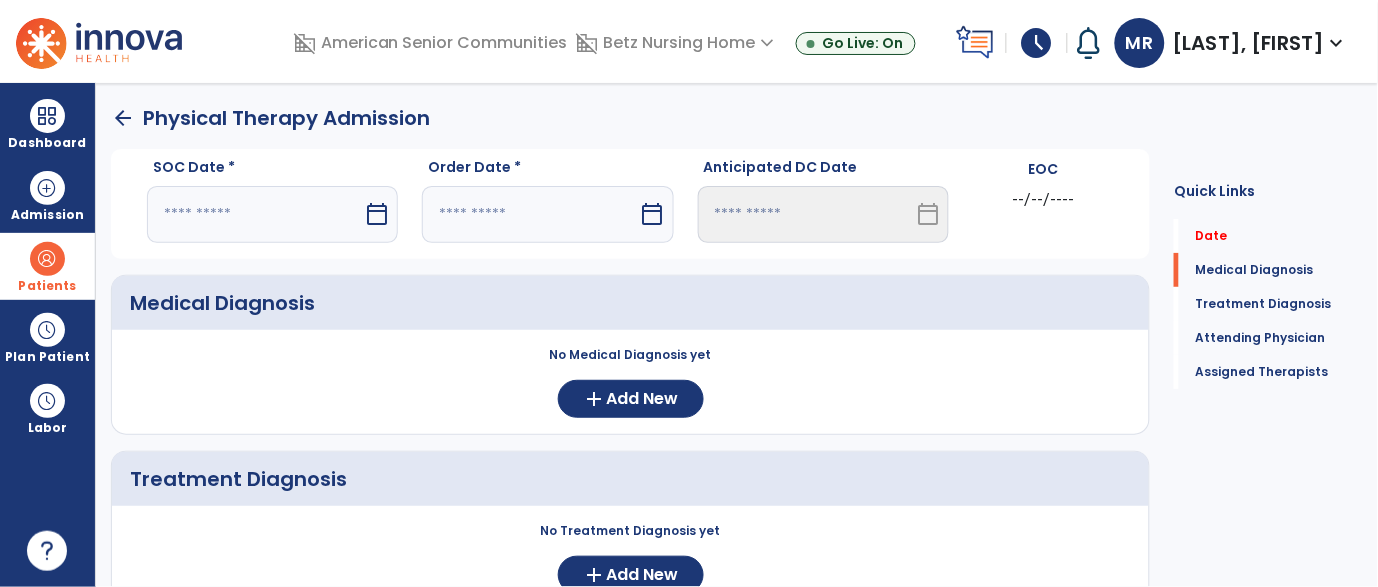 click on "calendar_today" at bounding box center [377, 214] 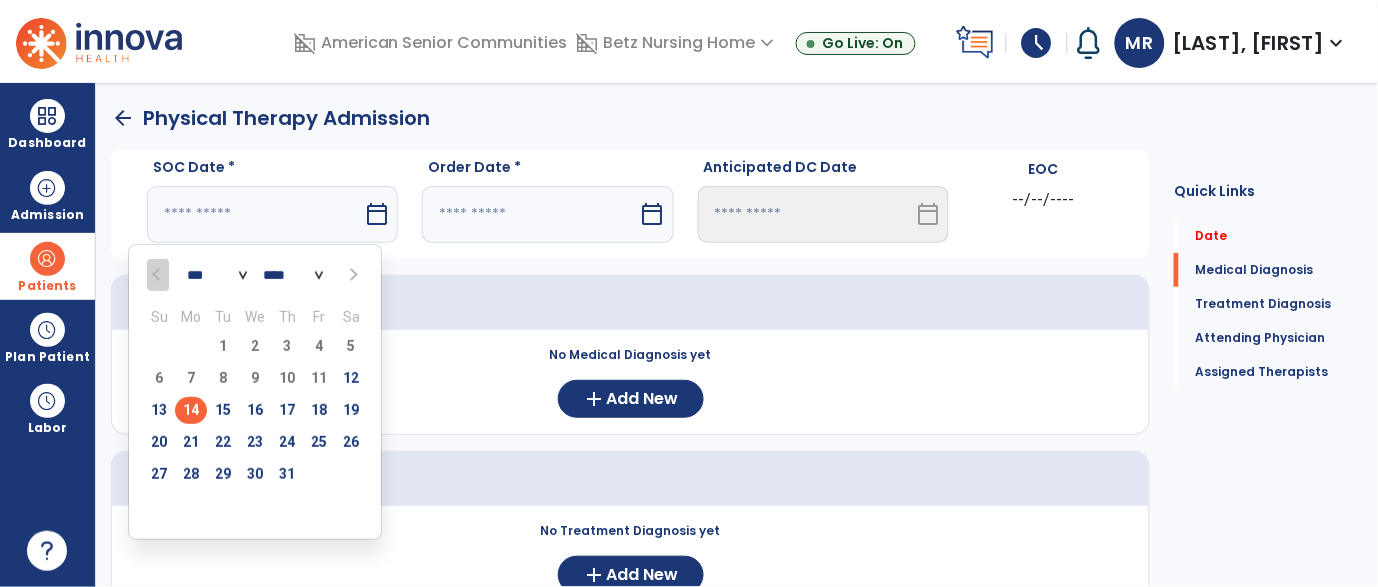click on "14" at bounding box center [191, 410] 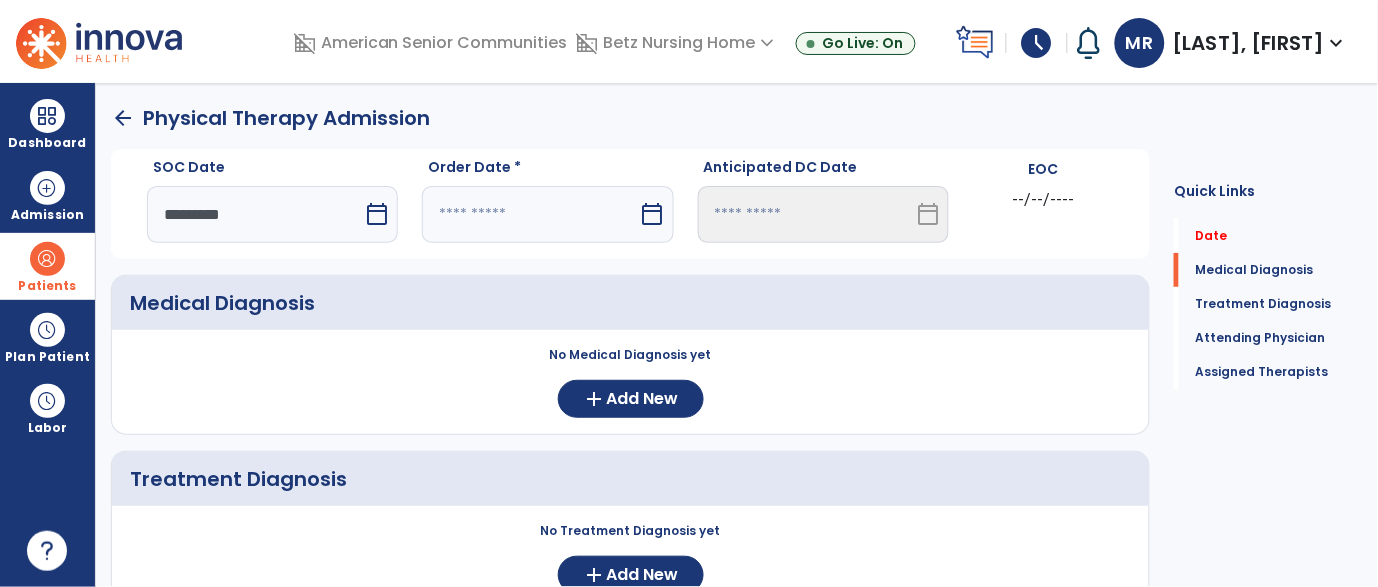 click on "calendar_today" at bounding box center [653, 214] 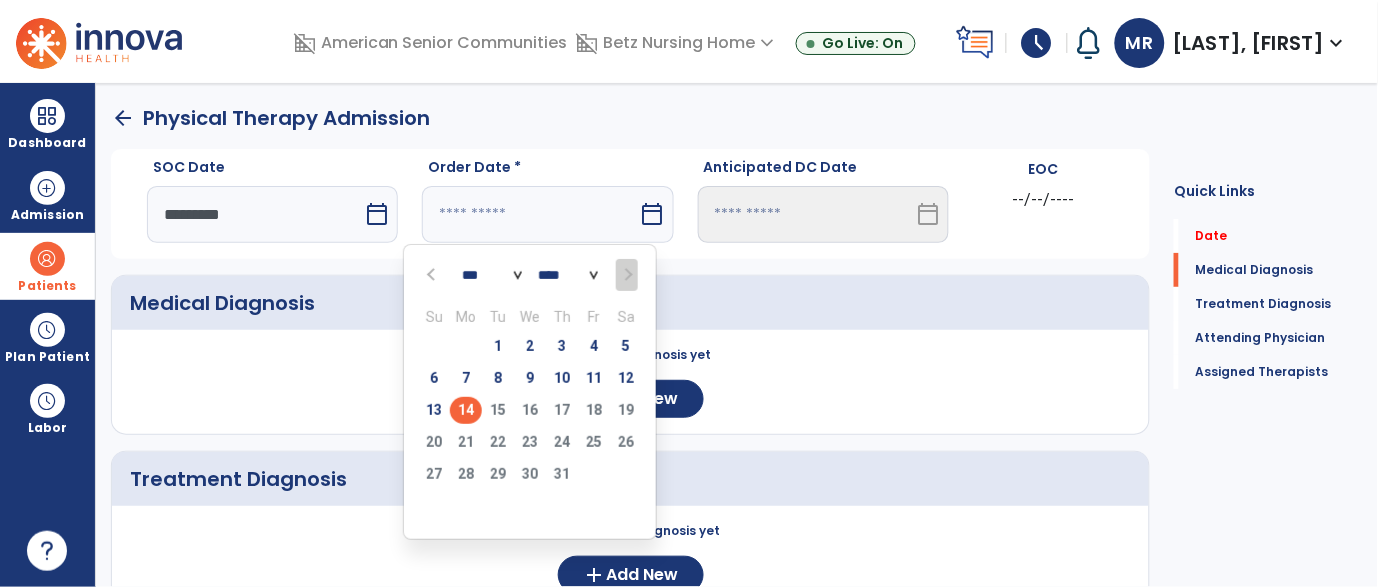 click on "14" at bounding box center (466, 410) 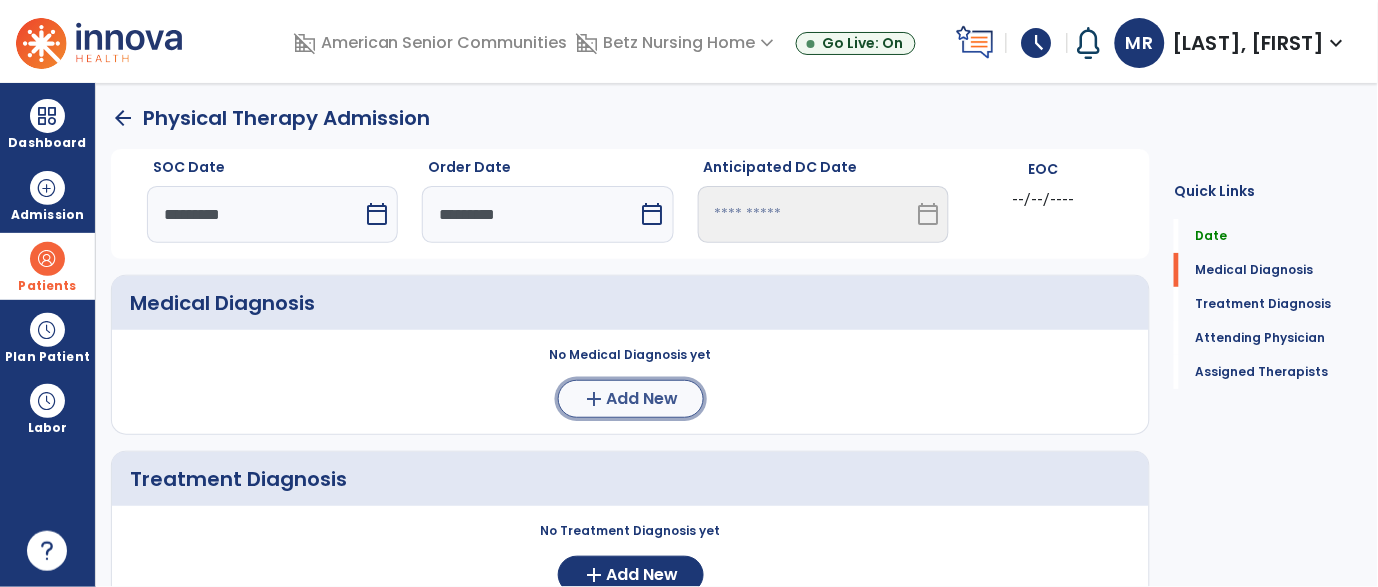 click on "add" 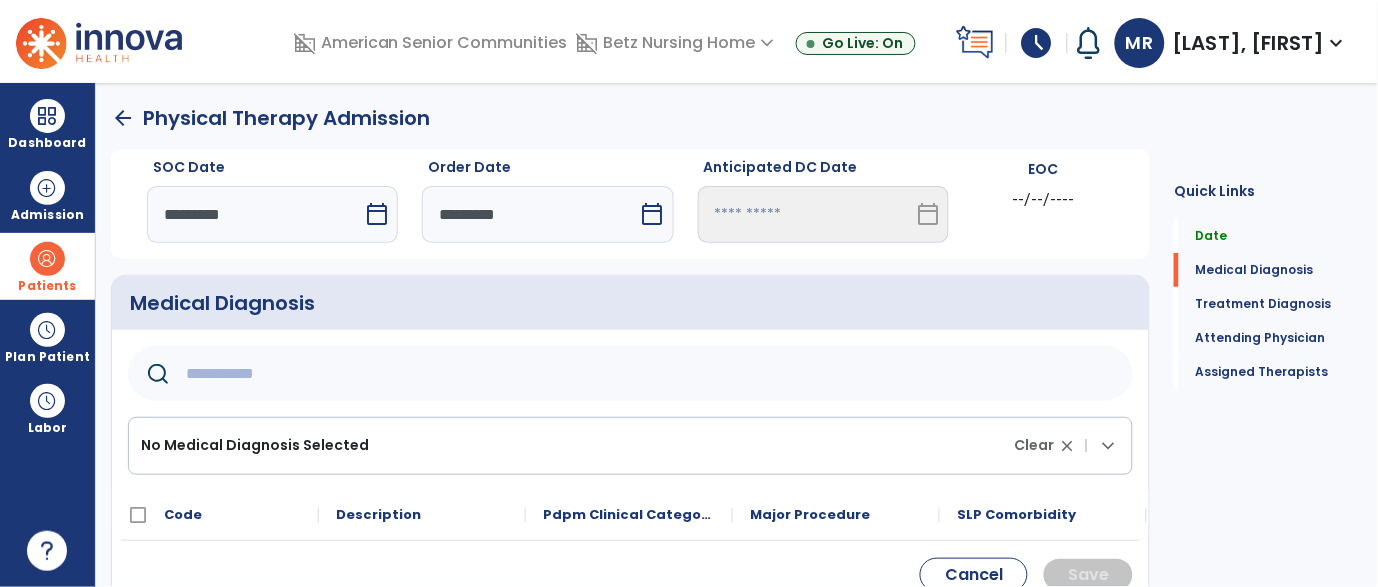 click 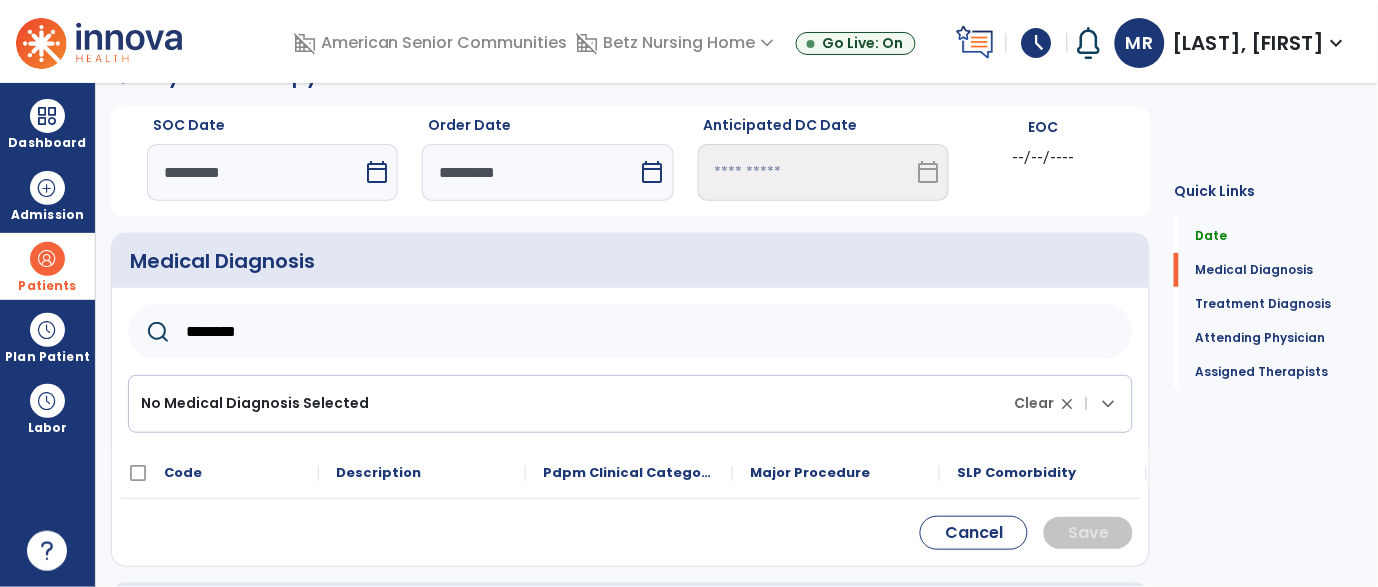 scroll, scrollTop: 0, scrollLeft: 0, axis: both 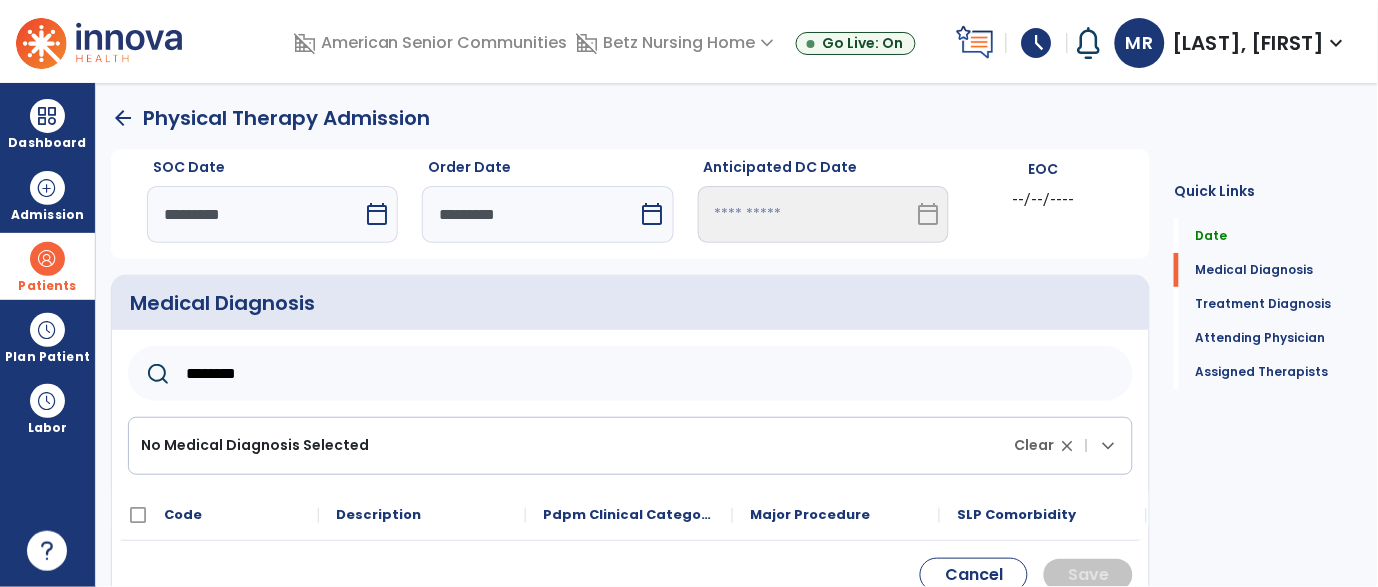 click on "********" 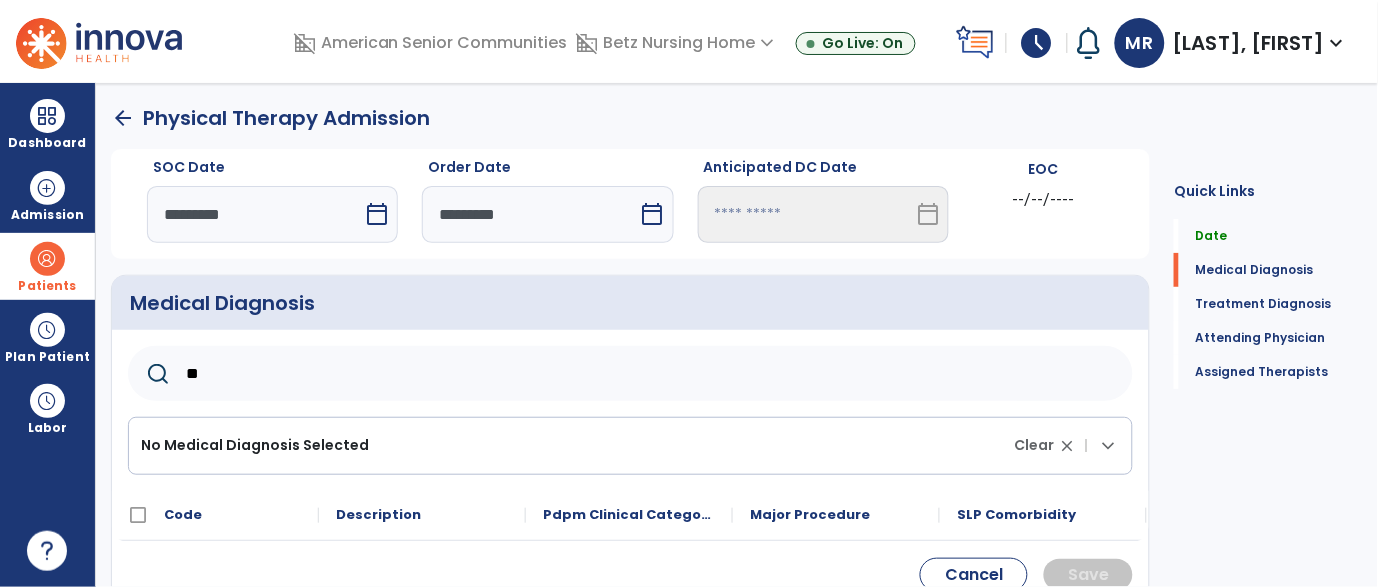 type on "*" 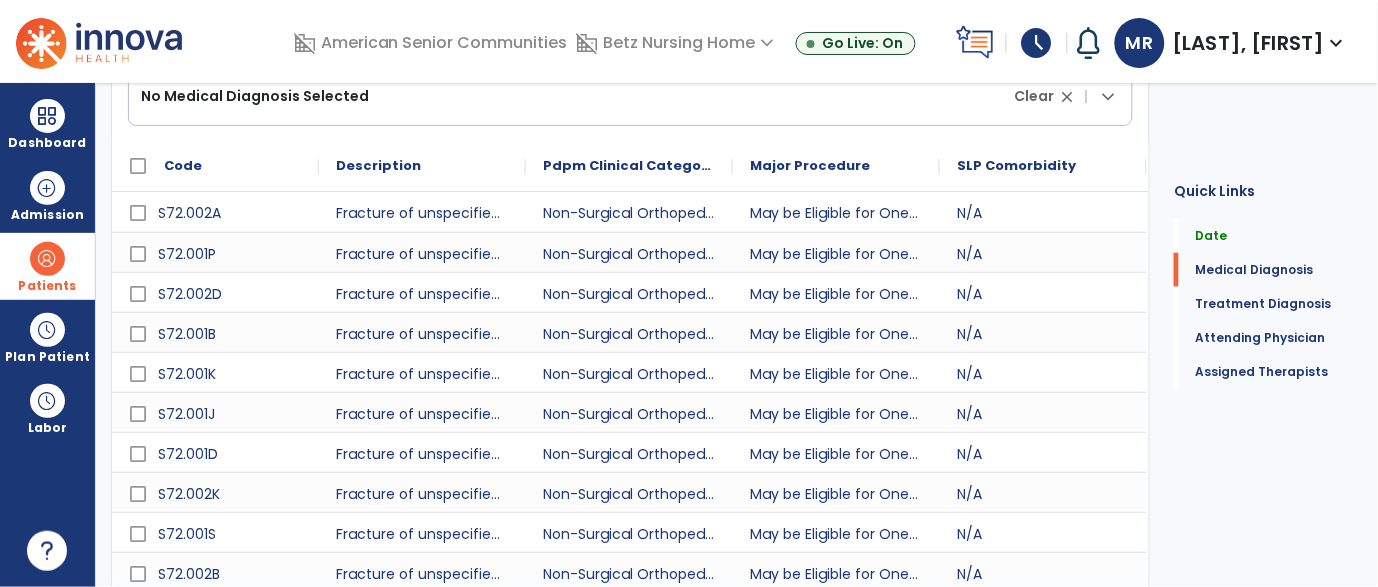 scroll, scrollTop: 399, scrollLeft: 0, axis: vertical 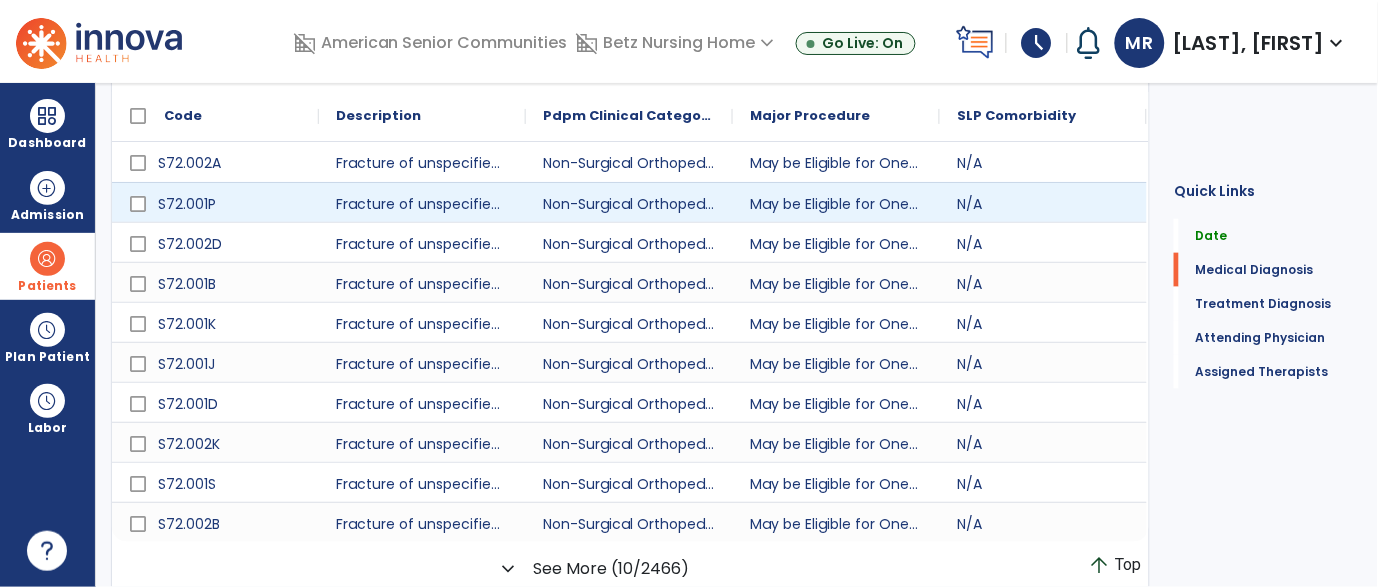 type on "***" 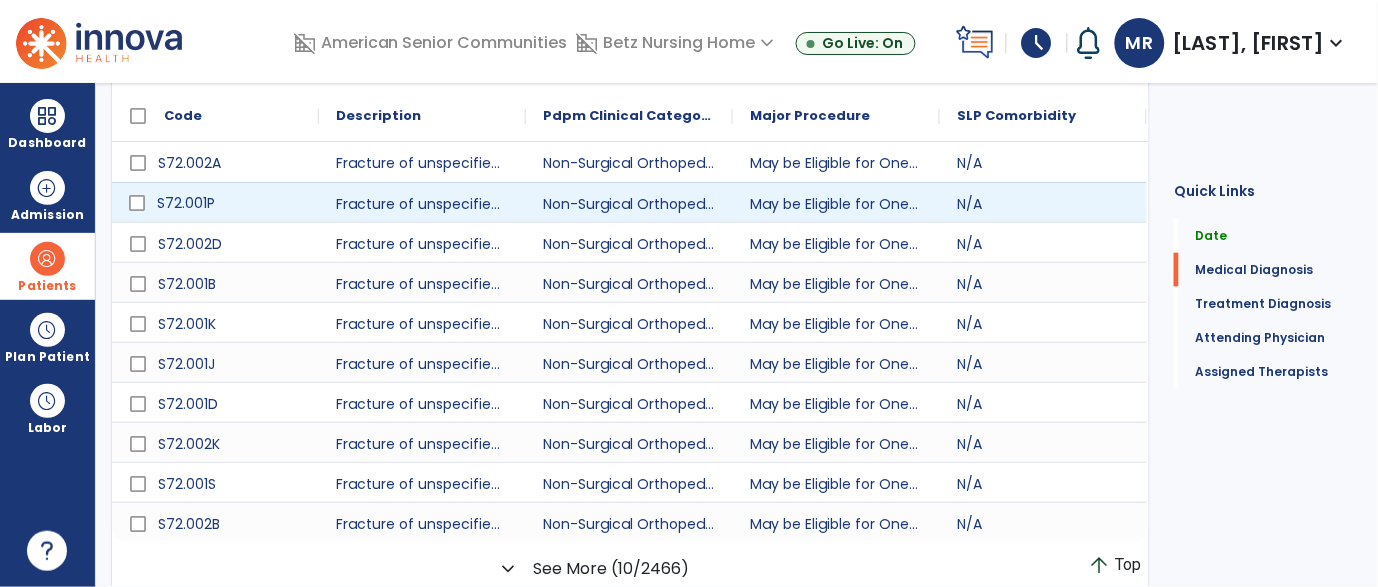 click on "S72.001P" at bounding box center [229, 203] 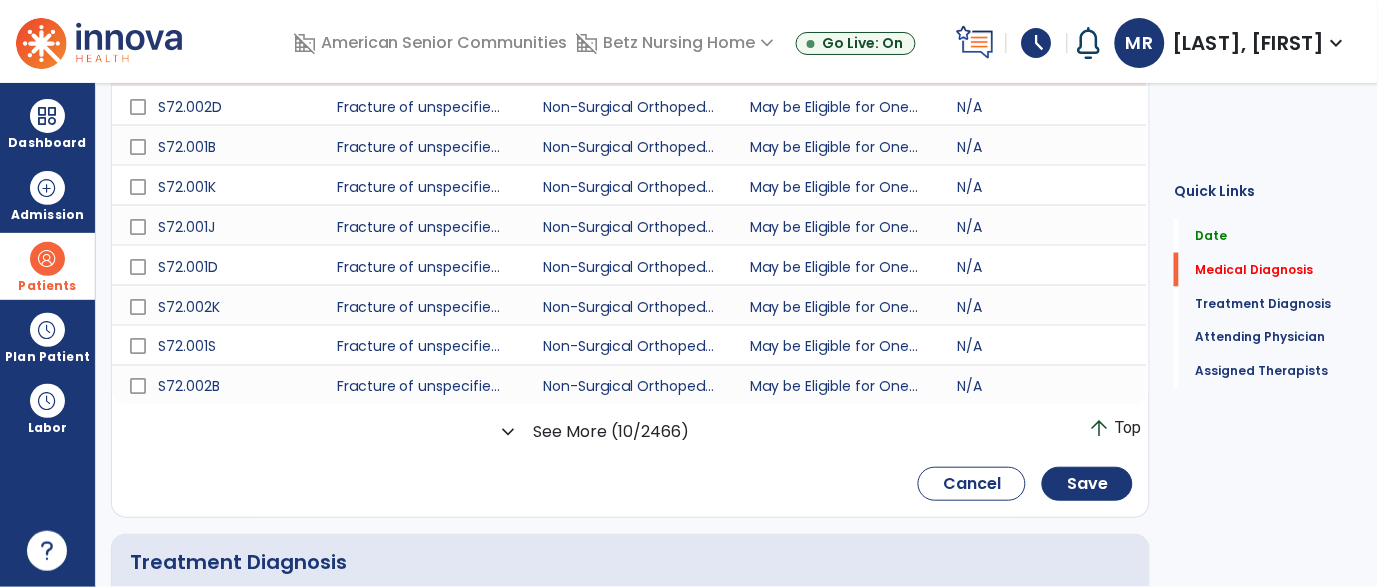 scroll, scrollTop: 546, scrollLeft: 0, axis: vertical 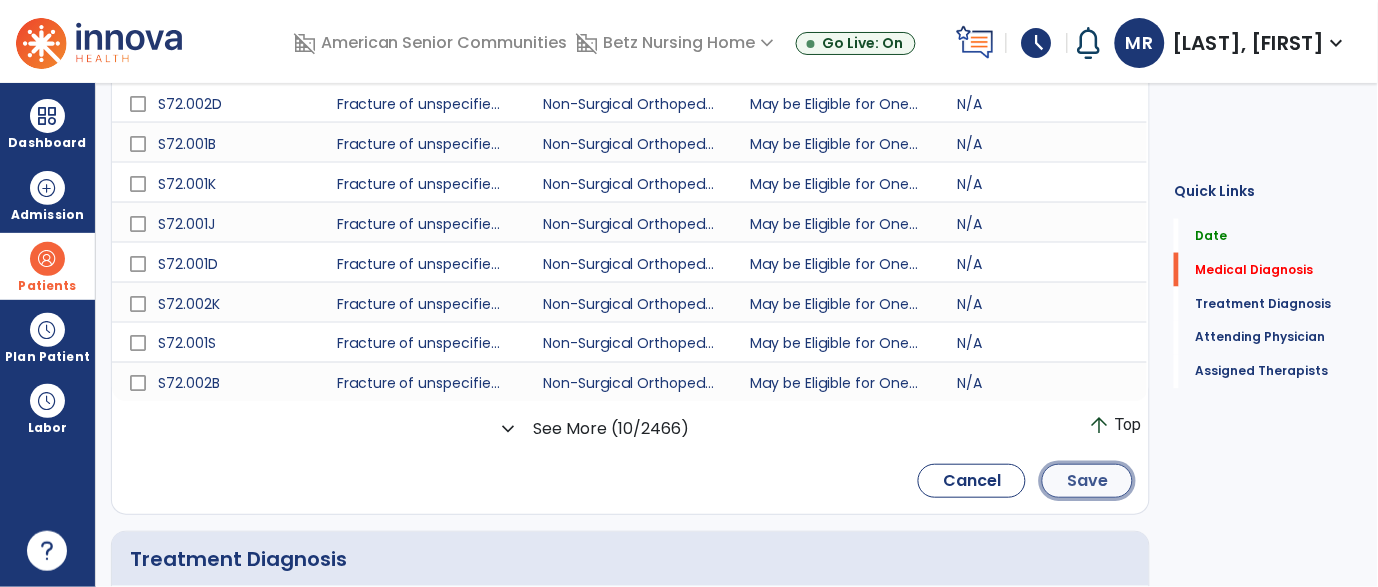 click on "Save" 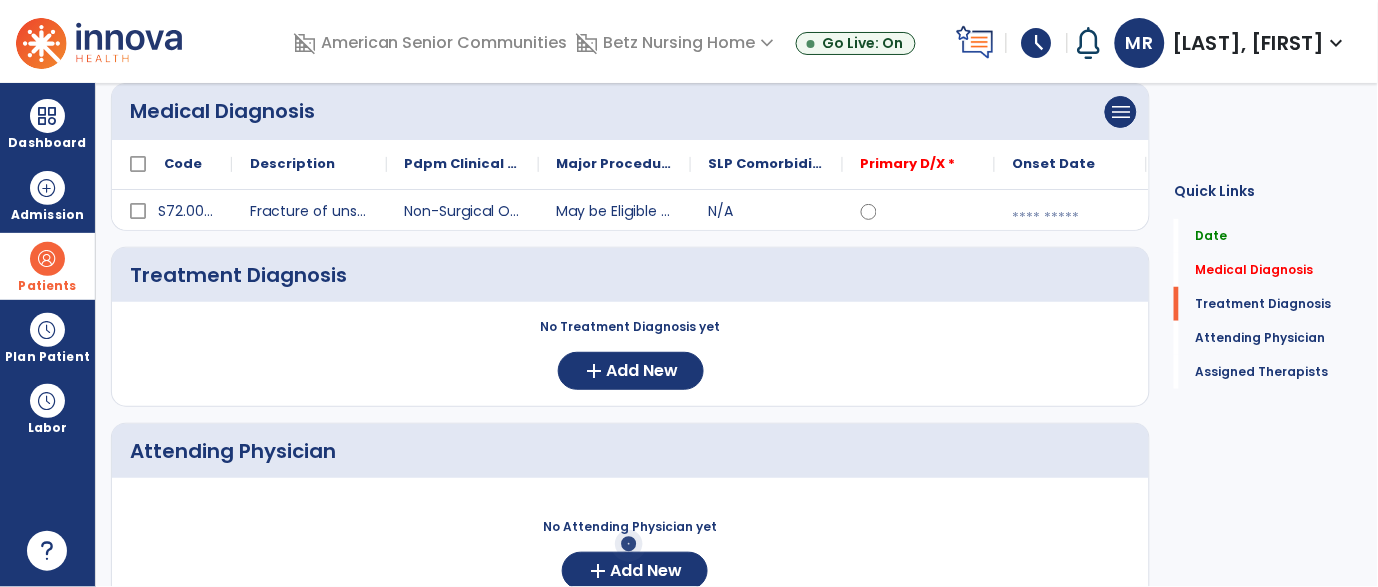scroll, scrollTop: 172, scrollLeft: 0, axis: vertical 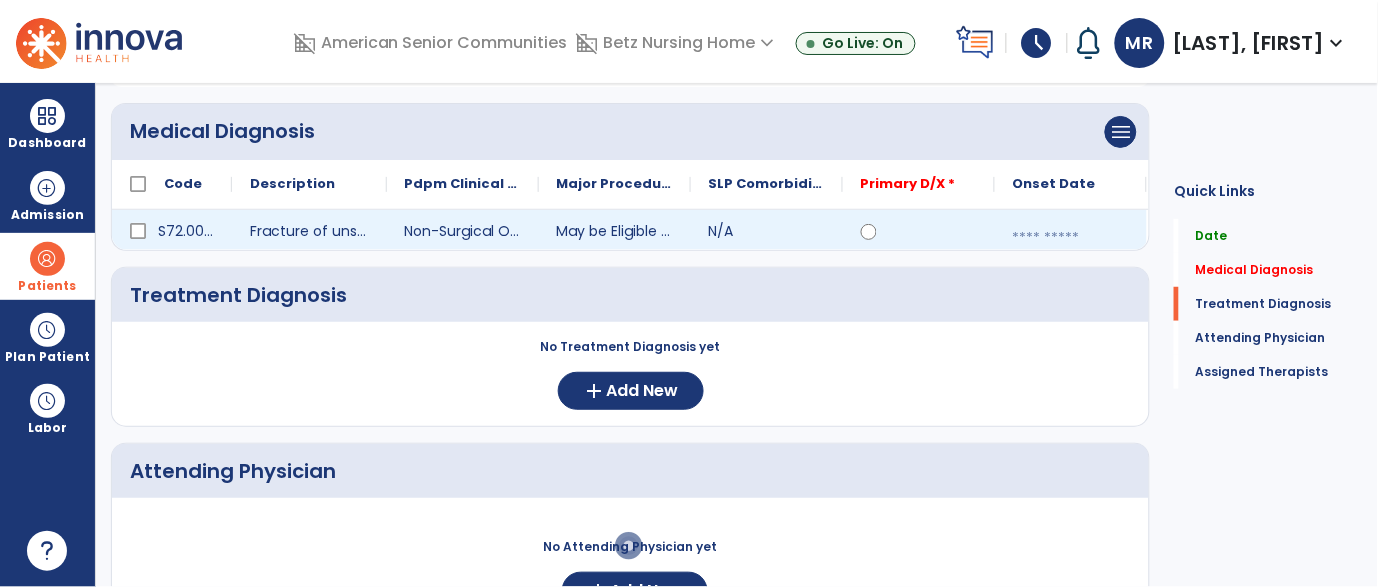 click at bounding box center (1071, 238) 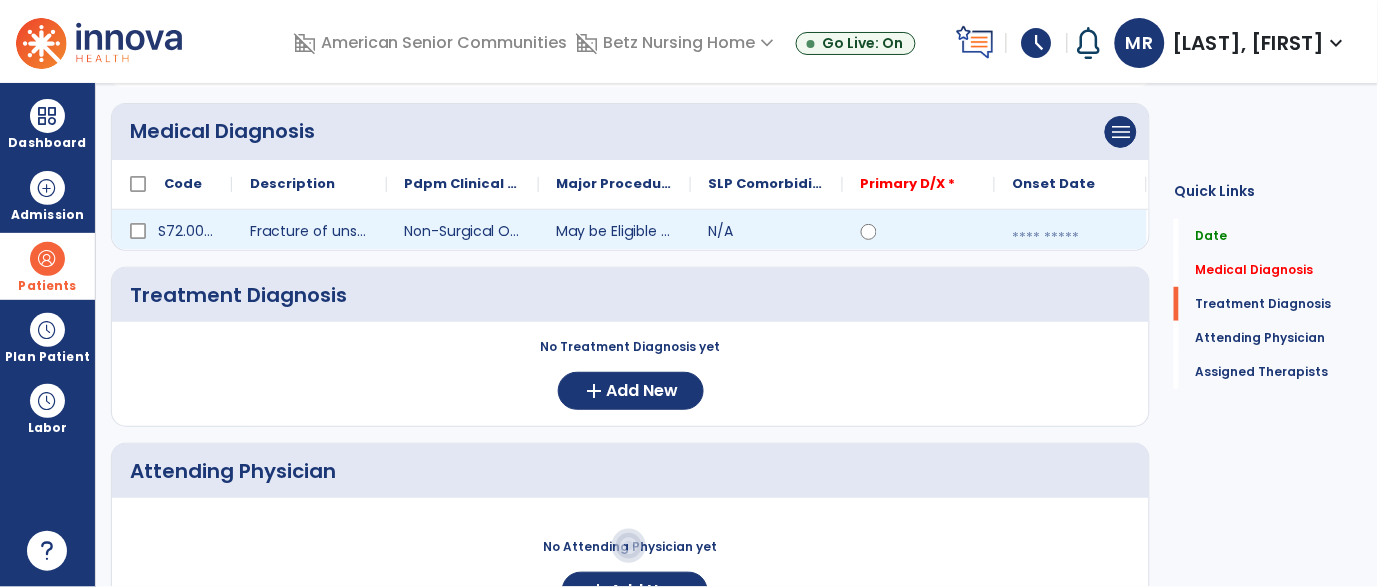 select on "*" 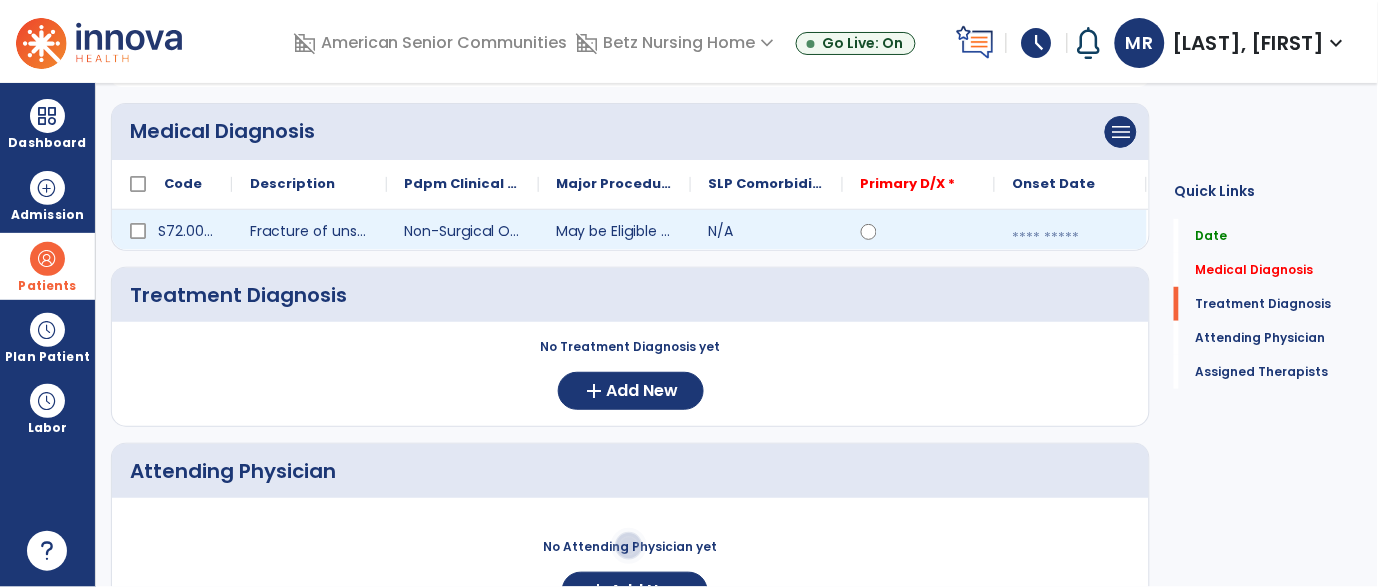 select on "****" 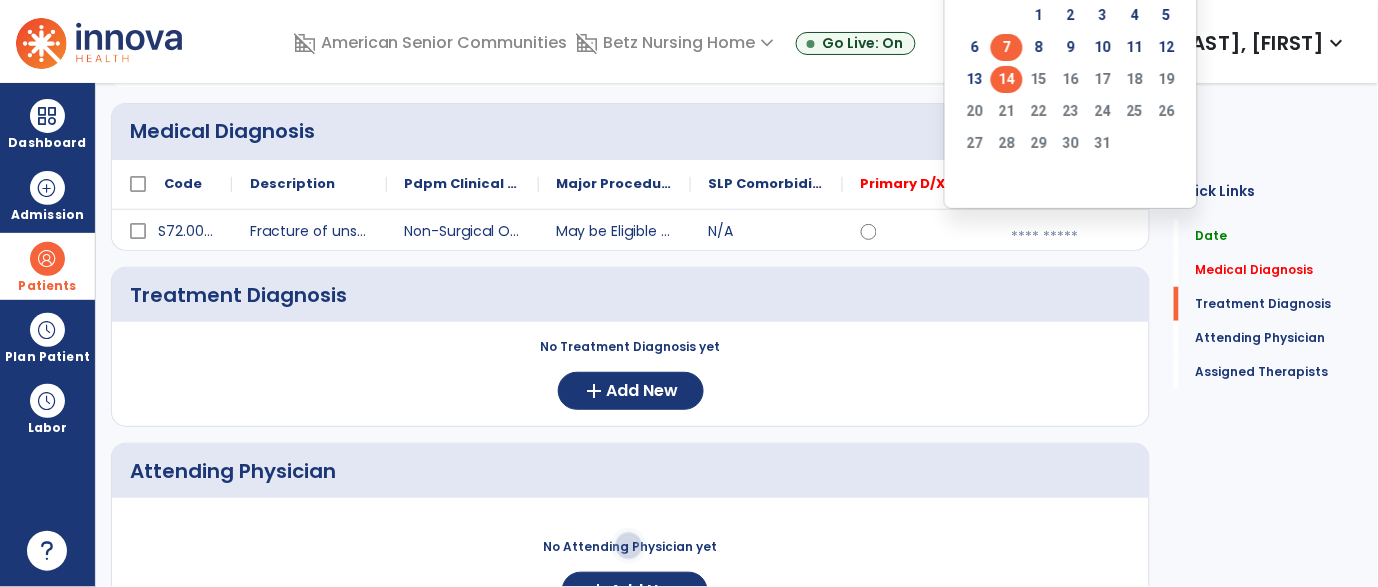 click on "7" 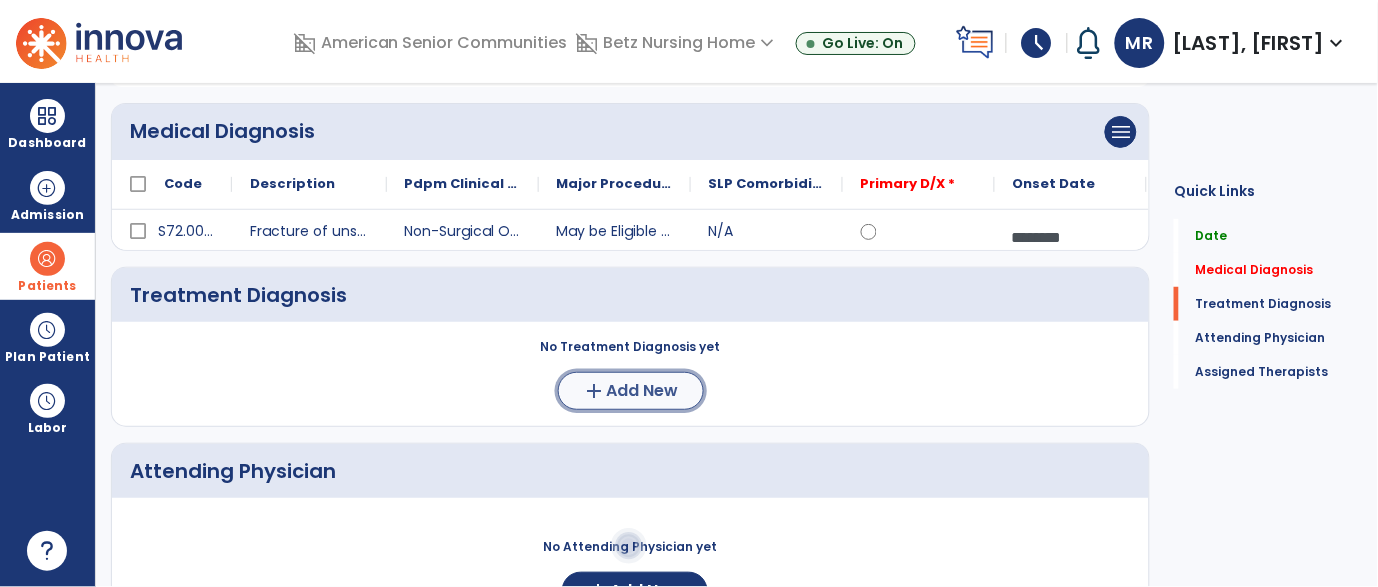 click on "Add New" 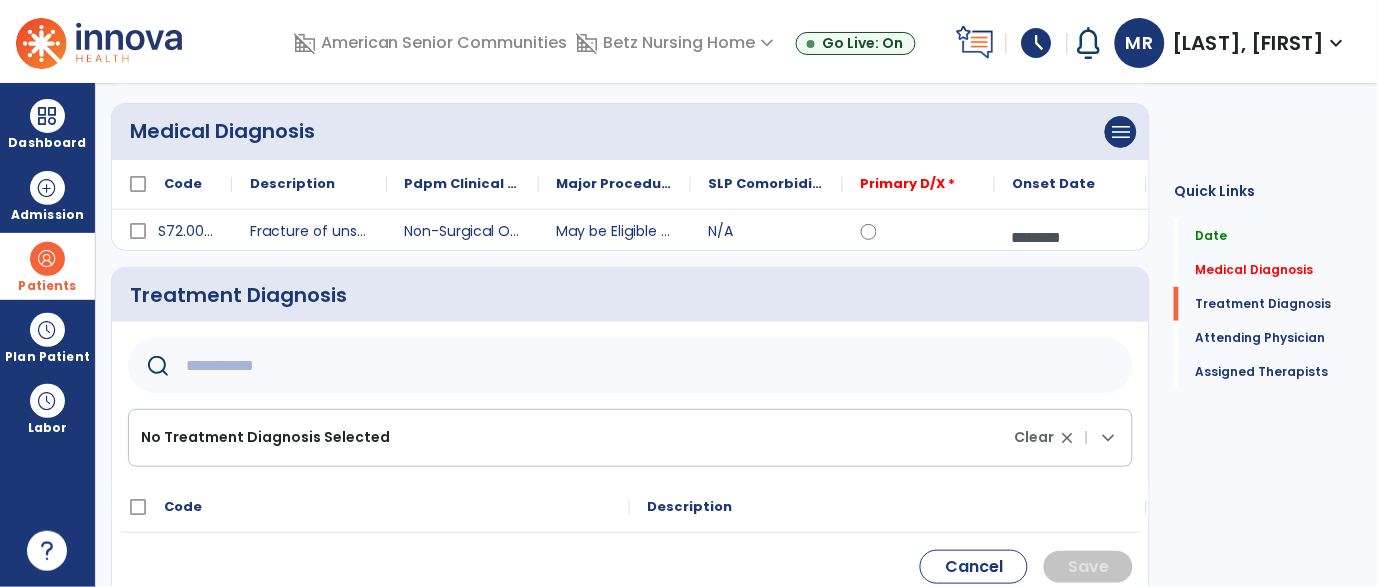 click 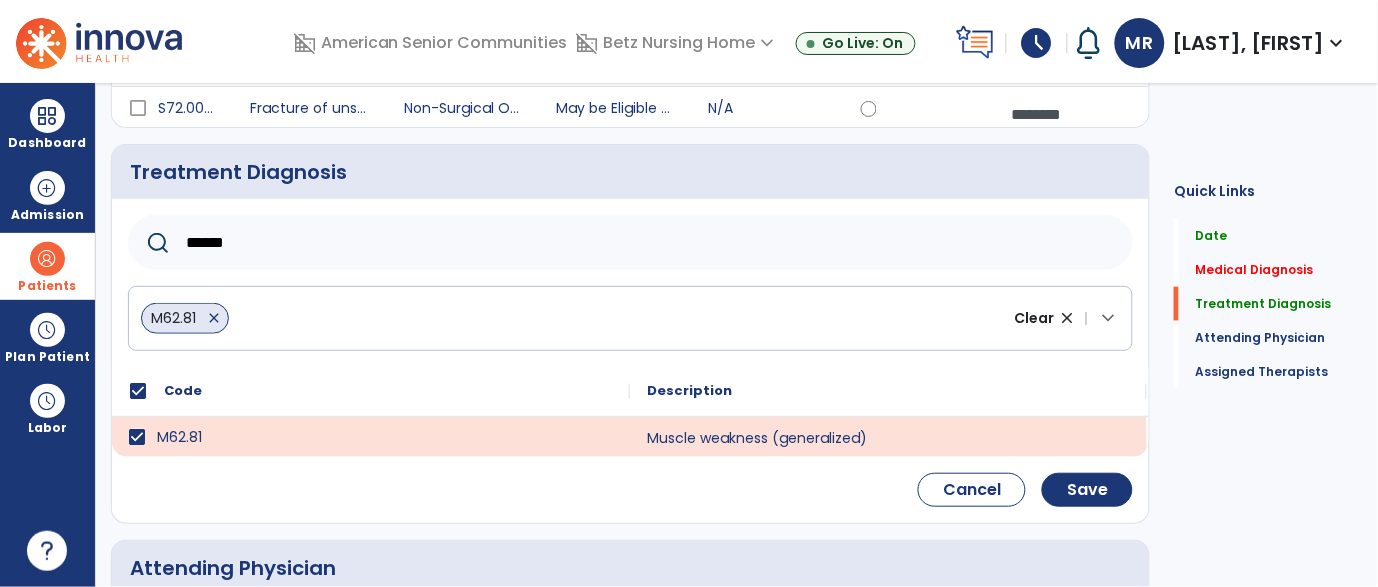 scroll, scrollTop: 298, scrollLeft: 0, axis: vertical 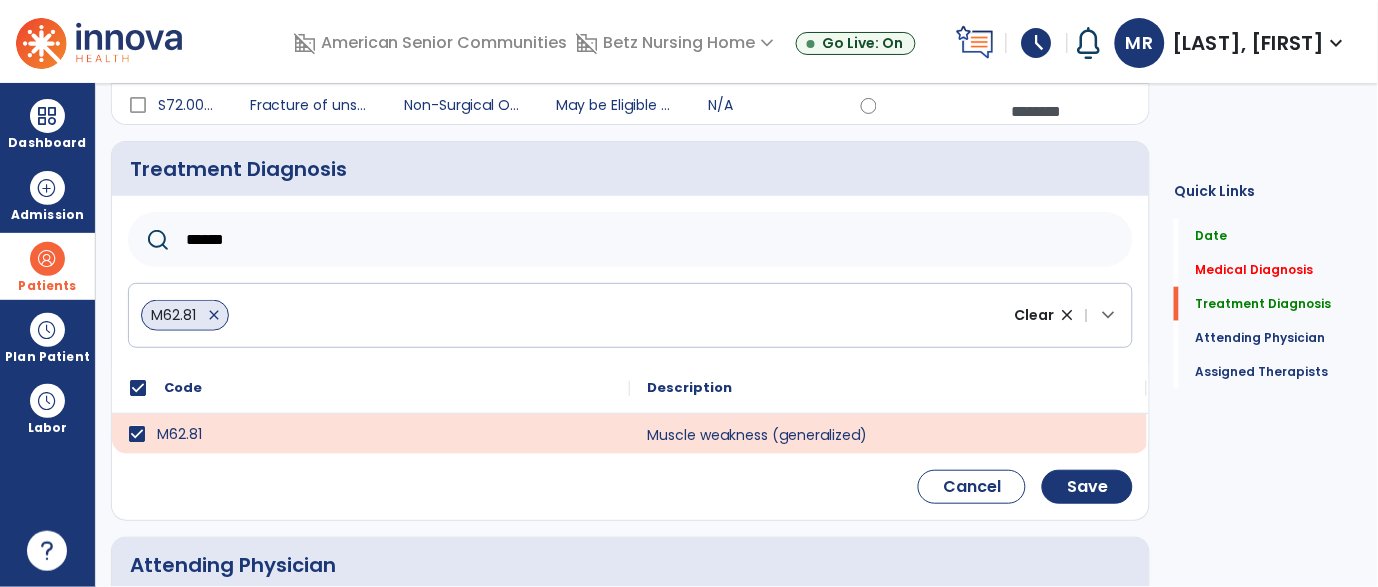 click on "******" 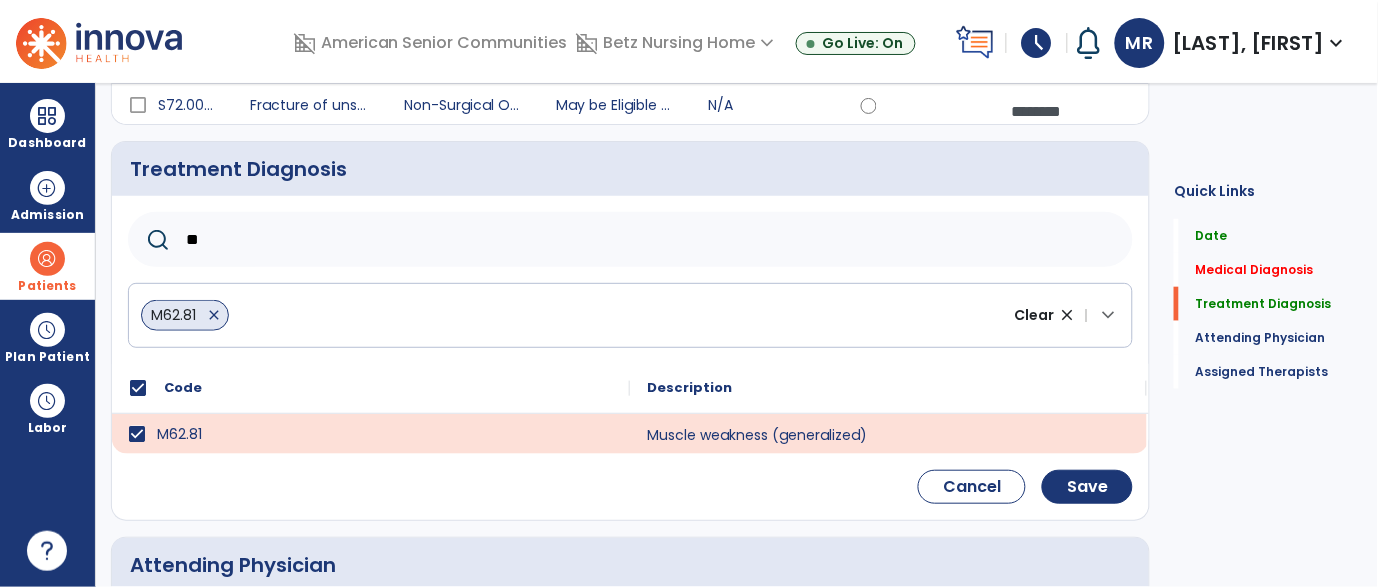 type on "*" 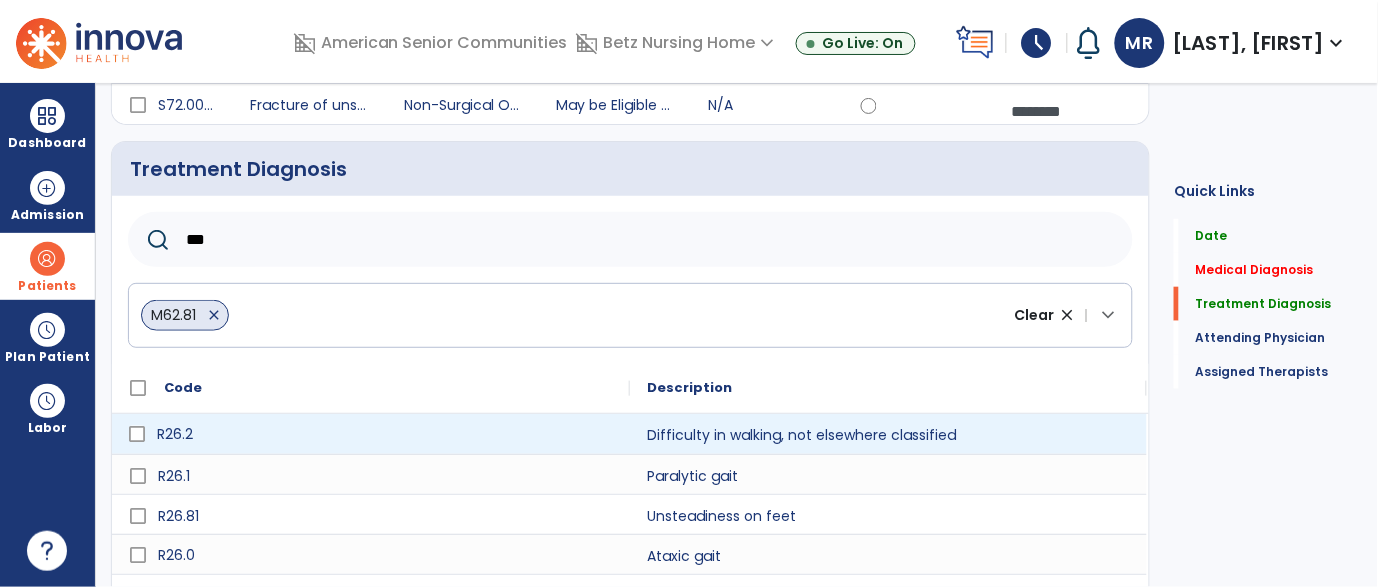 type on "***" 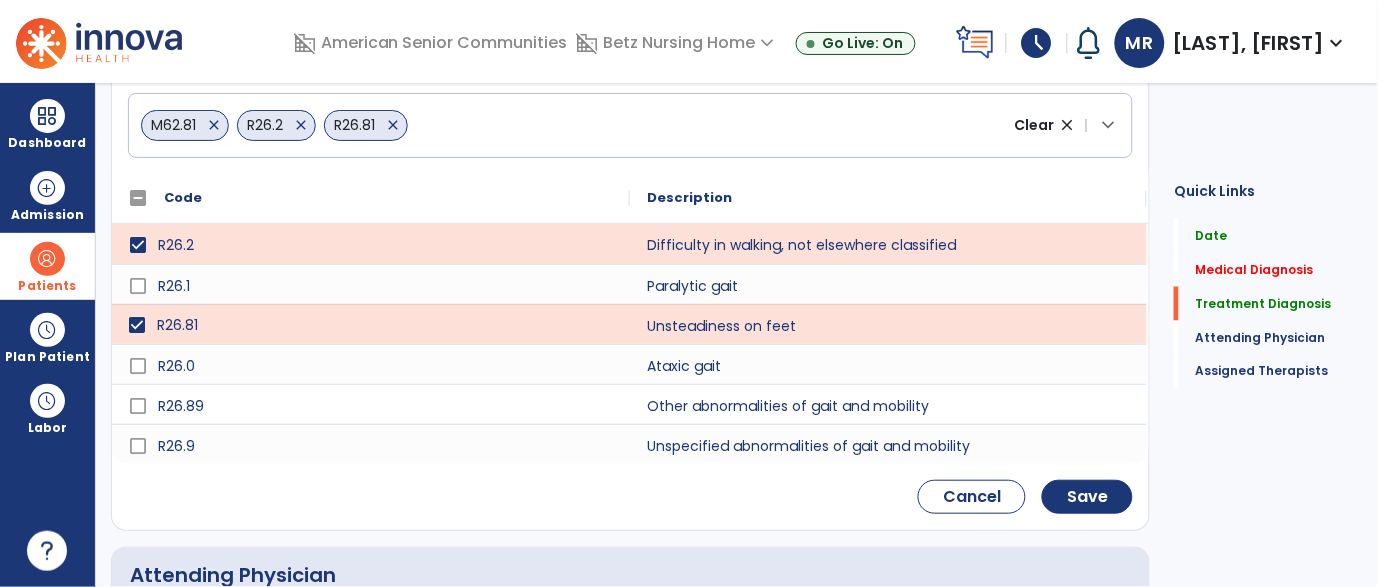 scroll, scrollTop: 490, scrollLeft: 0, axis: vertical 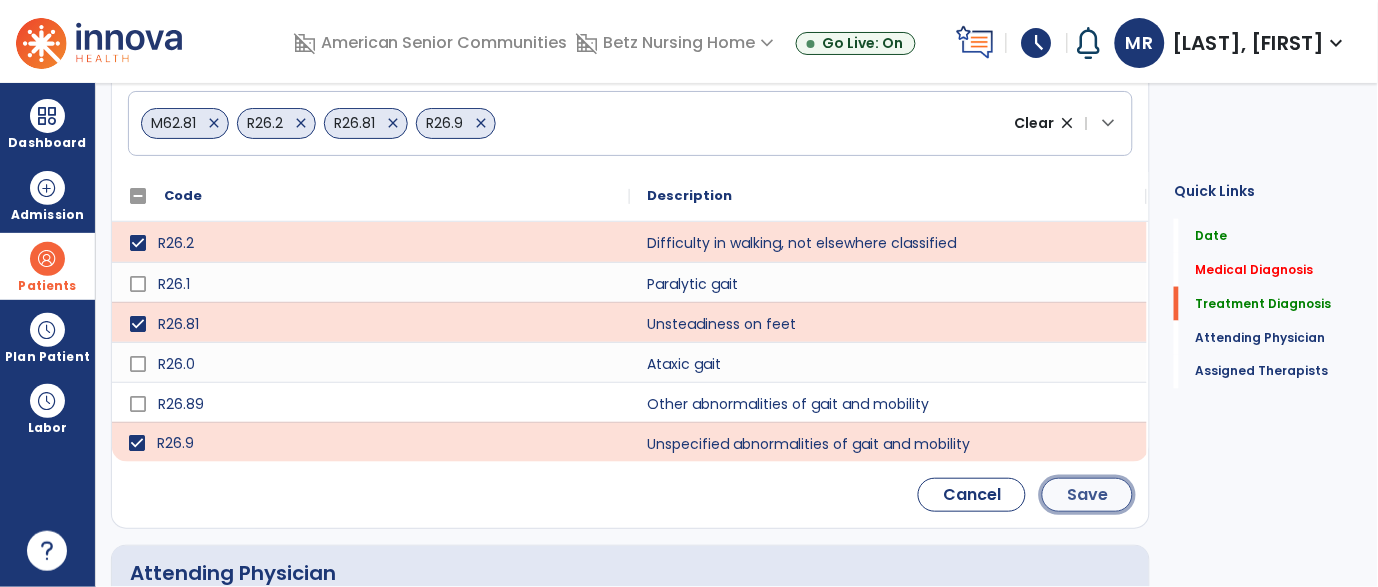 click on "Save" 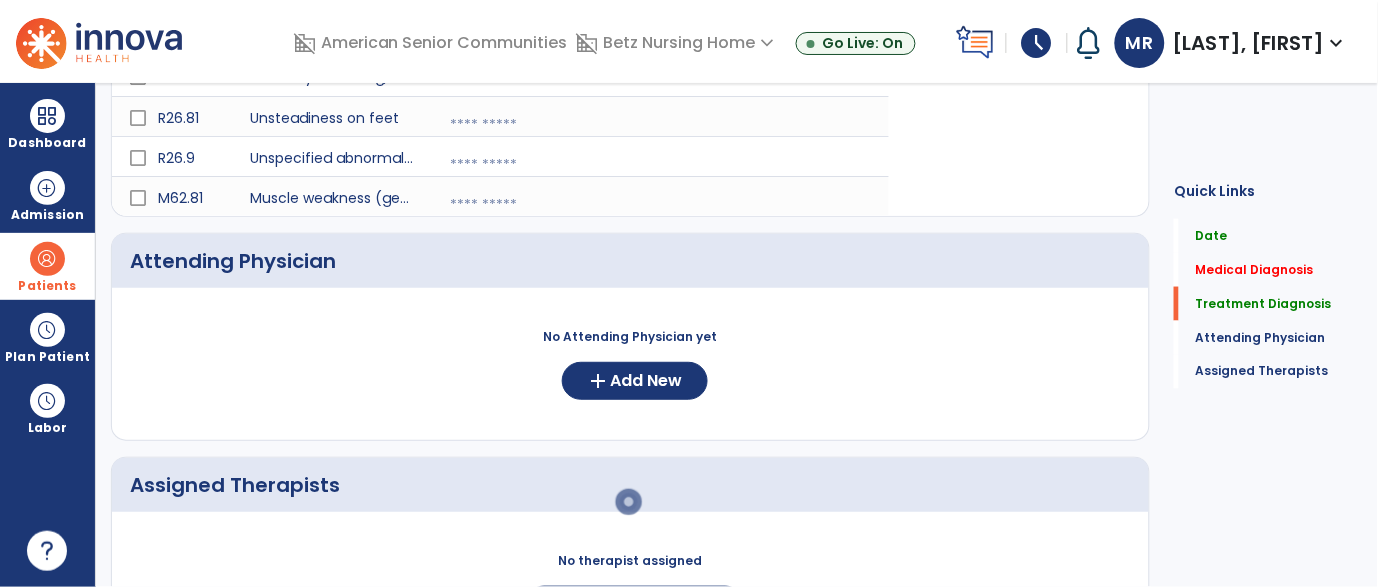 scroll, scrollTop: 325, scrollLeft: 0, axis: vertical 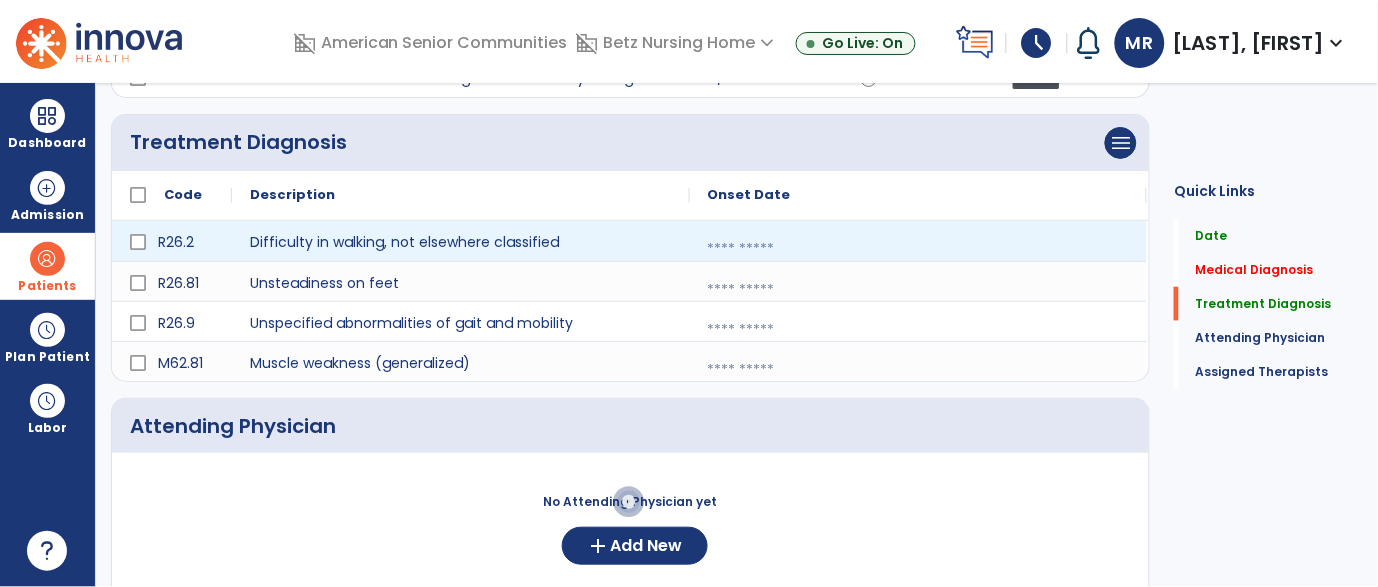 click at bounding box center (918, 249) 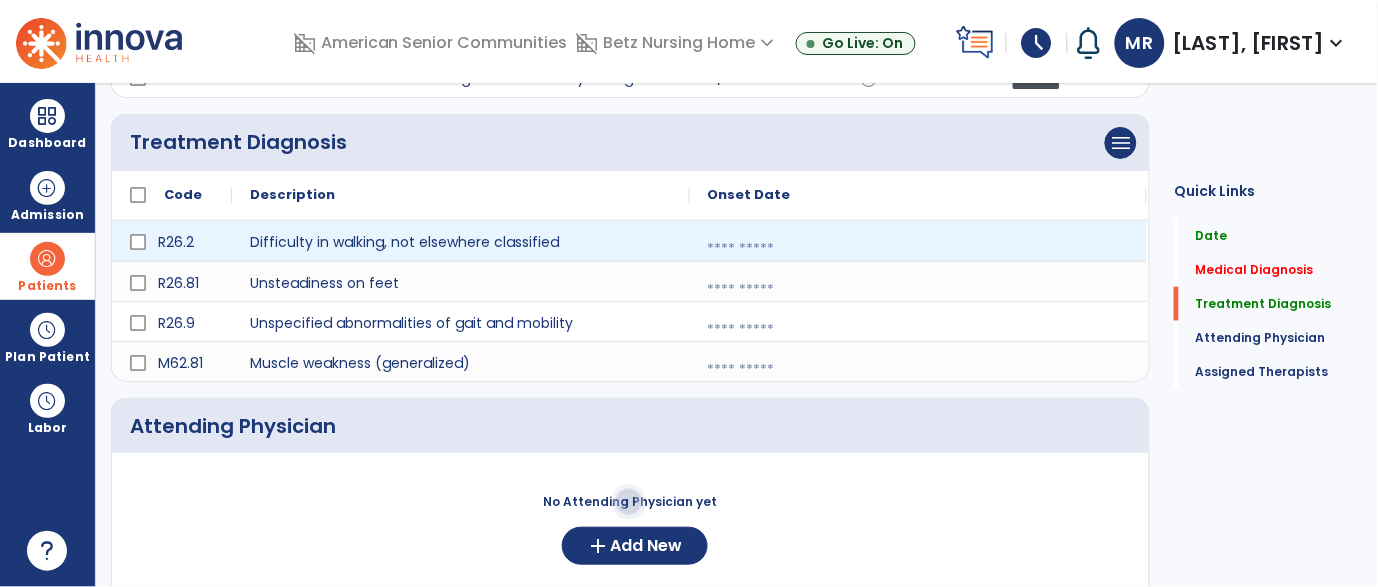select on "*" 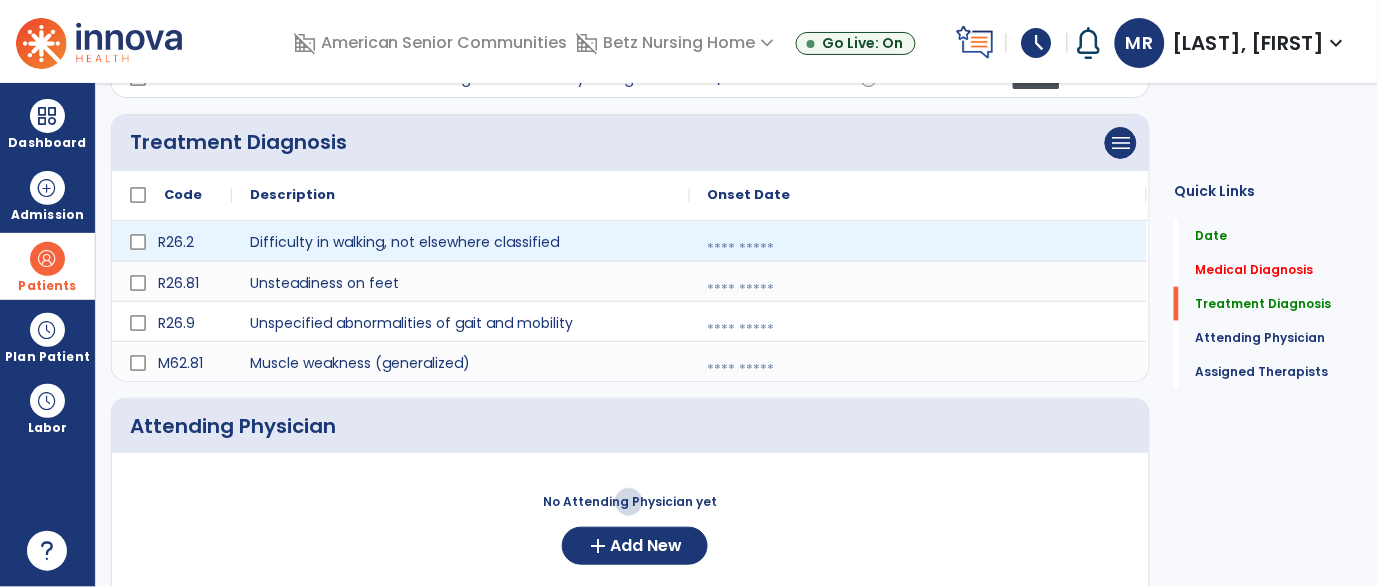 select on "****" 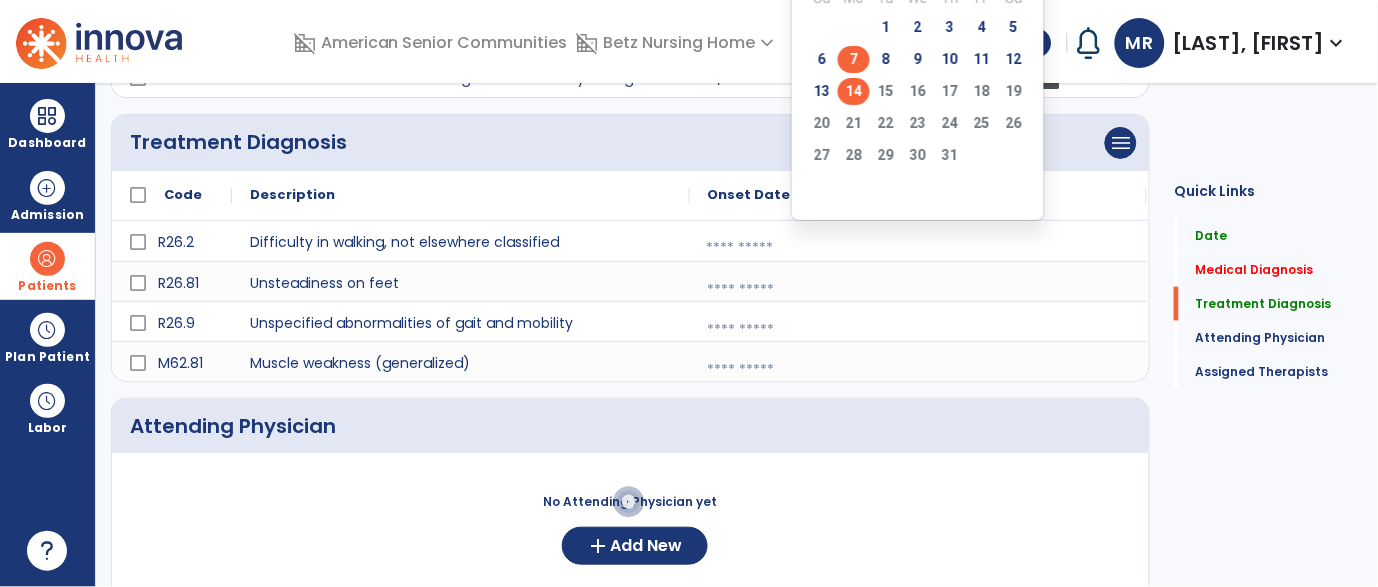 click on "7" 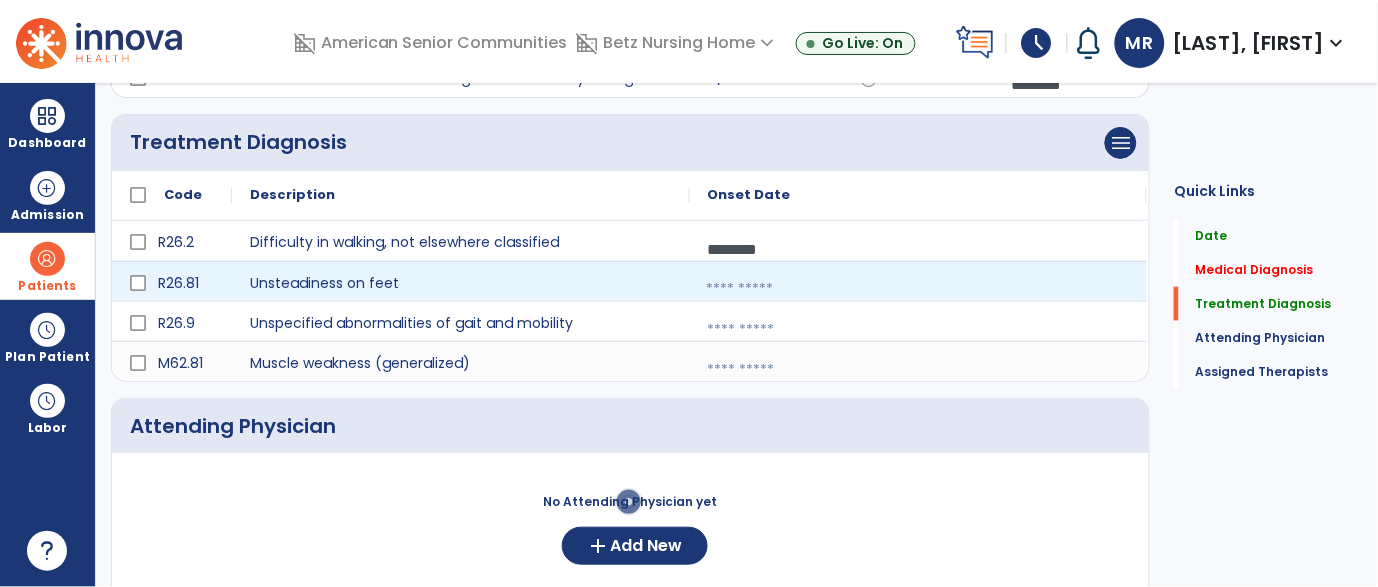 click at bounding box center [918, 289] 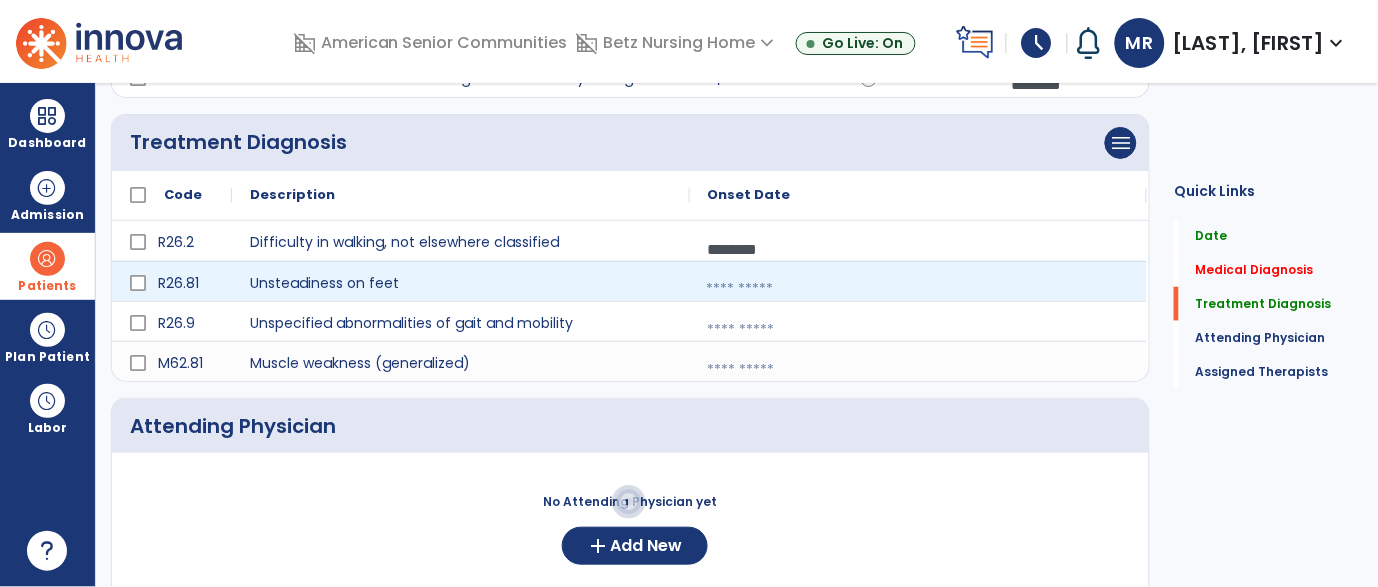 select on "*" 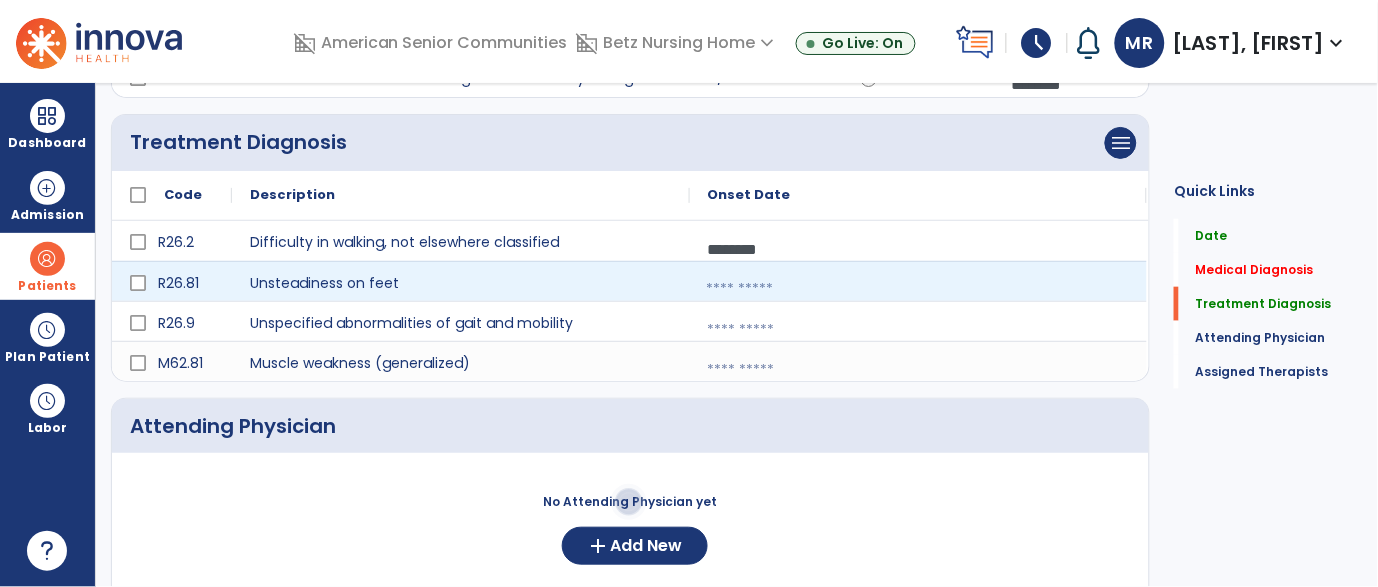 select on "****" 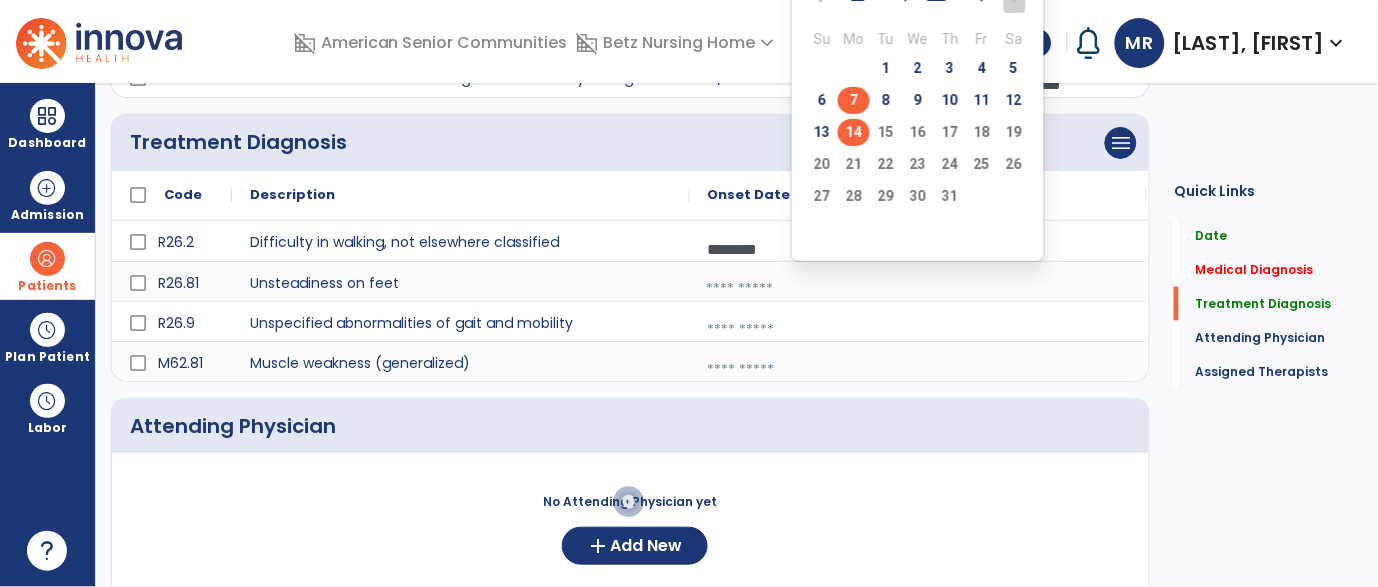 click on "7" 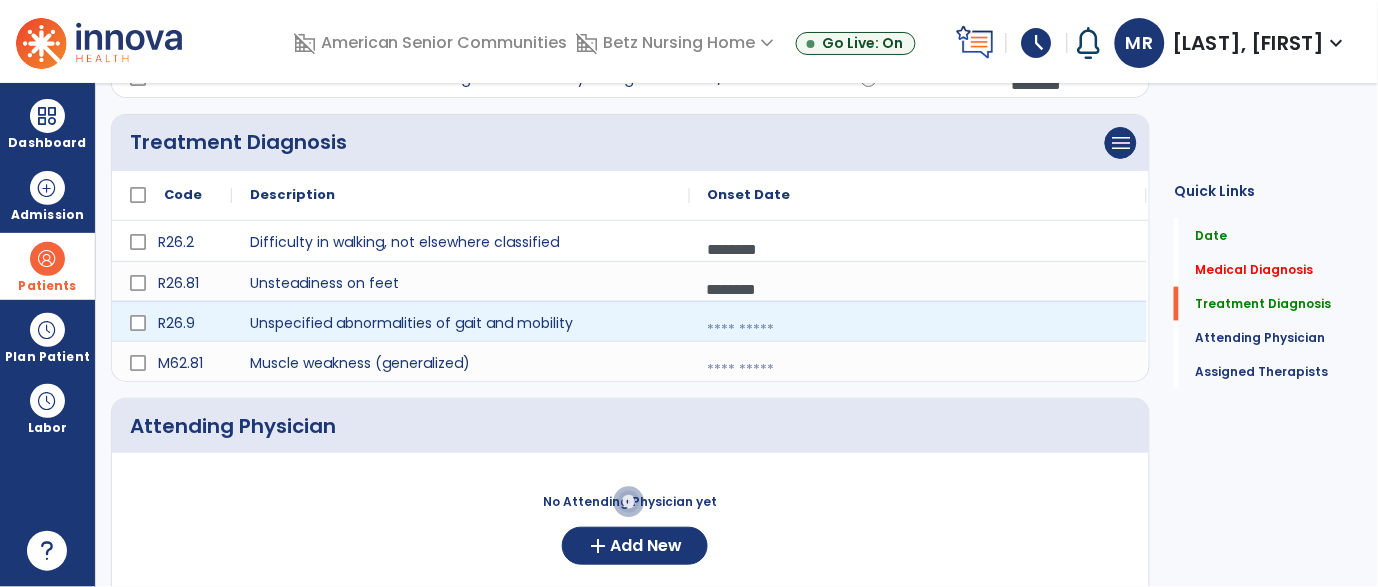 click at bounding box center (918, 330) 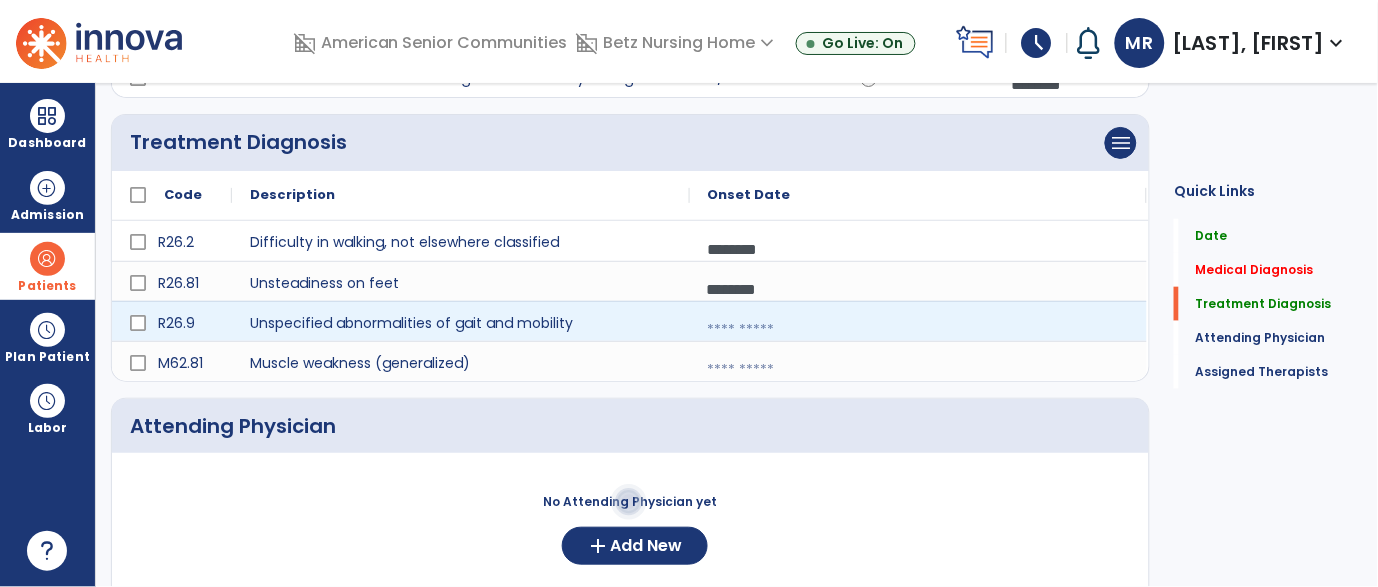 select on "*" 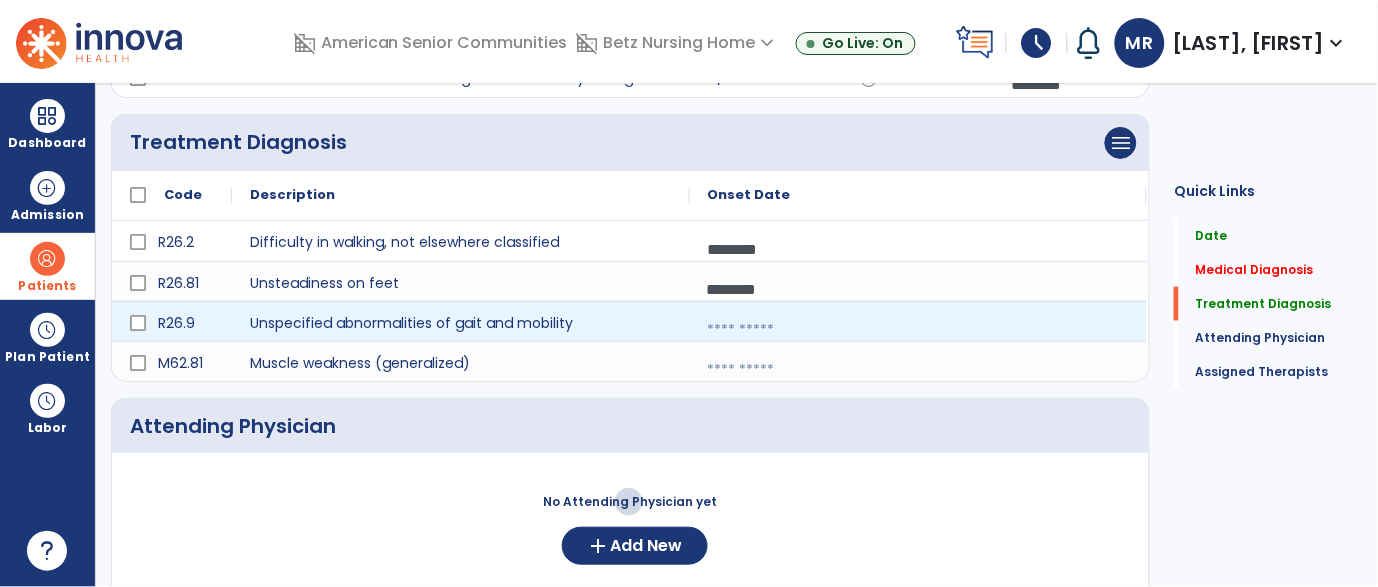 select on "****" 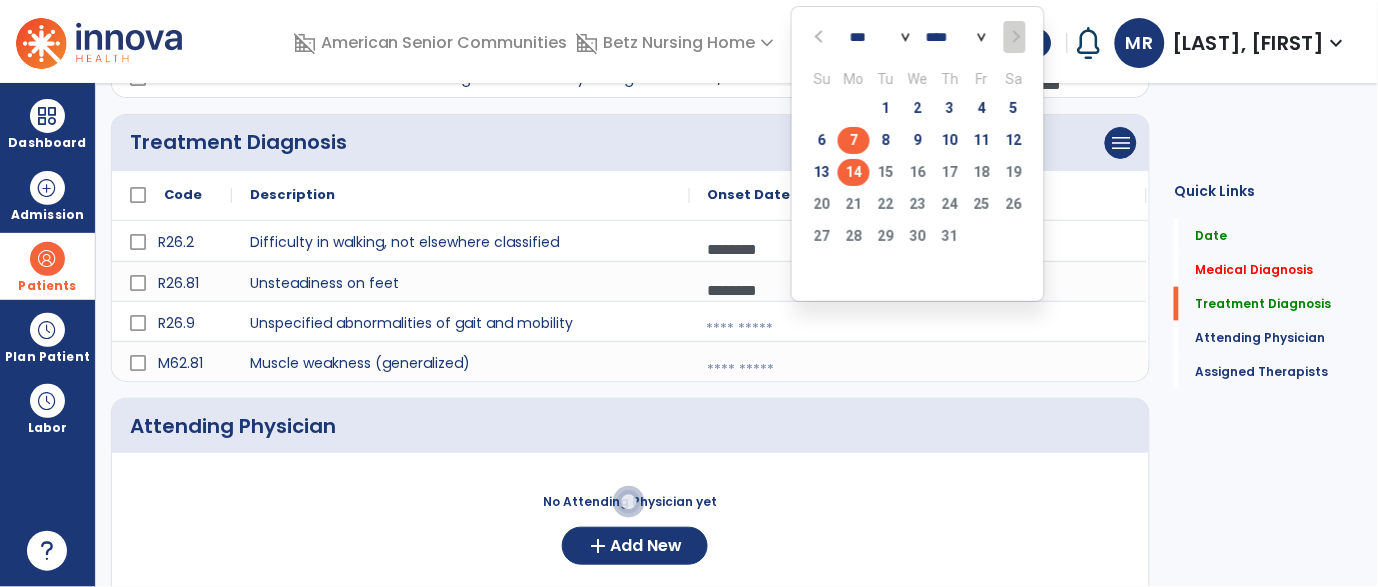 click on "7" 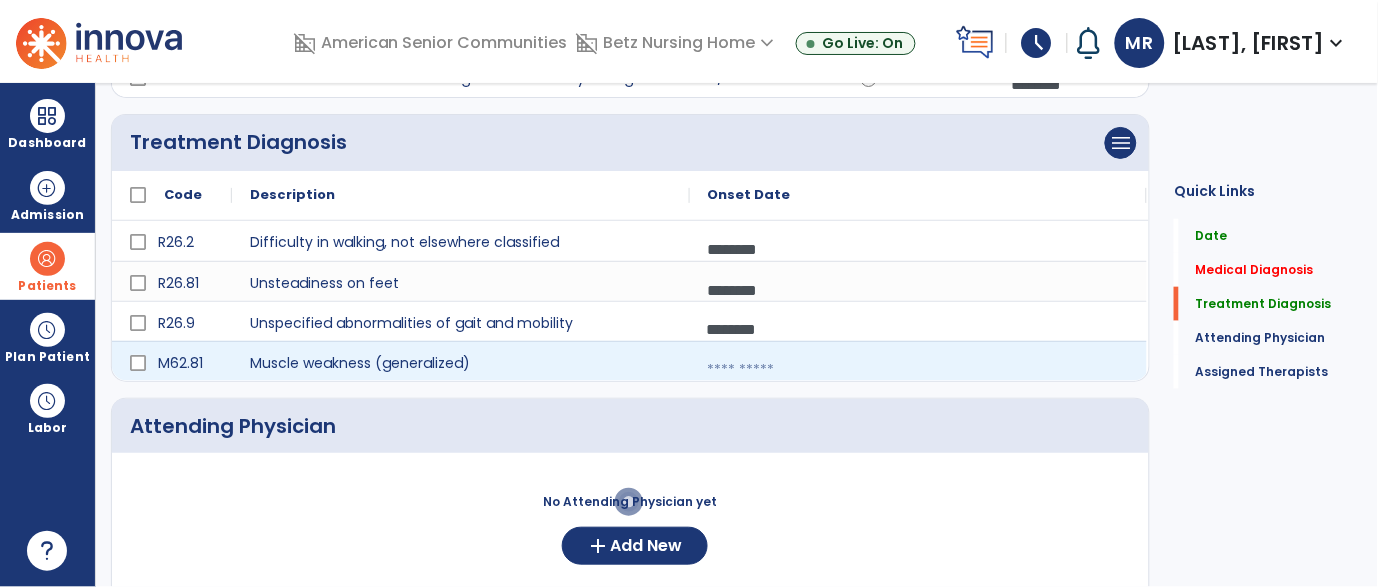 click at bounding box center [918, 370] 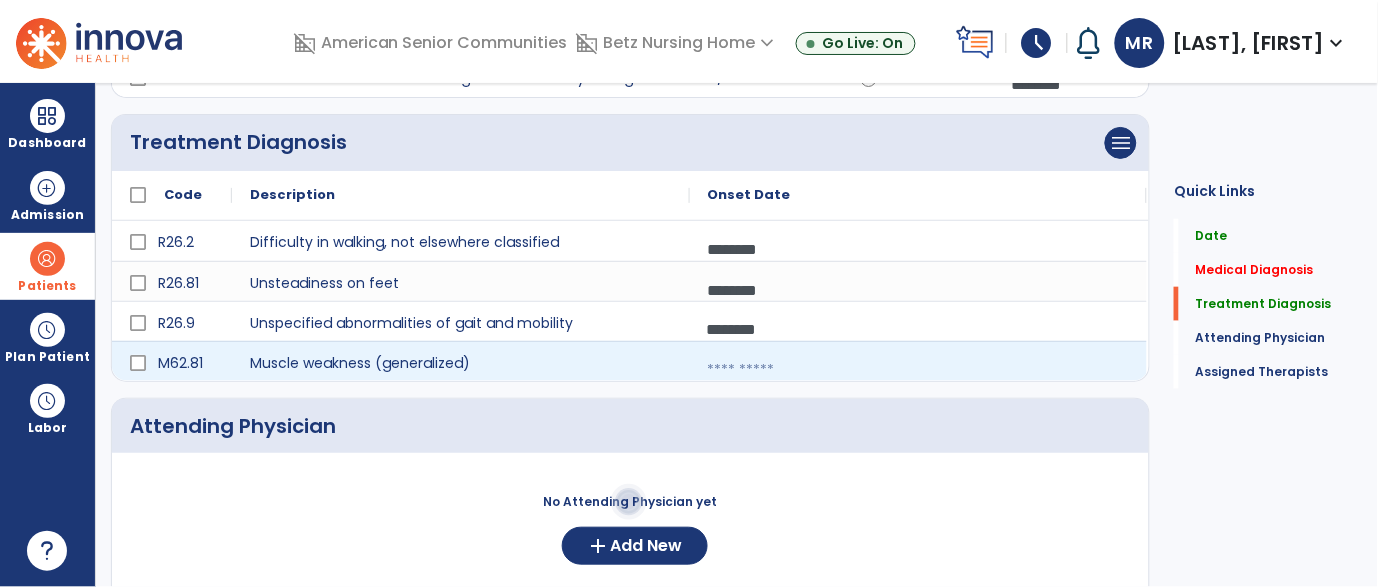 select on "*" 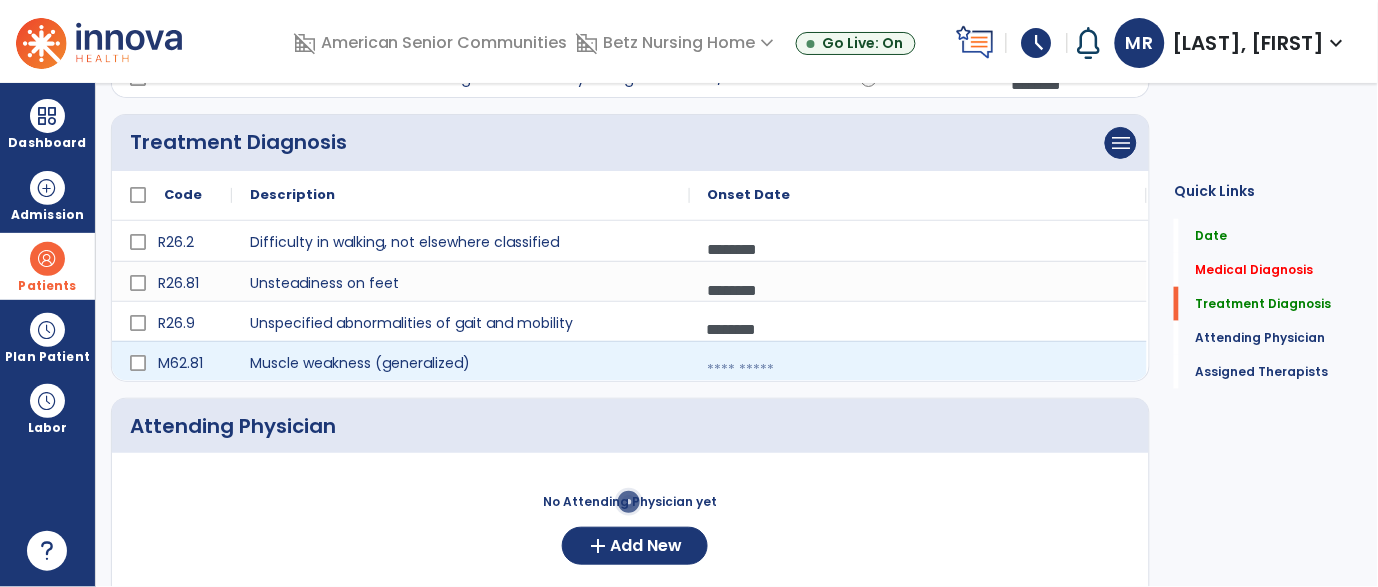 select on "****" 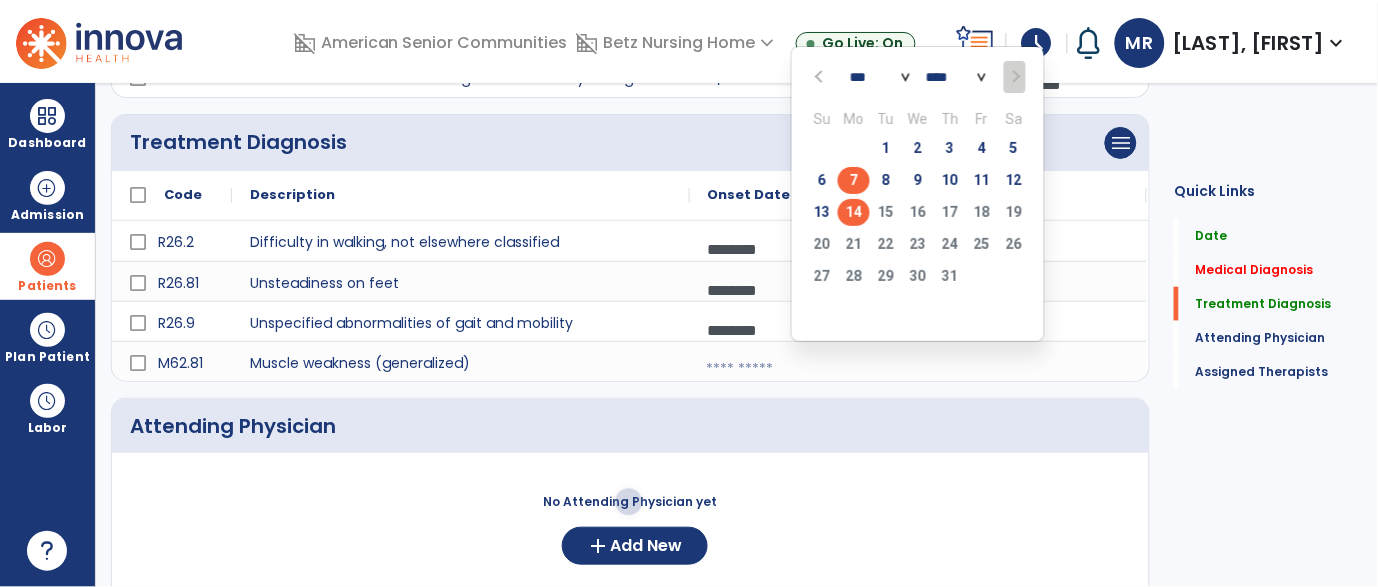 click on "7" 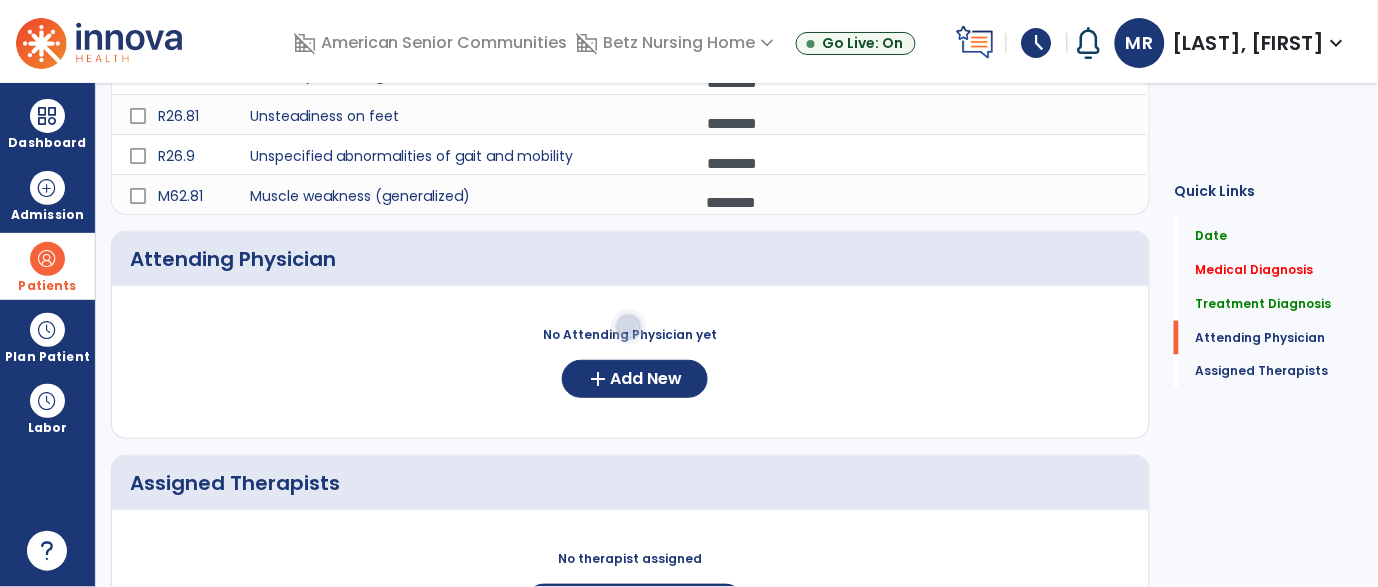 scroll, scrollTop: 499, scrollLeft: 0, axis: vertical 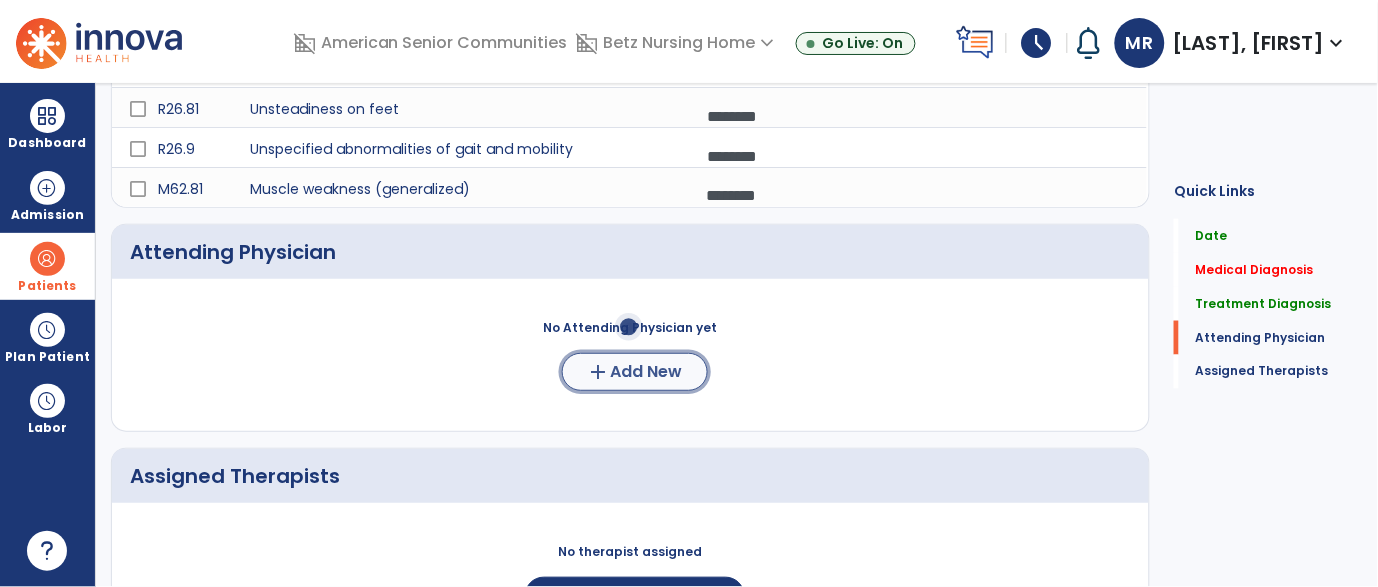 click on "Add New" 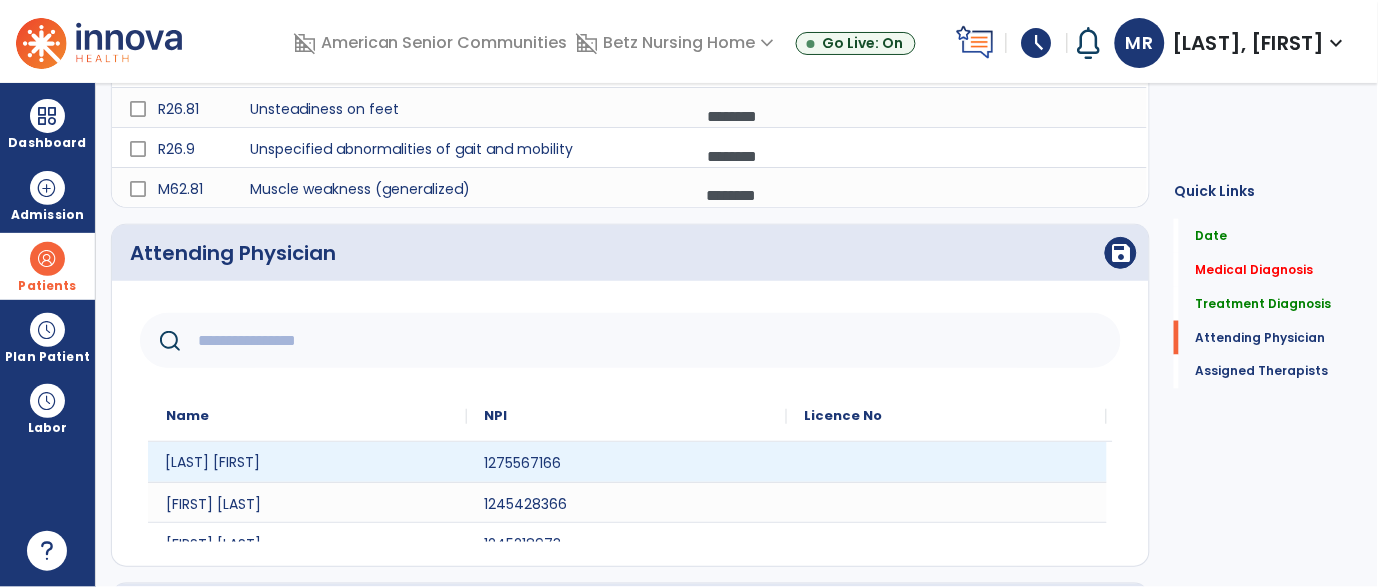 click on "Rutvik Patel" 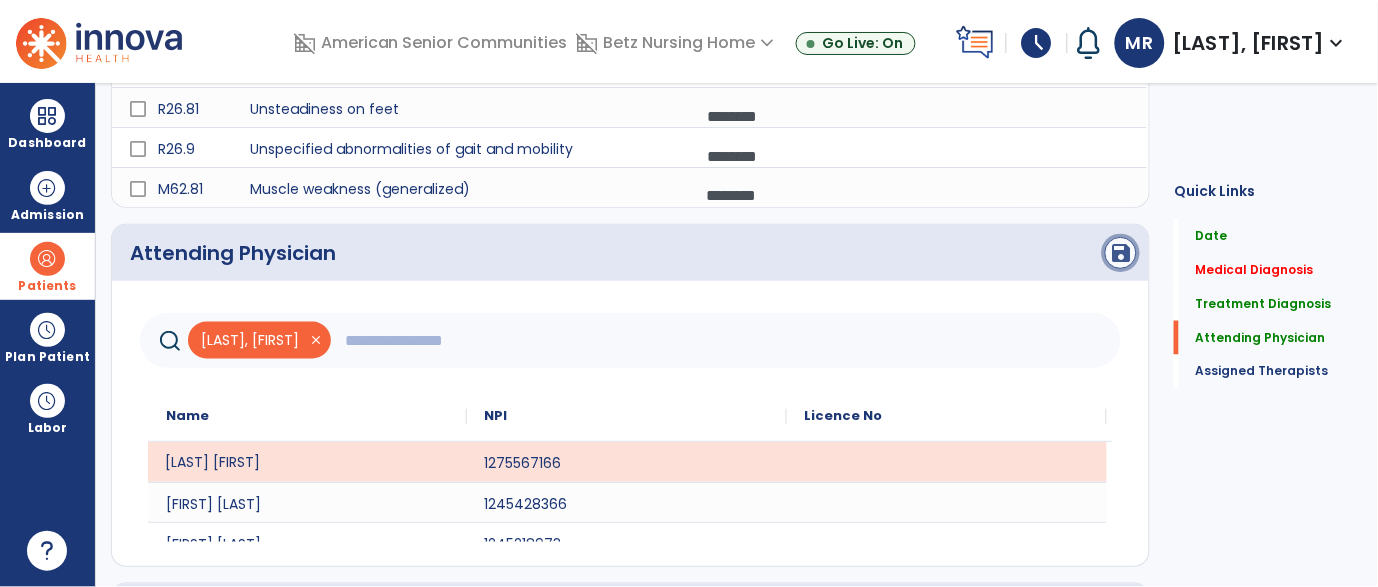 click on "save" 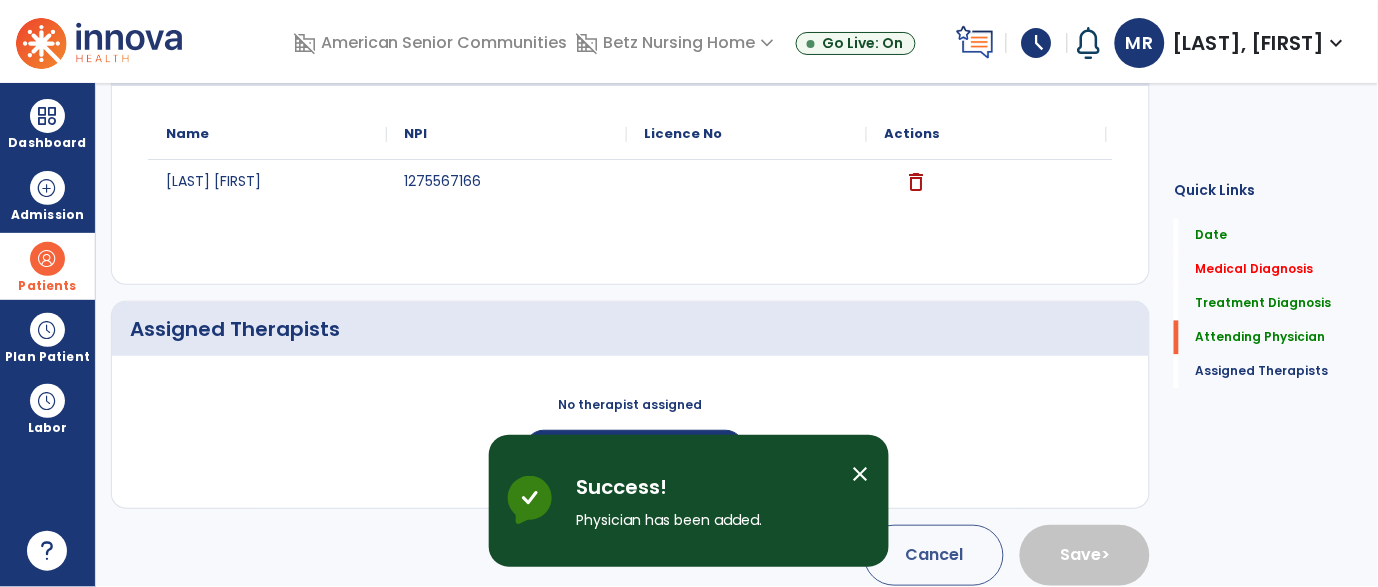 scroll, scrollTop: 707, scrollLeft: 0, axis: vertical 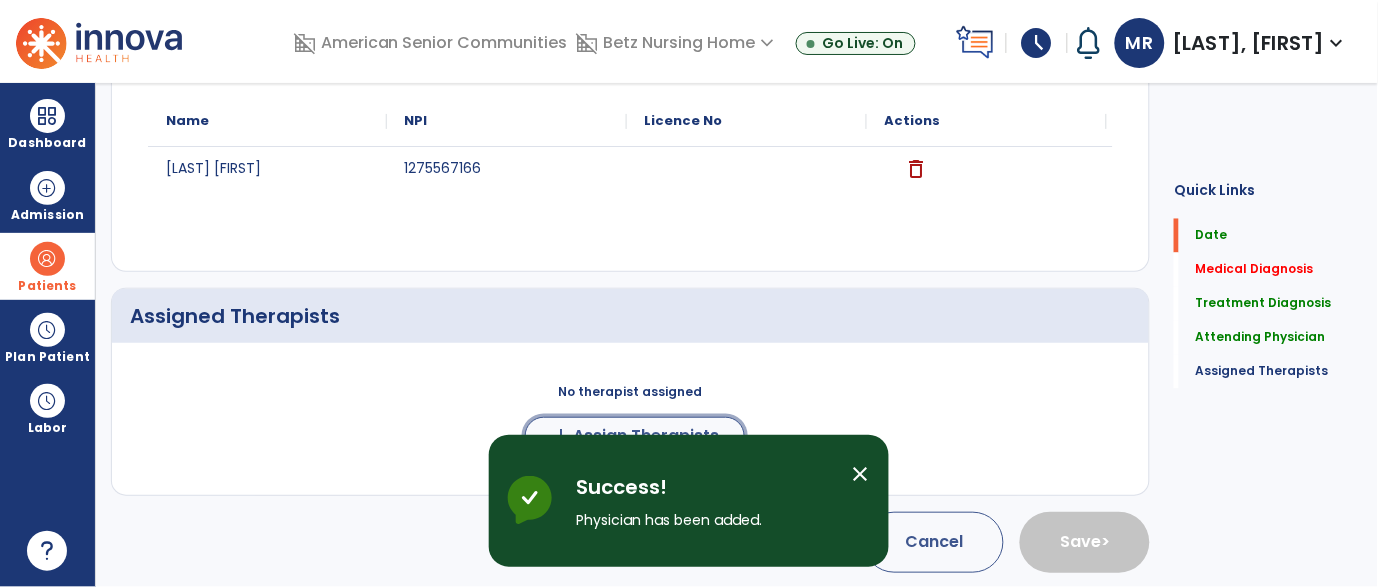 click on "Assign Therapists" 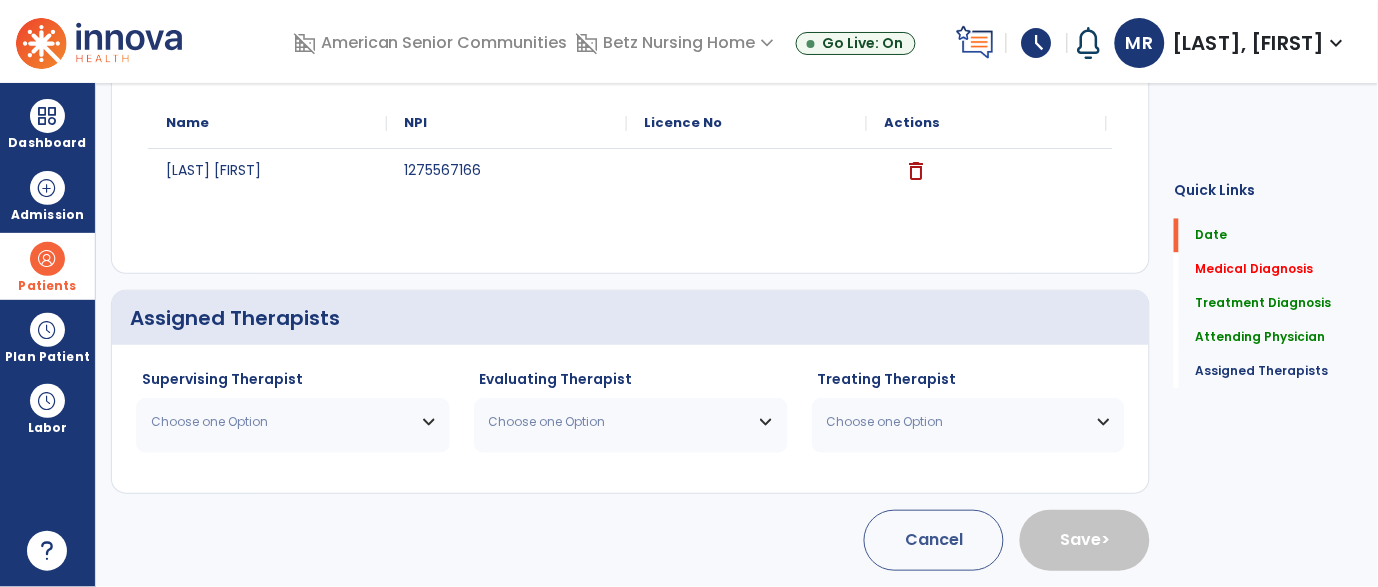 scroll, scrollTop: 704, scrollLeft: 0, axis: vertical 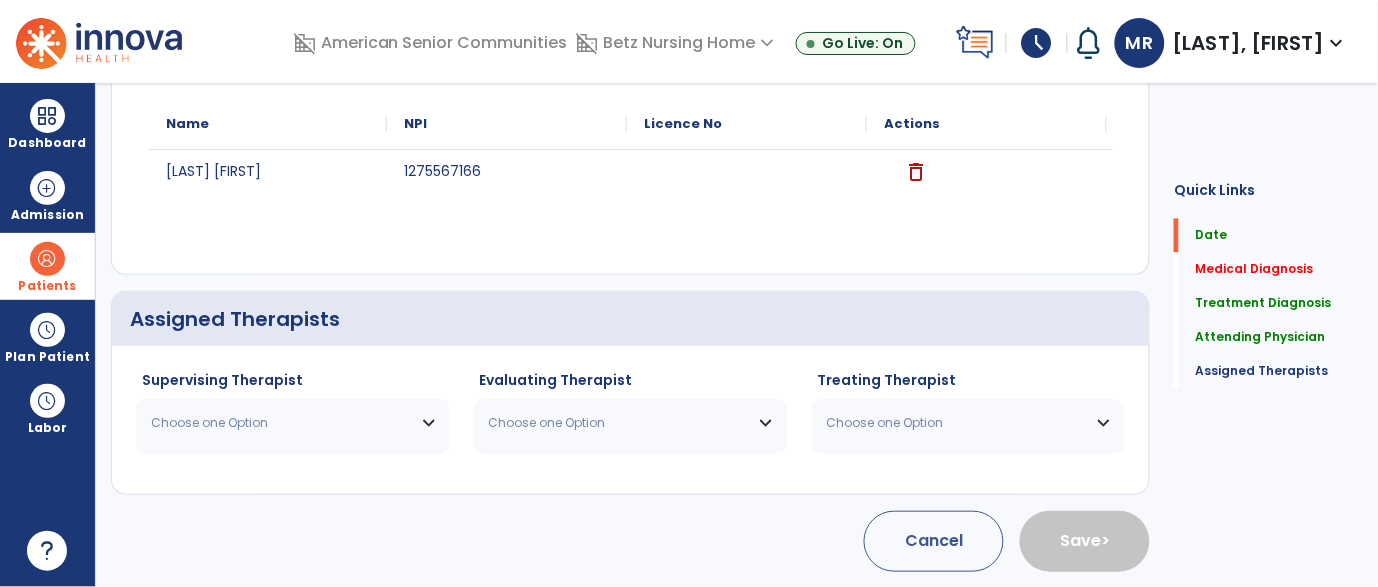 click on "Choose one Option" at bounding box center [293, 423] 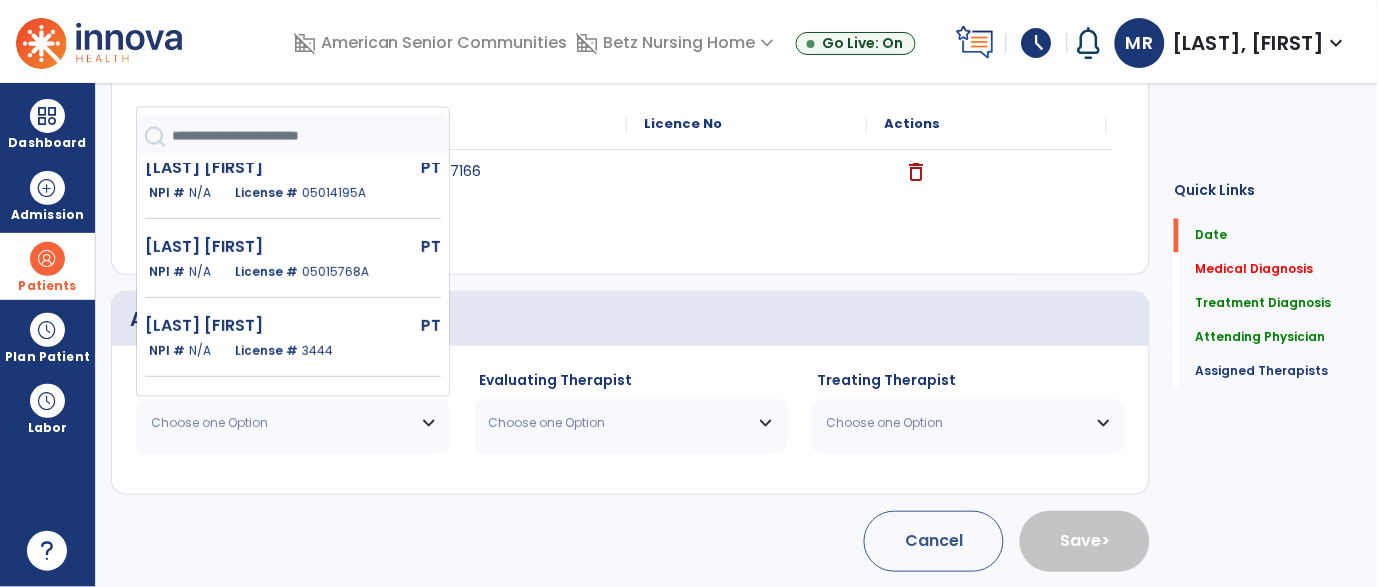 scroll, scrollTop: 90, scrollLeft: 0, axis: vertical 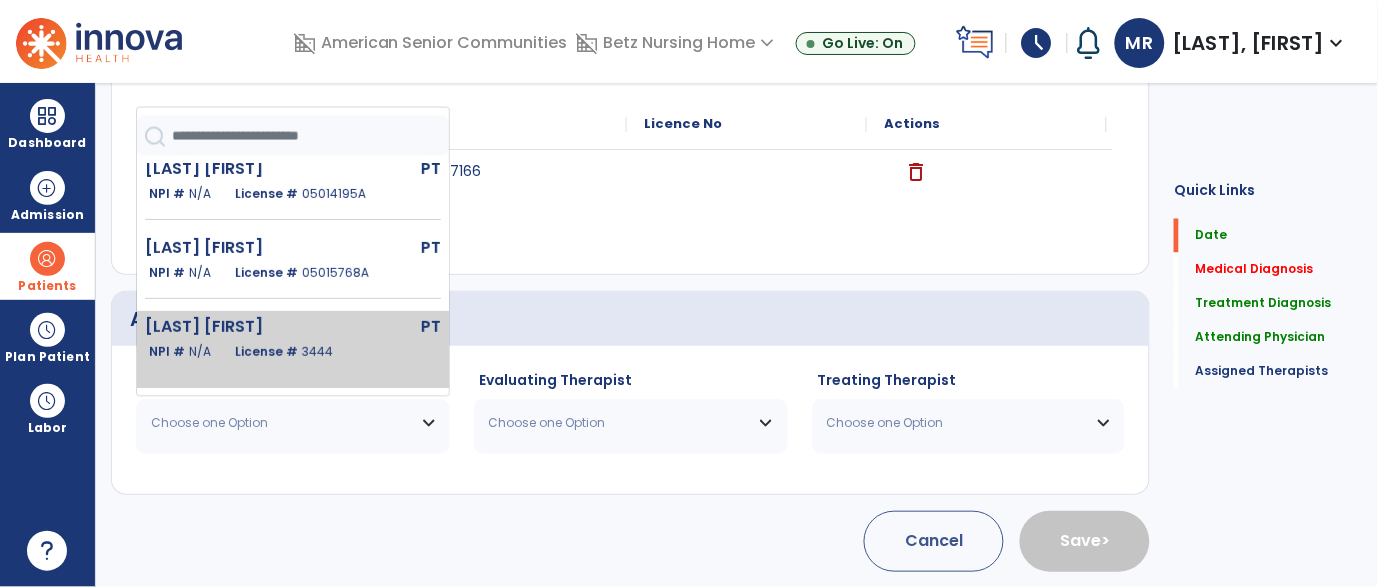 click on "License #  3444" 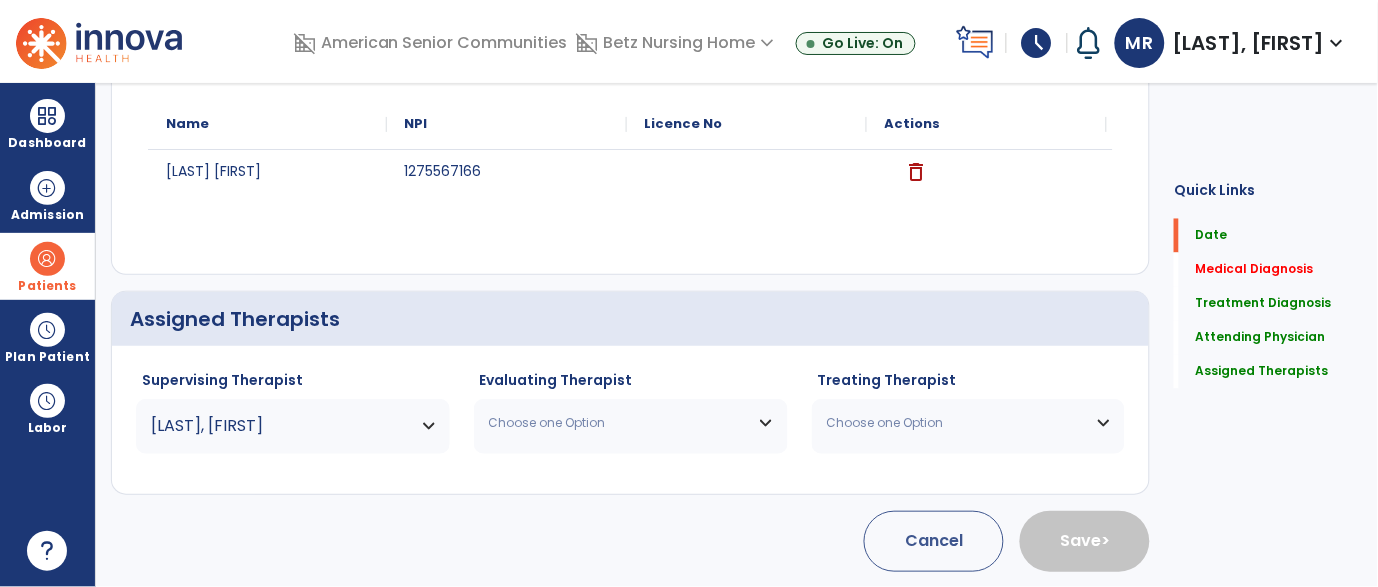 click on "Choose one Option" at bounding box center [631, 423] 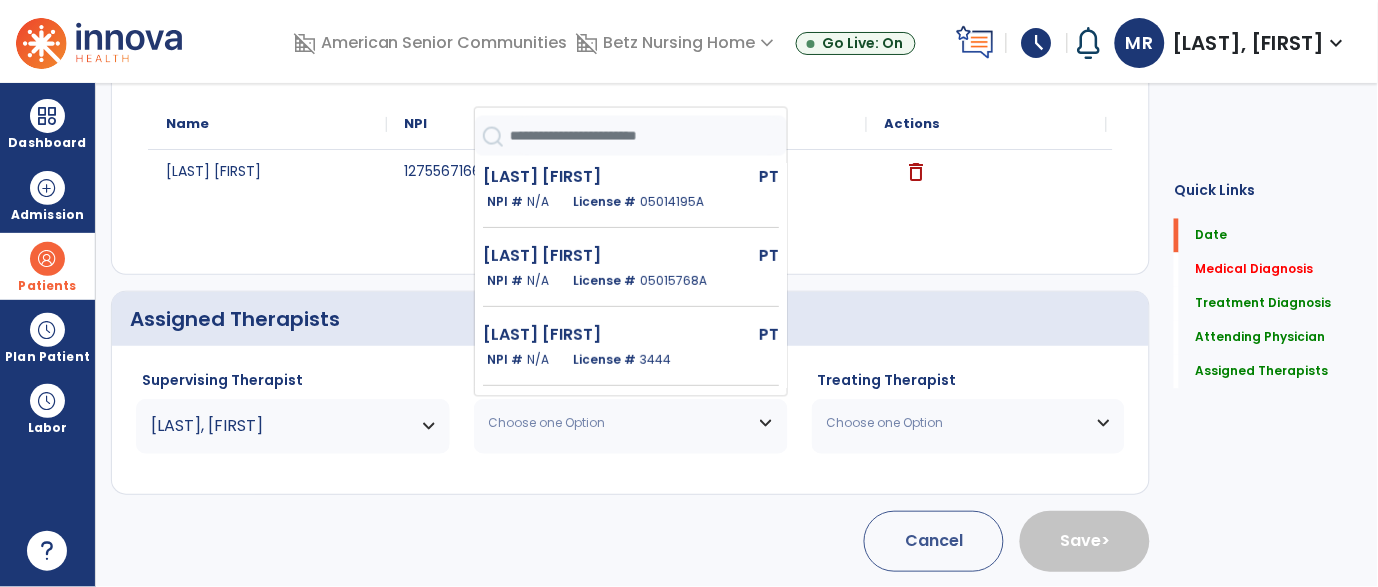 scroll, scrollTop: 83, scrollLeft: 0, axis: vertical 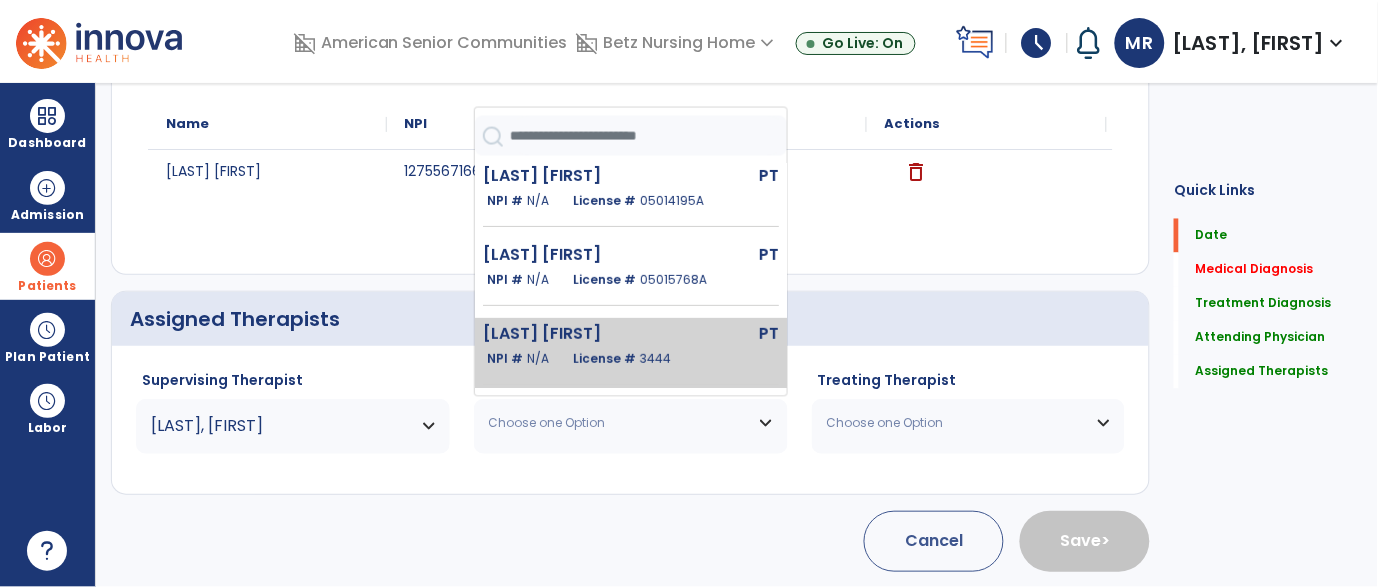 click on "3444" 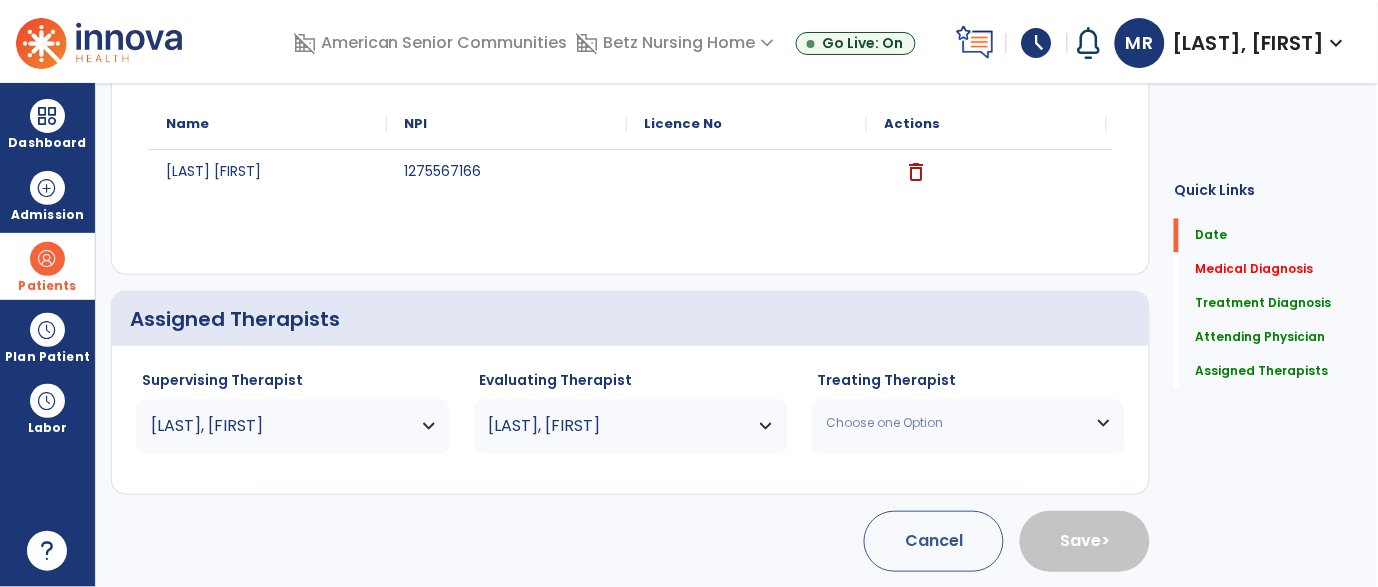 click on "Choose one Option" at bounding box center [969, 423] 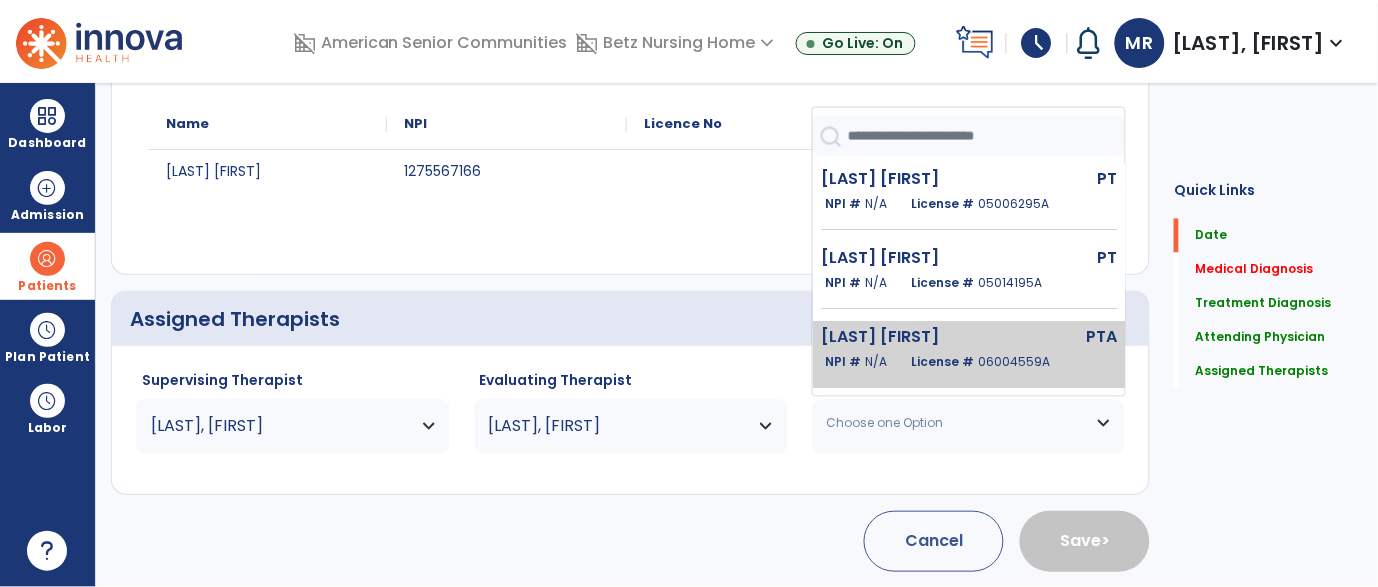 click on "06004559A" 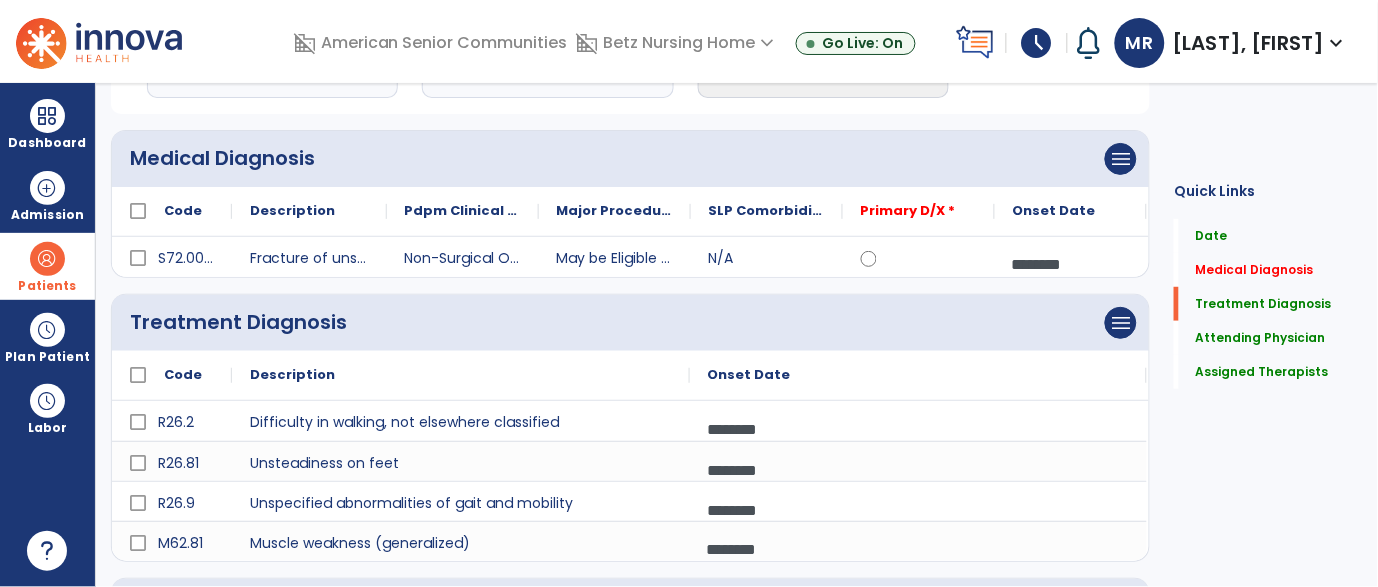 scroll, scrollTop: 141, scrollLeft: 0, axis: vertical 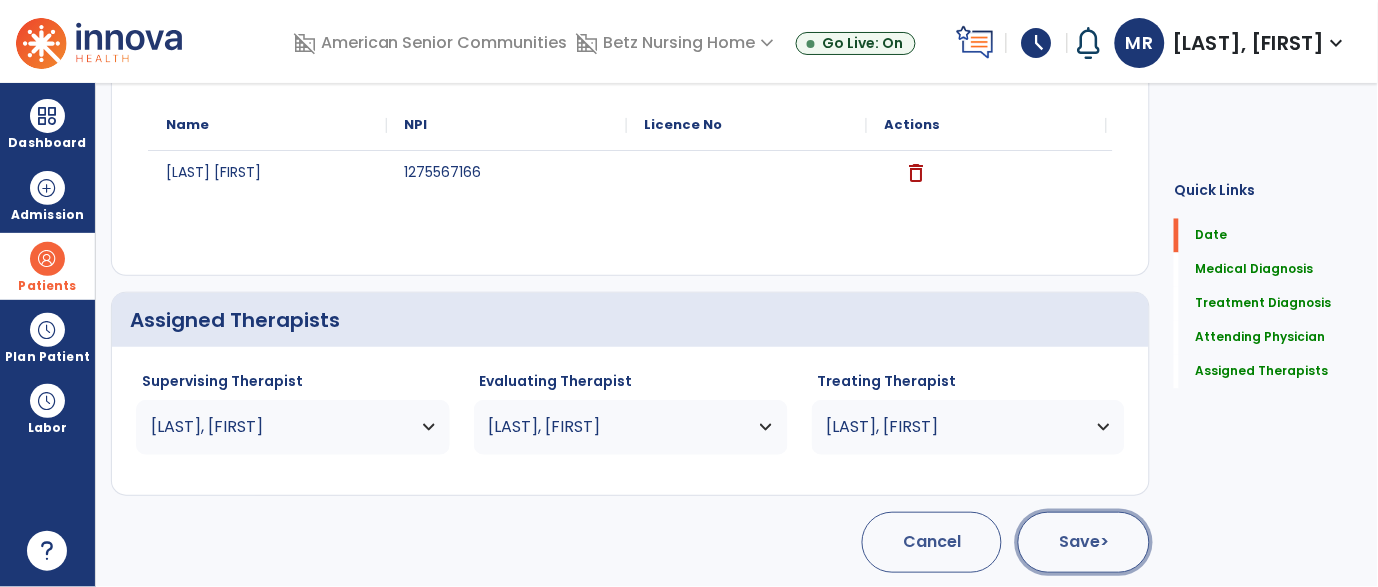 click on "Save  >" 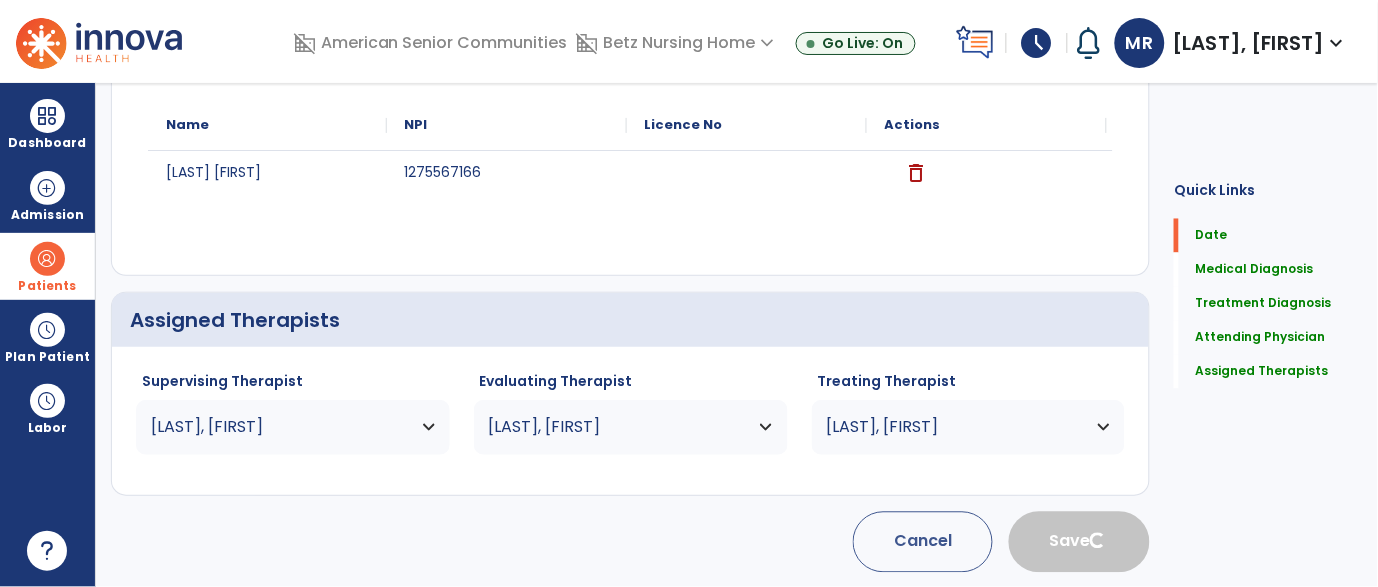 type 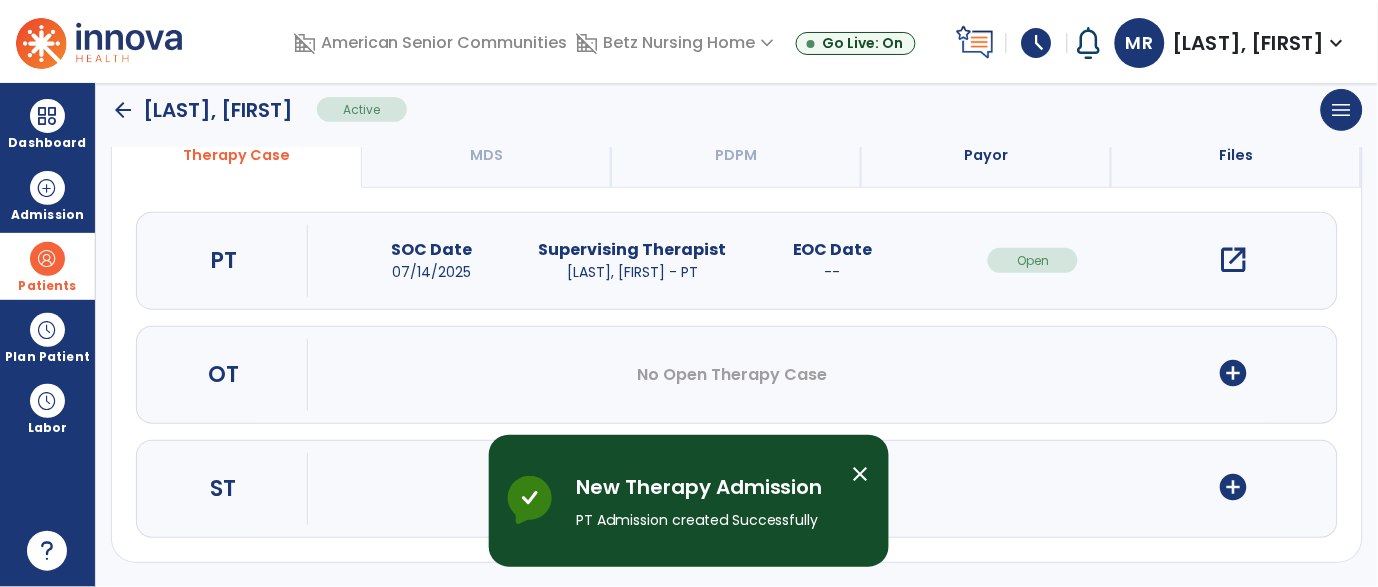 scroll, scrollTop: 172, scrollLeft: 0, axis: vertical 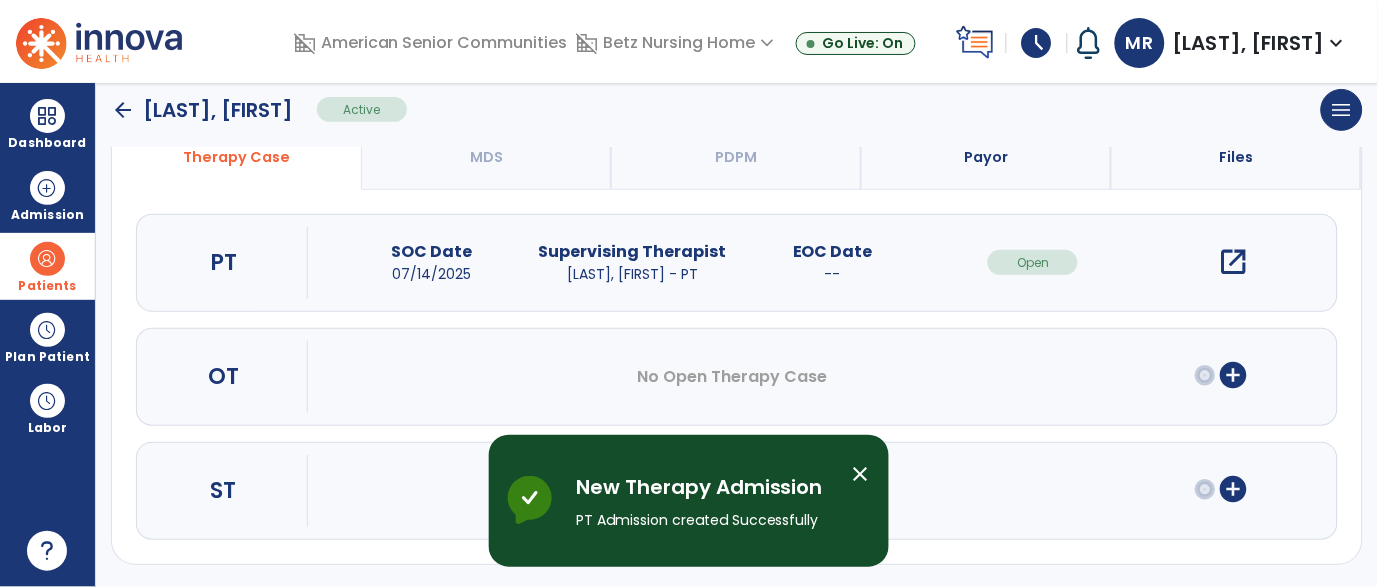 click on "close" at bounding box center (861, 474) 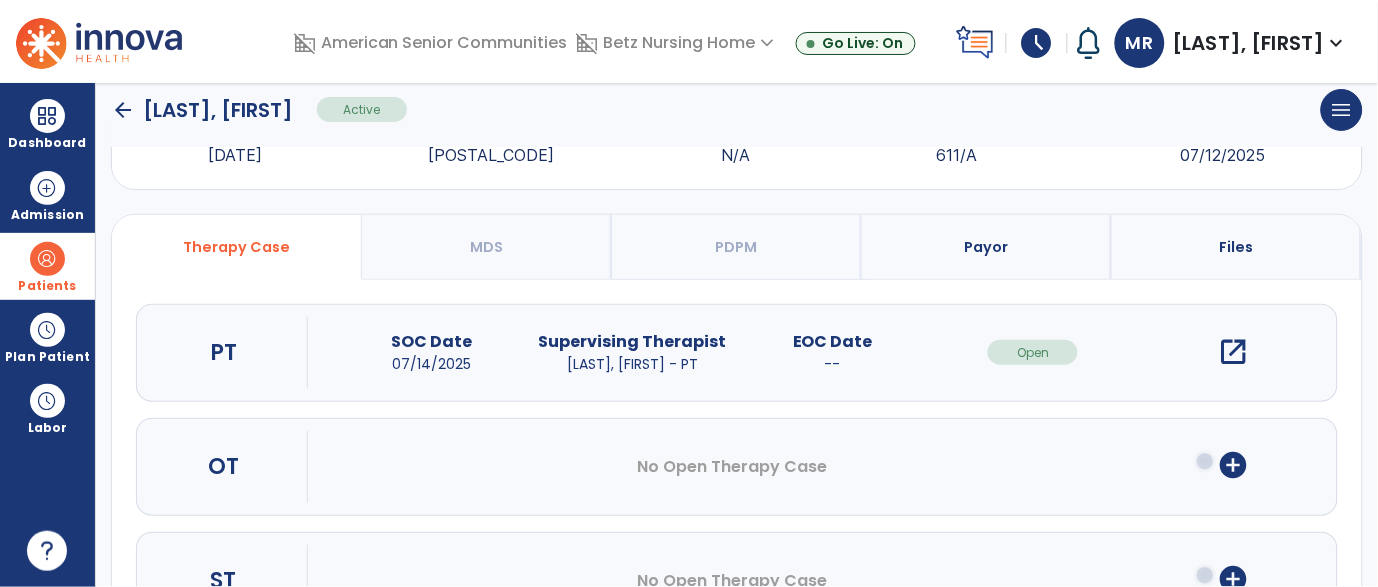 scroll, scrollTop: 88, scrollLeft: 0, axis: vertical 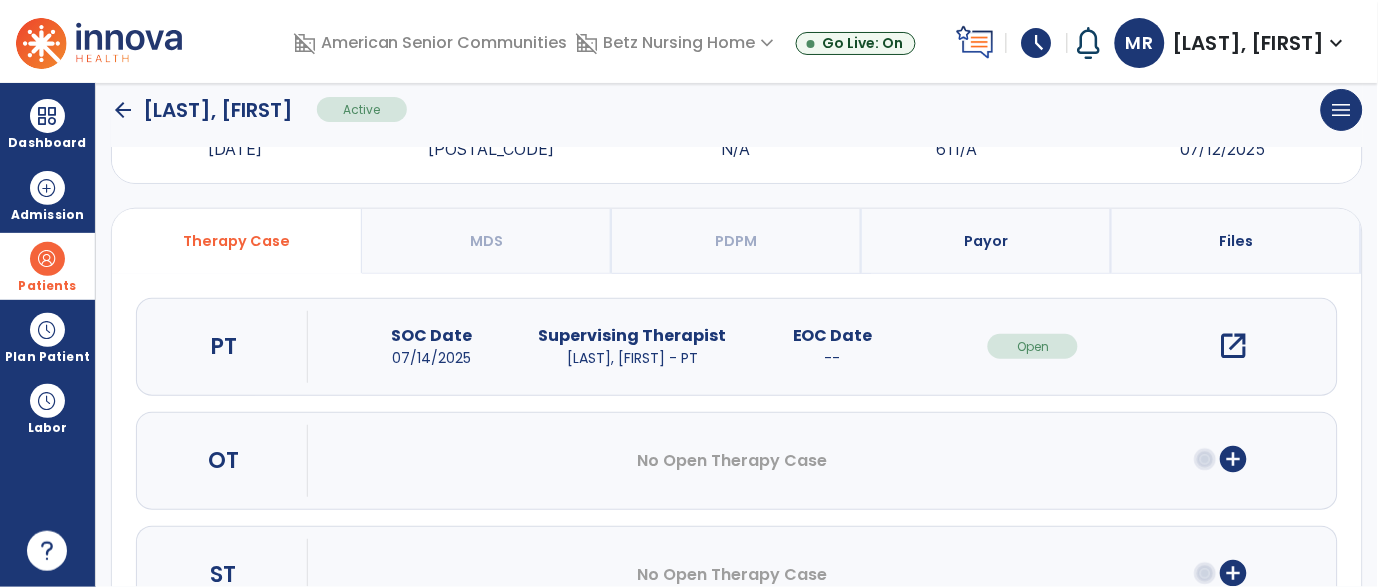 click on "open_in_new" at bounding box center (1234, 346) 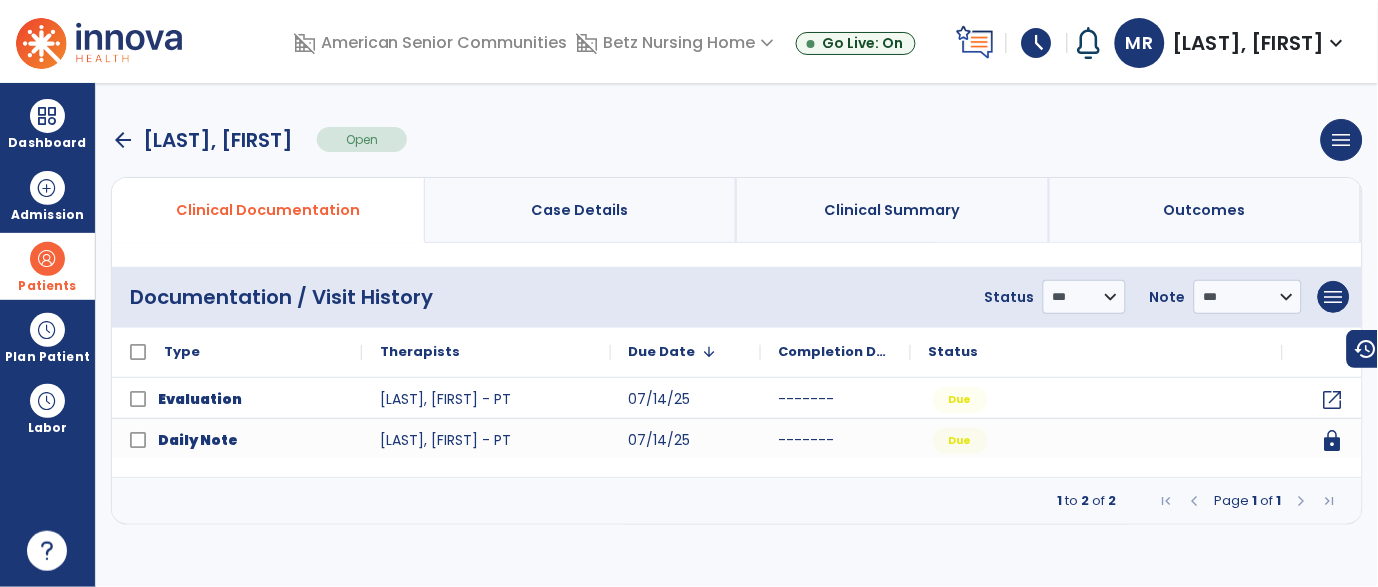 scroll, scrollTop: 0, scrollLeft: 0, axis: both 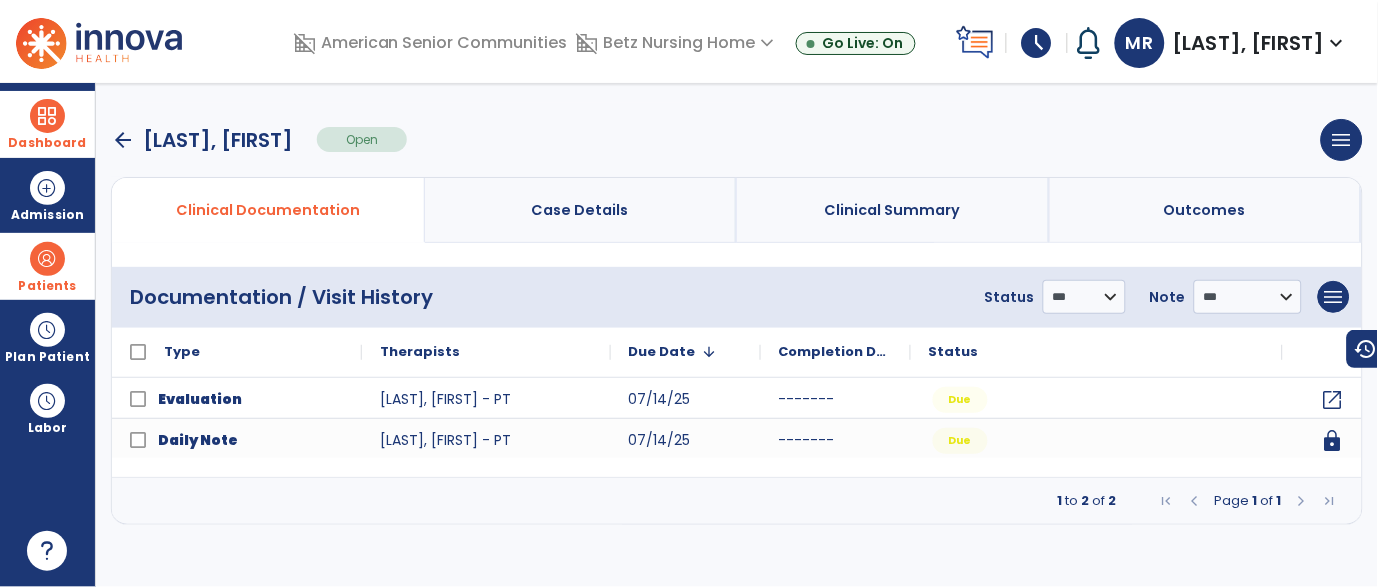 click at bounding box center (47, 116) 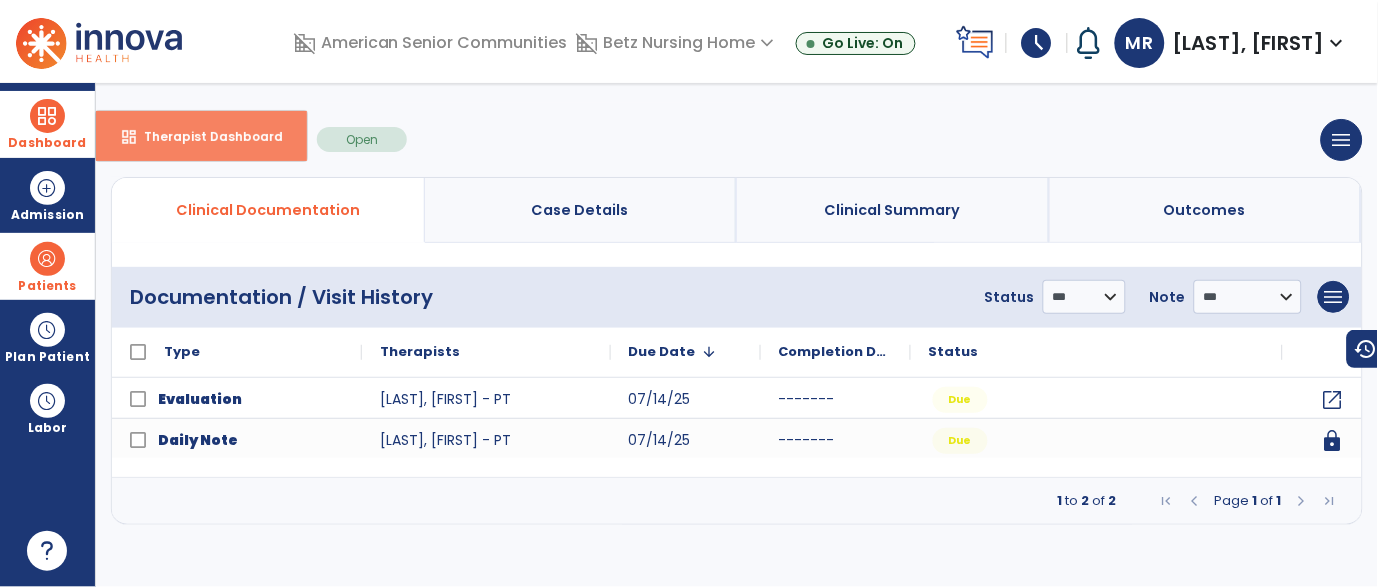 click on "Therapist Dashboard" at bounding box center (205, 136) 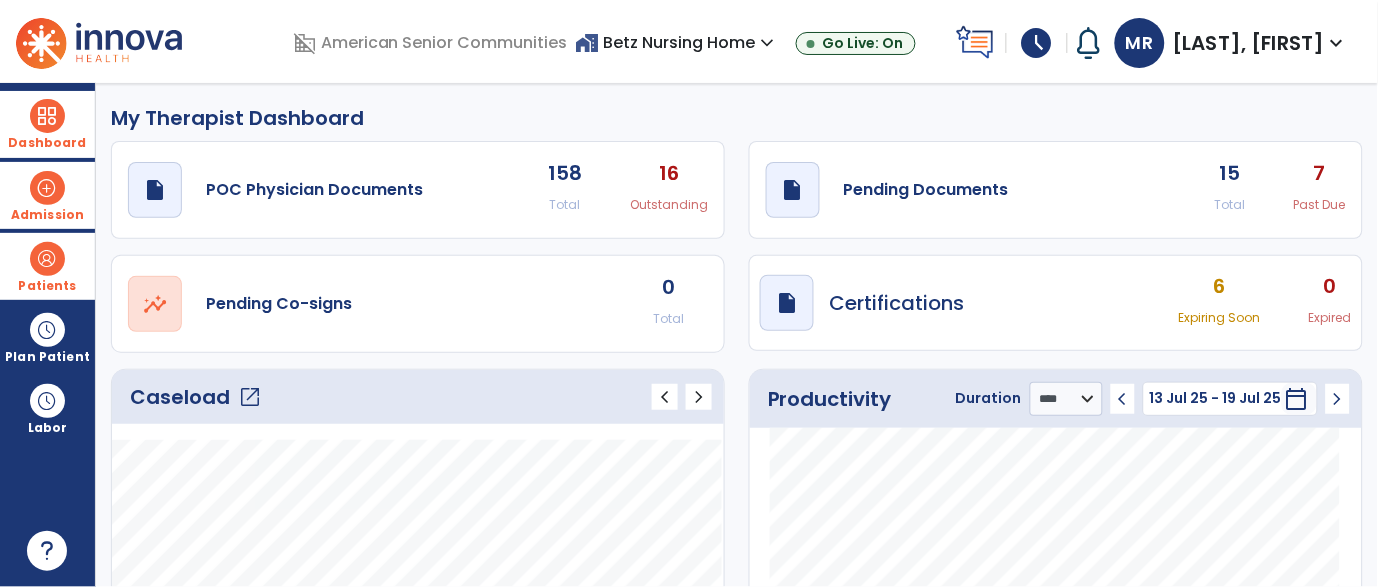 click at bounding box center (47, 188) 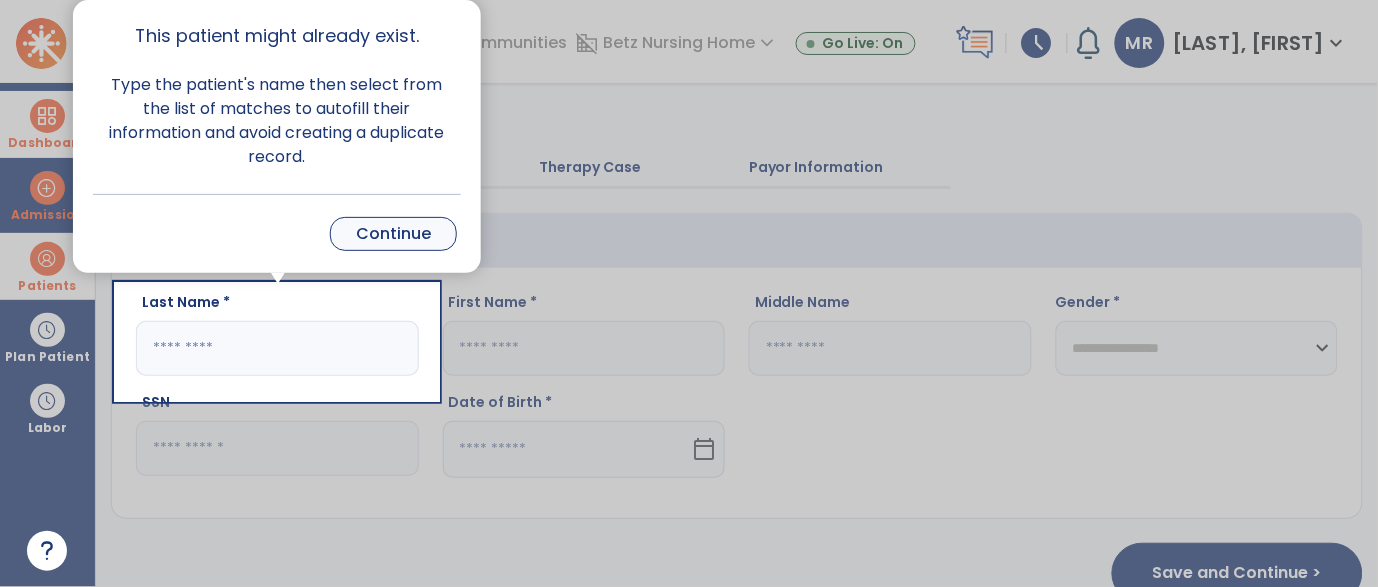click on "Continue" at bounding box center (393, 234) 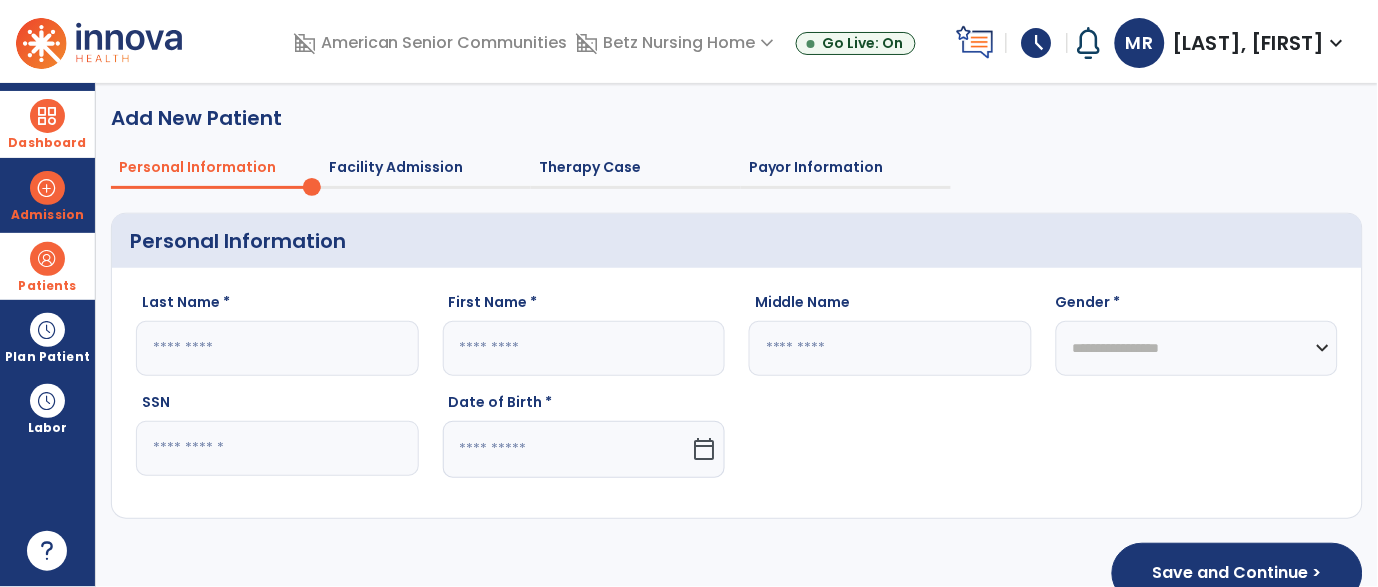 click on "Patients" at bounding box center [47, 266] 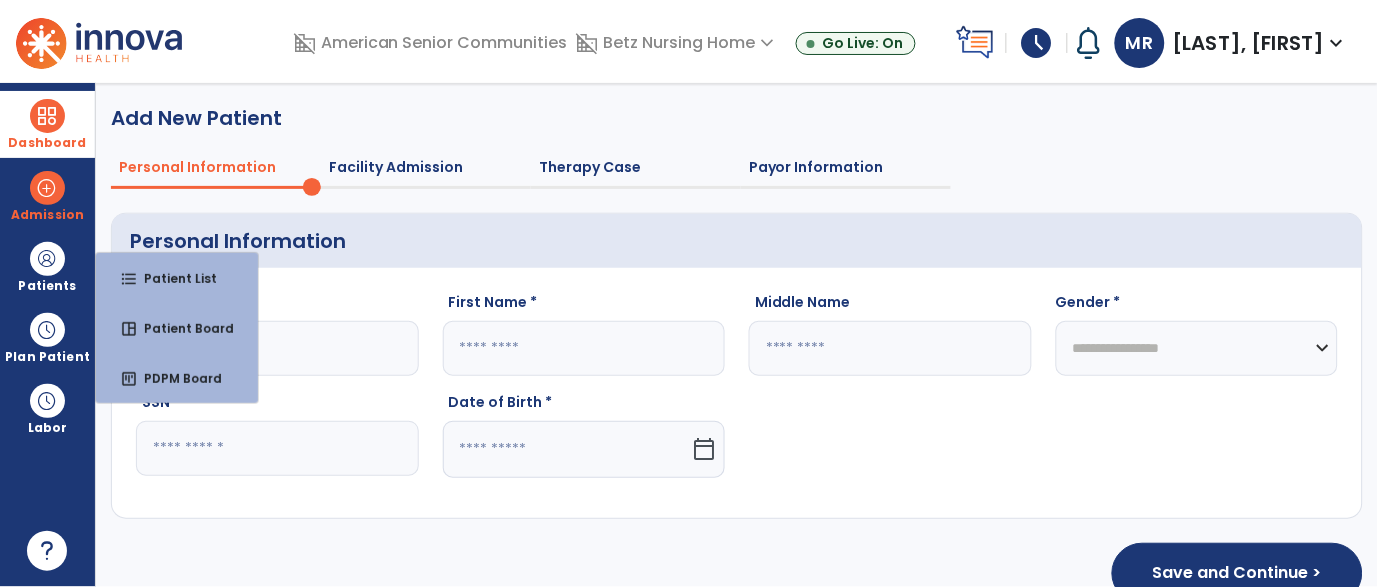 click on "**********" 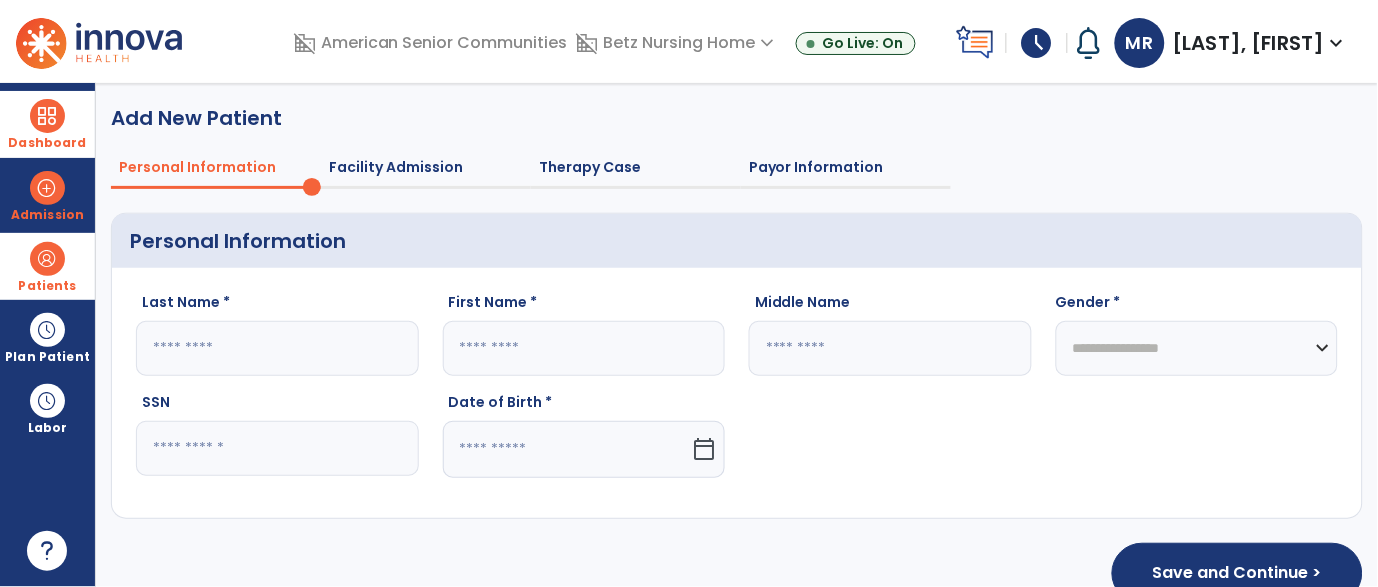 click on "Patients" at bounding box center [47, 286] 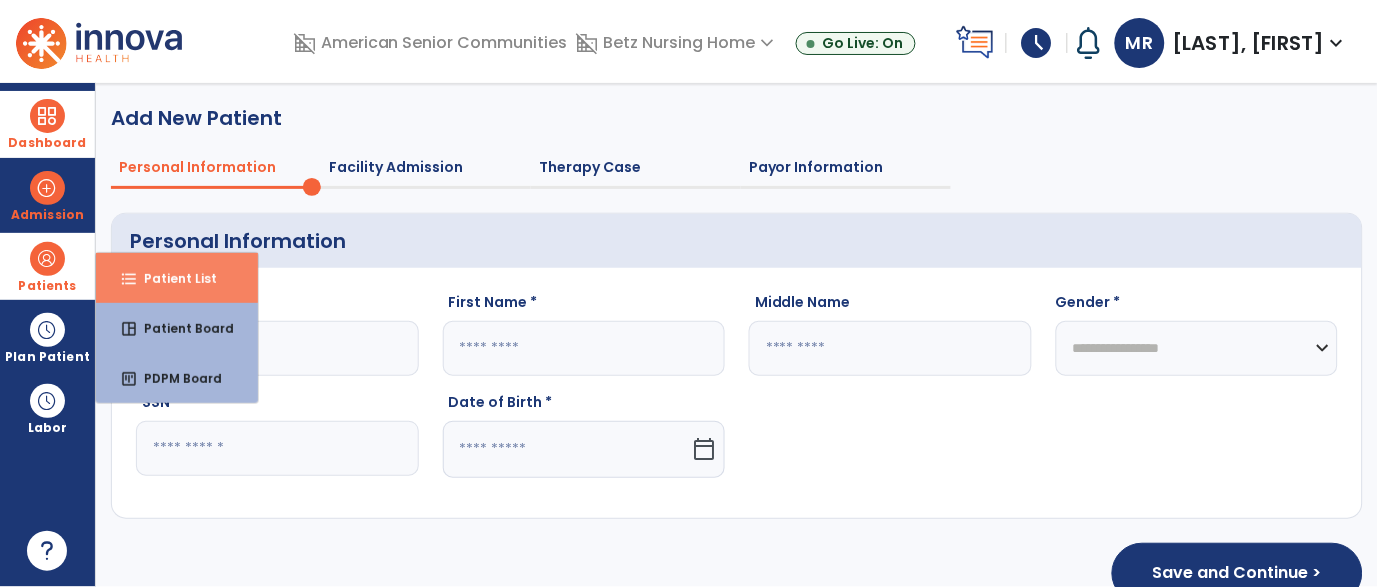 click on "format_list_bulleted  Patient List" at bounding box center (177, 278) 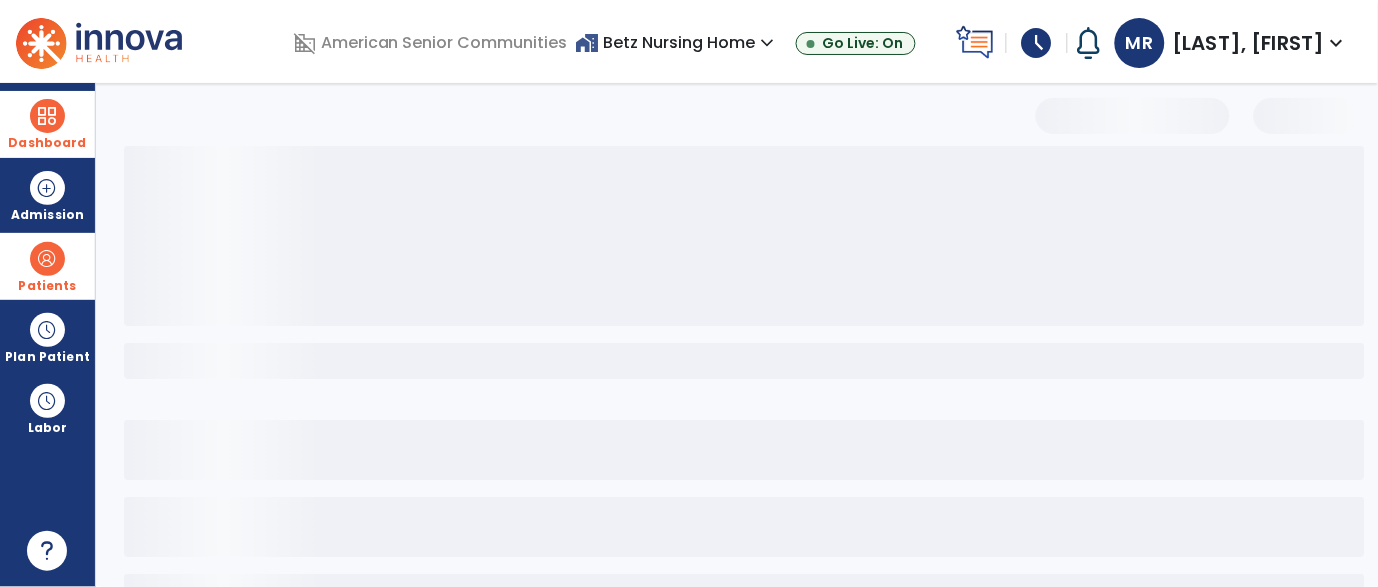 select on "***" 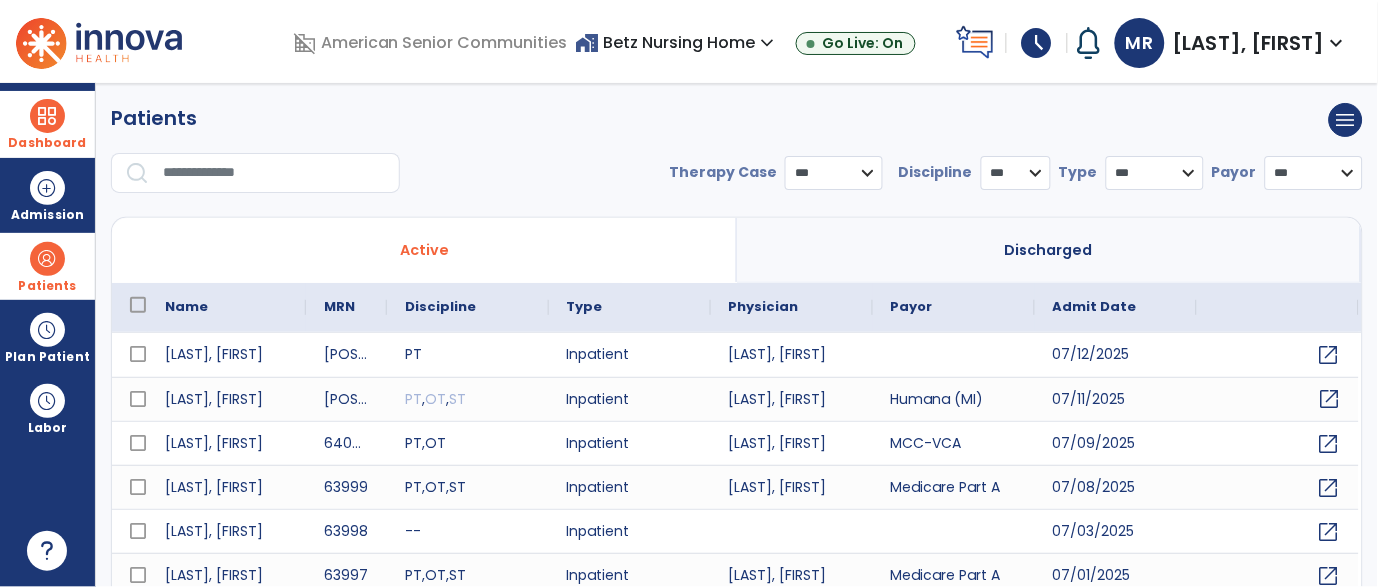 click on "open_in_new" at bounding box center (1330, 399) 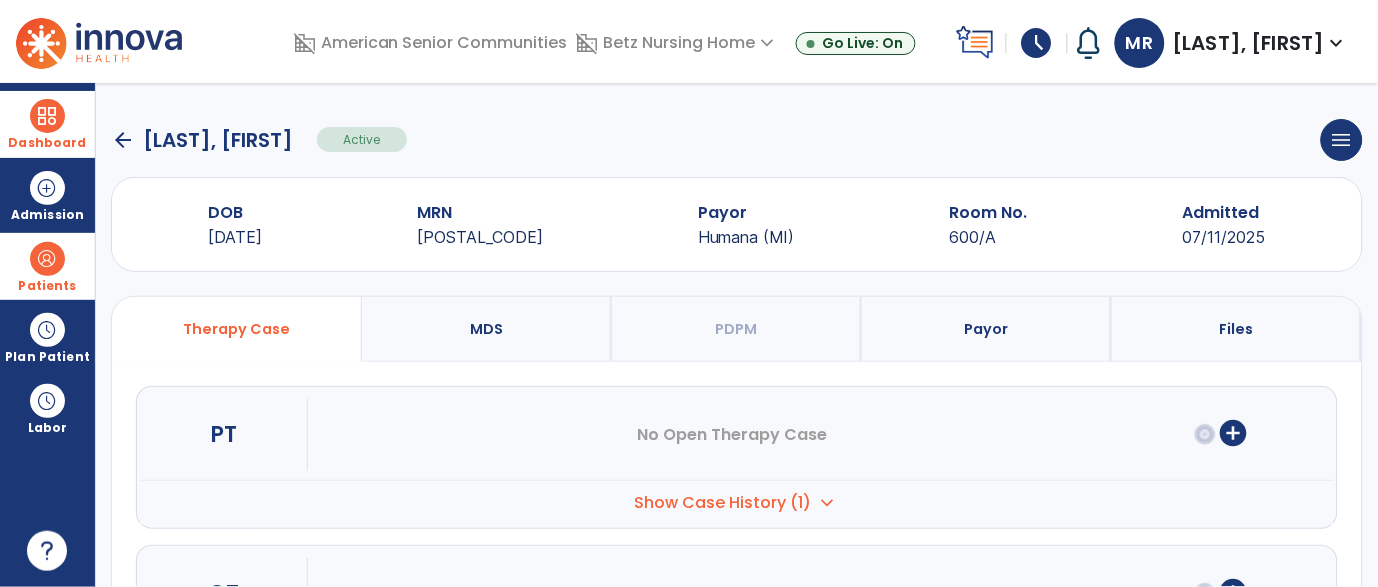 click on "add_circle" at bounding box center (1234, 435) 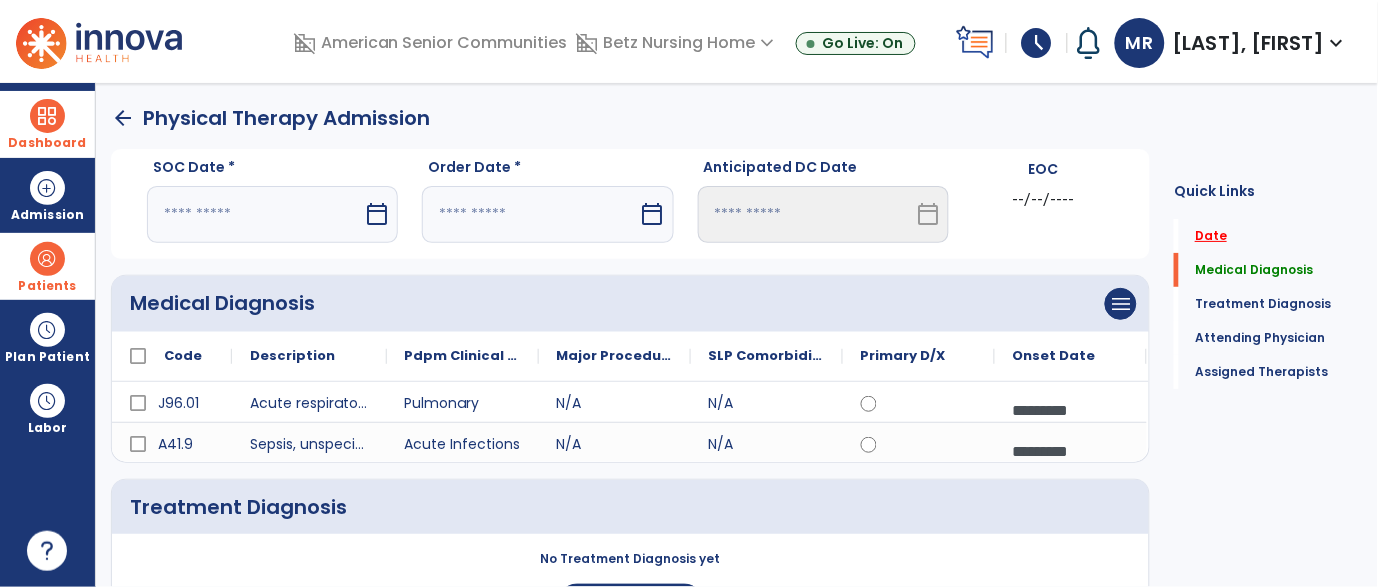 click on "Date" 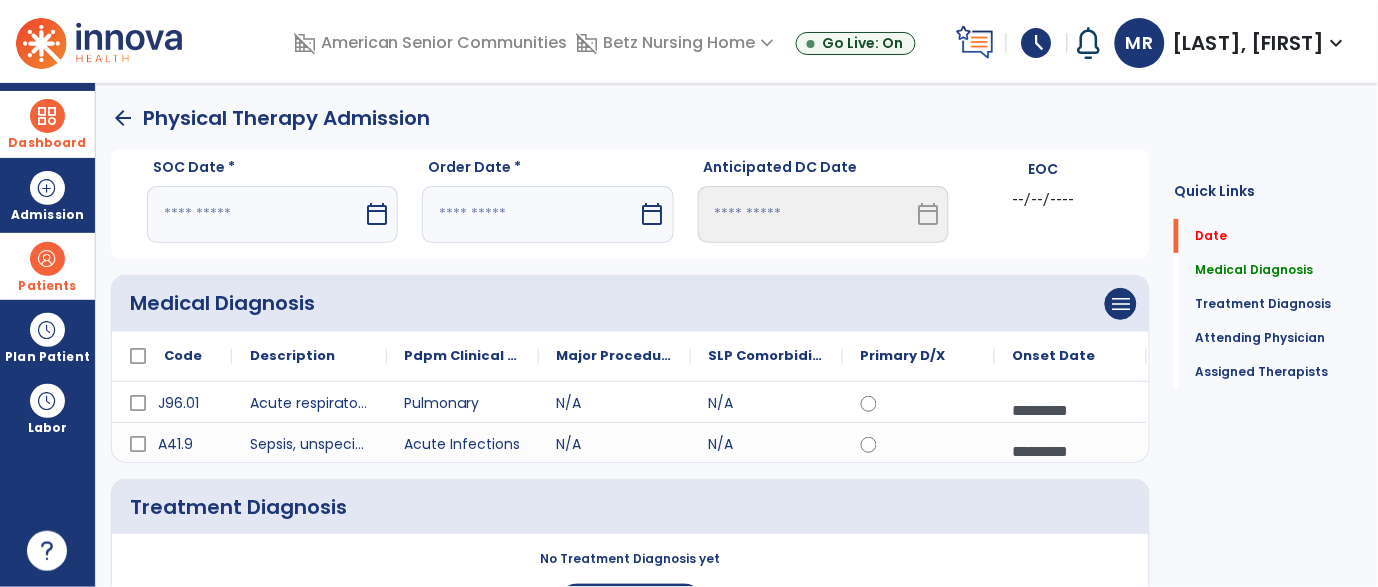 click on "calendar_today" at bounding box center [377, 214] 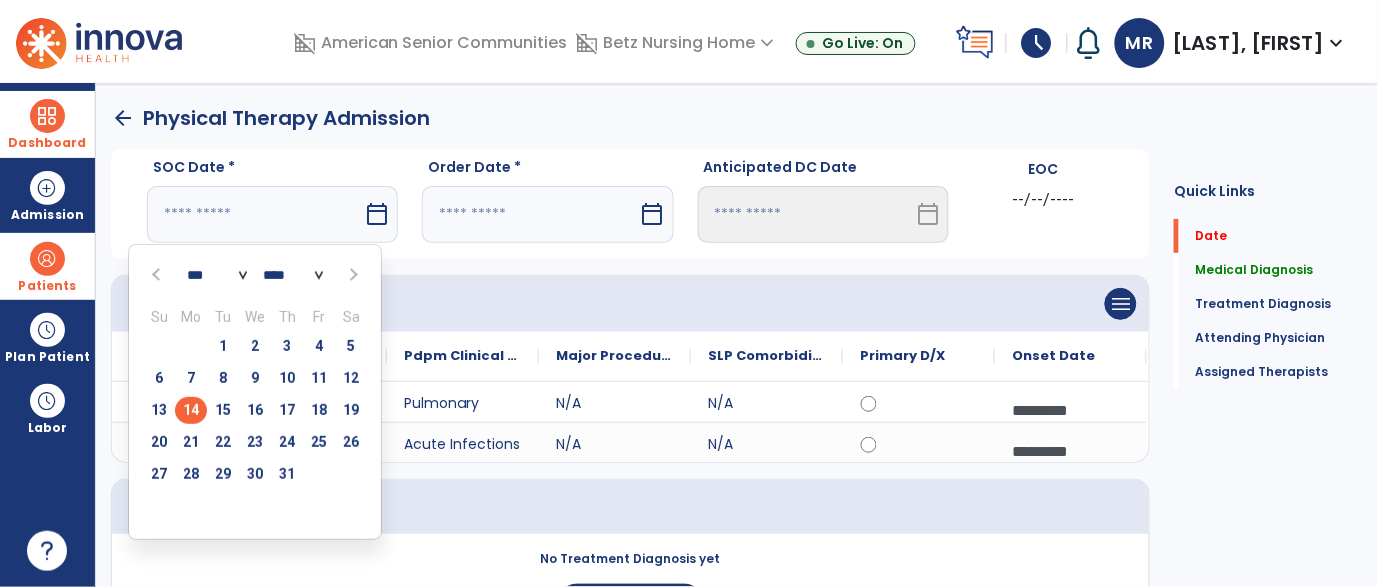 click on "14" at bounding box center [191, 410] 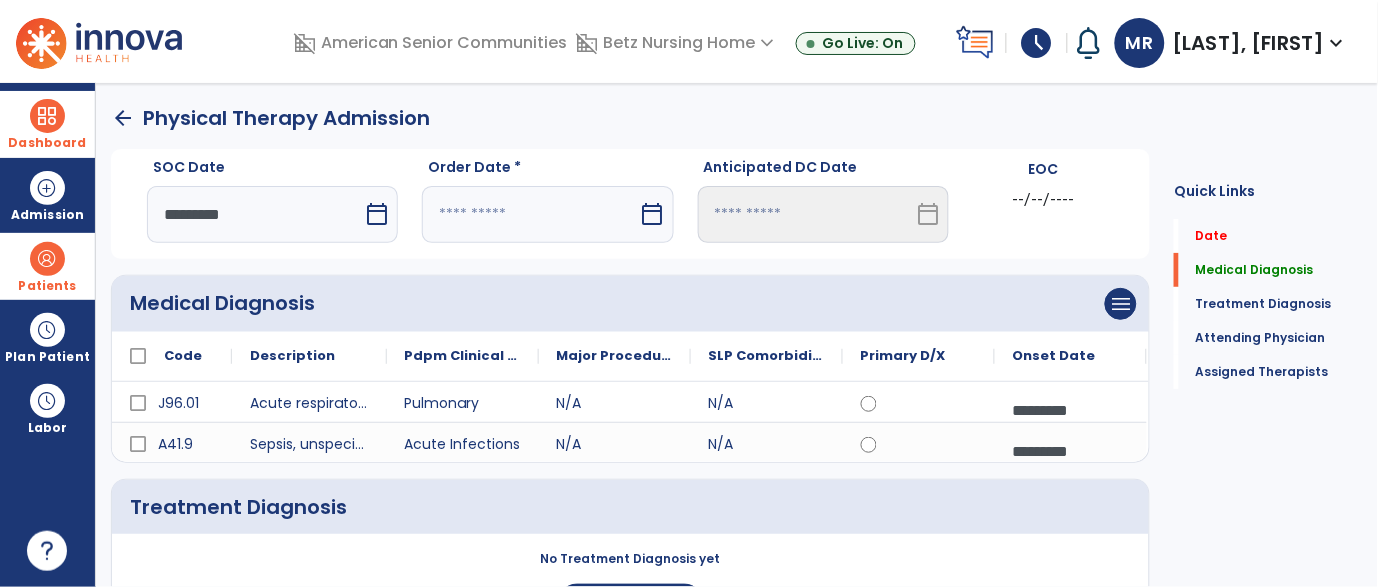 click on "calendar_today" at bounding box center [653, 214] 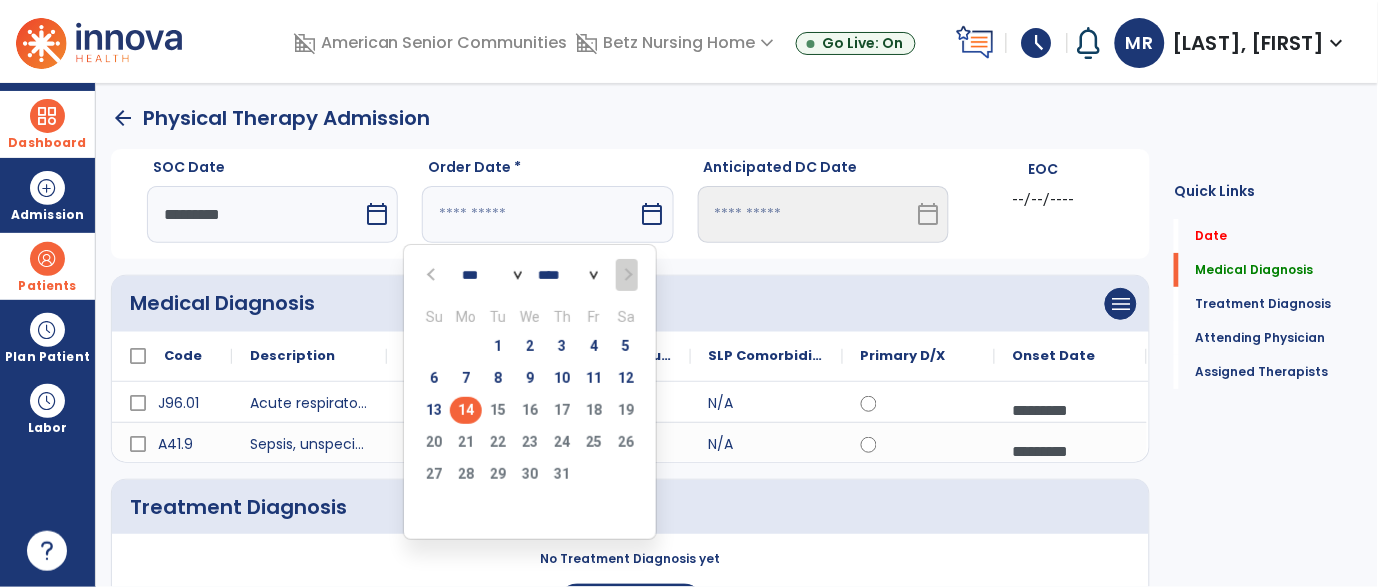 click on "14" at bounding box center [466, 410] 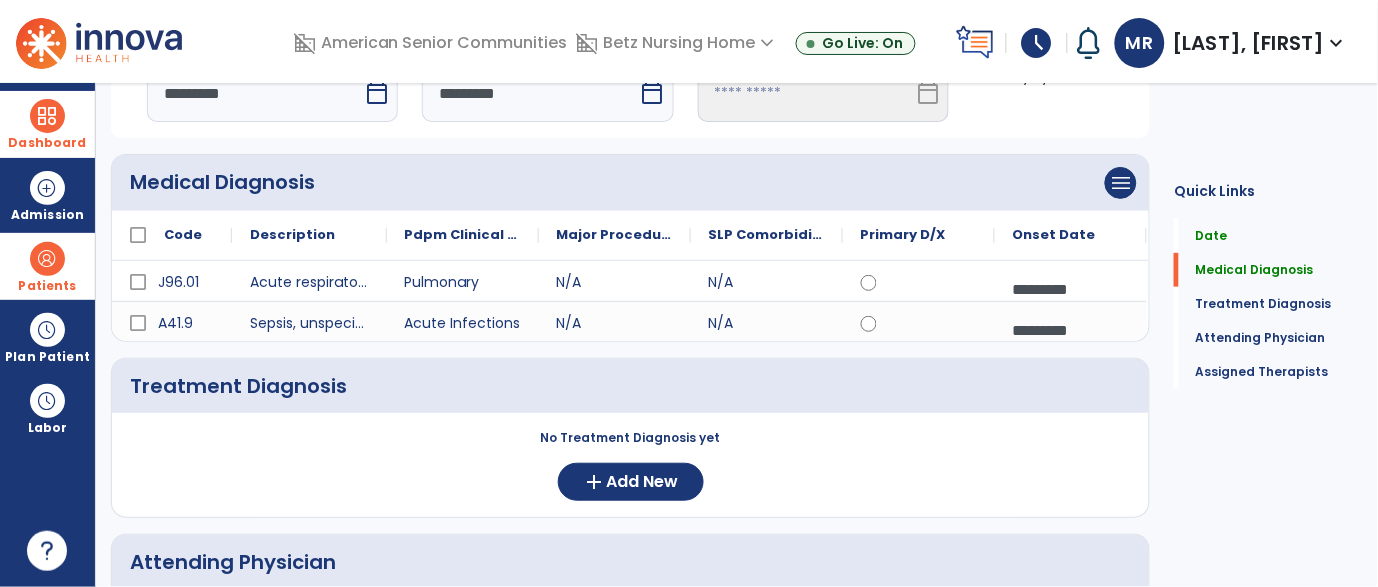 scroll, scrollTop: 124, scrollLeft: 0, axis: vertical 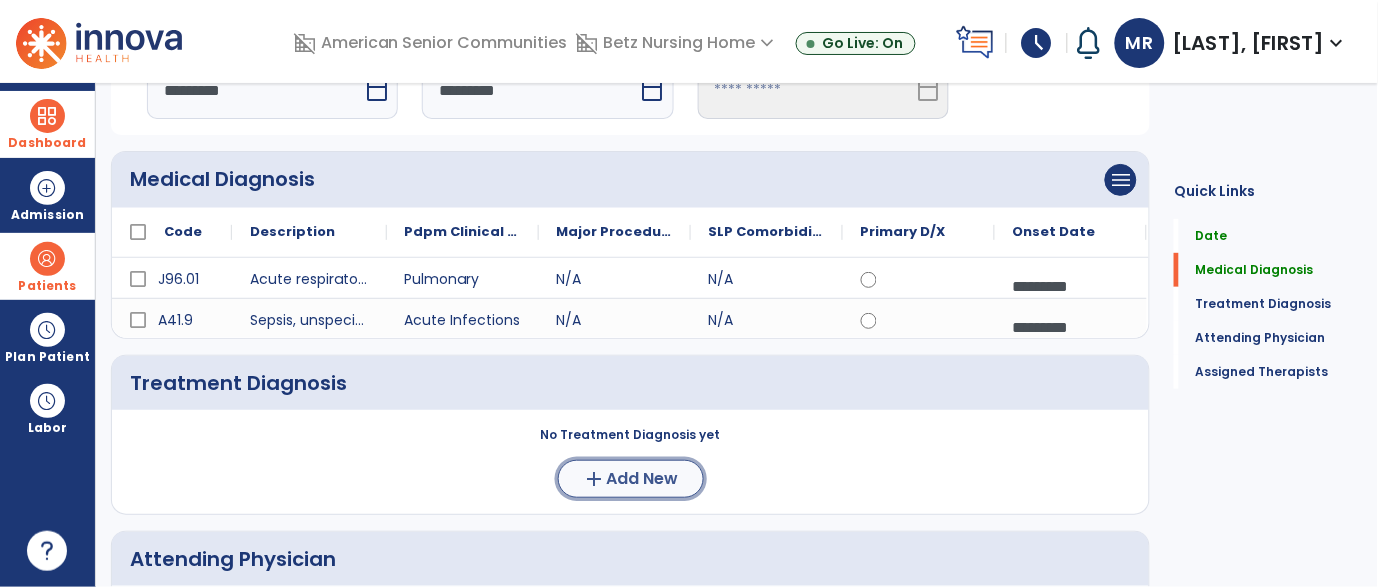 click on "Add New" 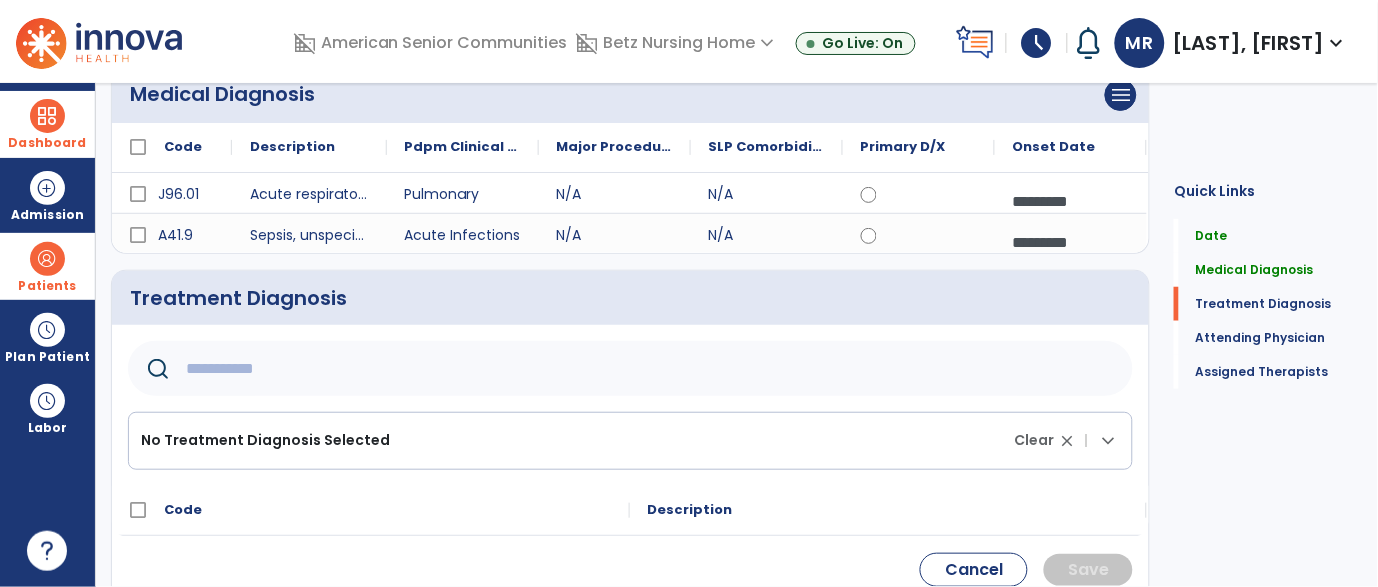 scroll, scrollTop: 215, scrollLeft: 0, axis: vertical 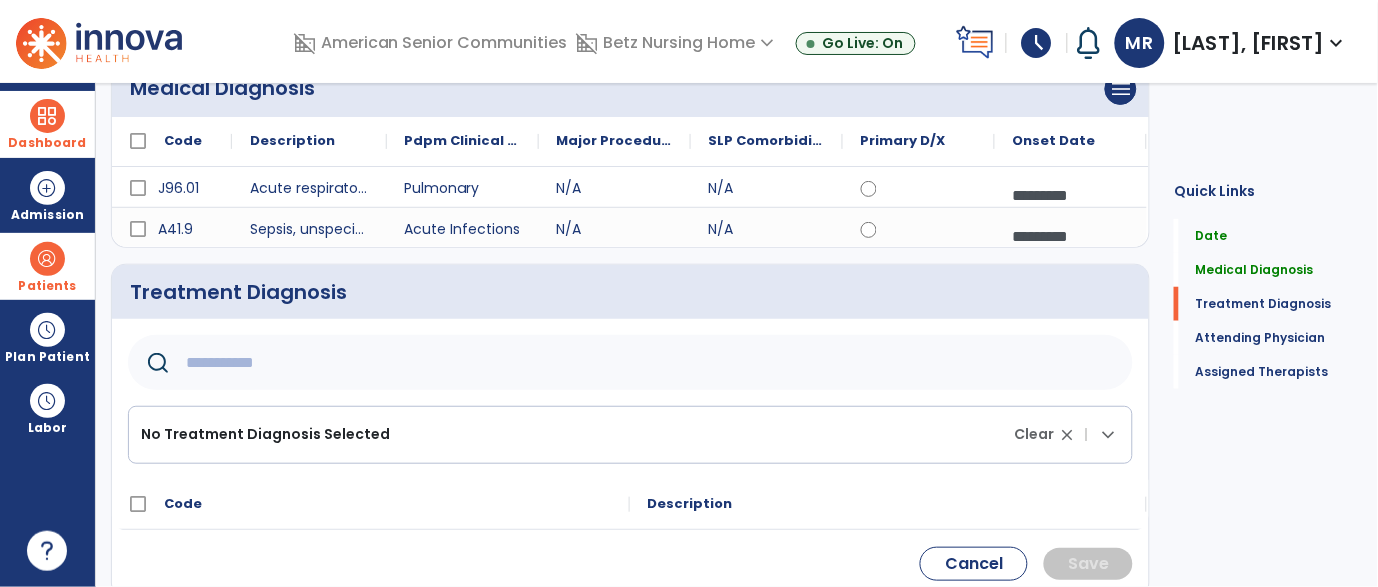 click 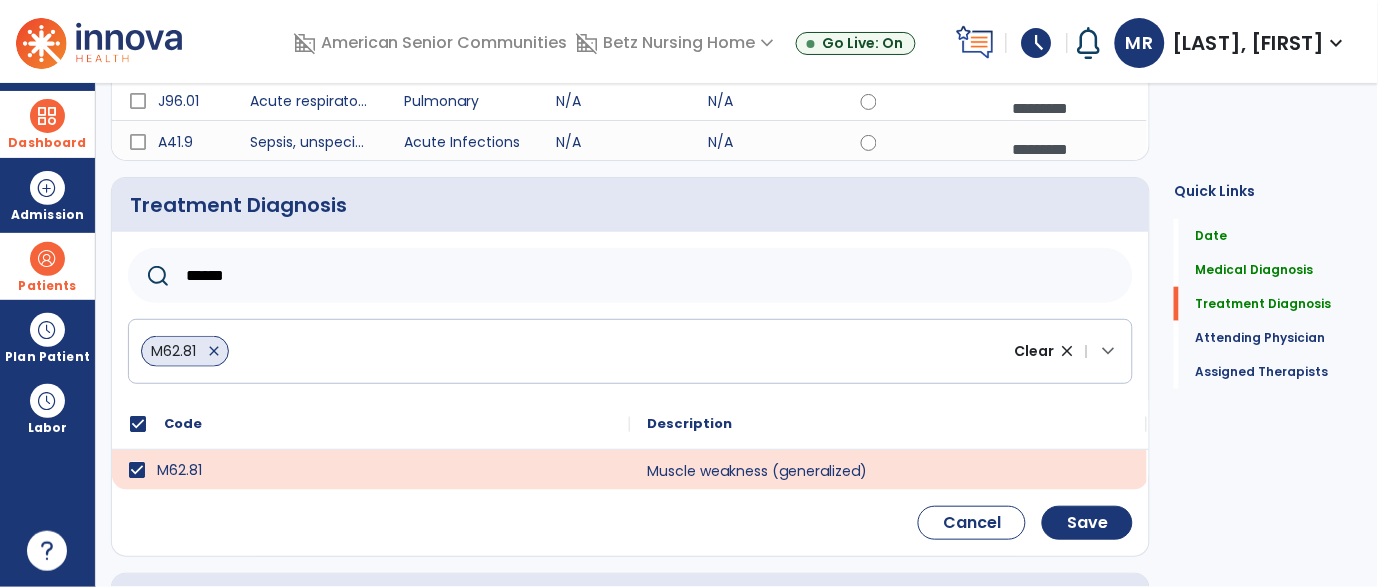 scroll, scrollTop: 325, scrollLeft: 0, axis: vertical 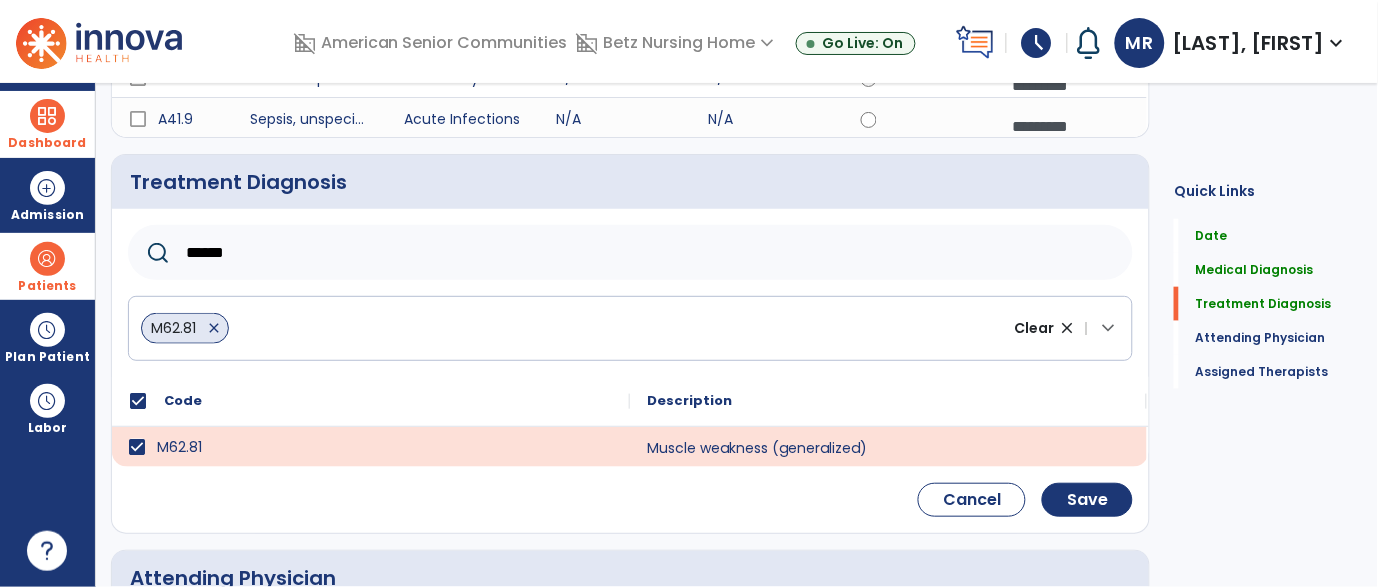 click on "******" 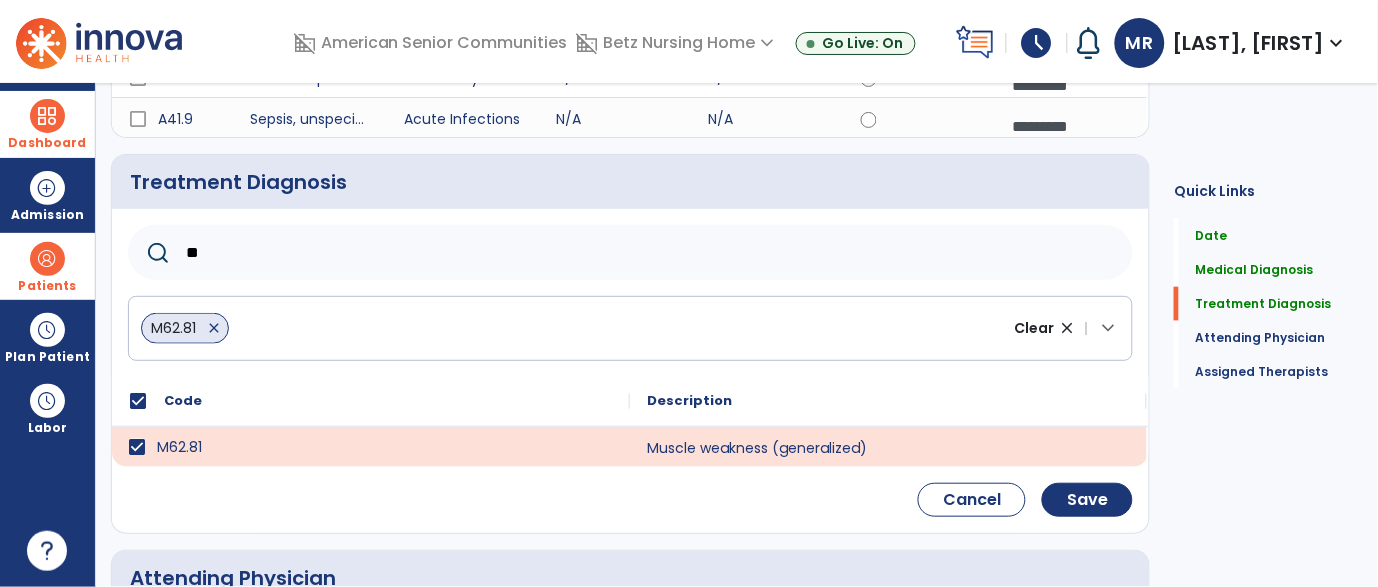 type on "*" 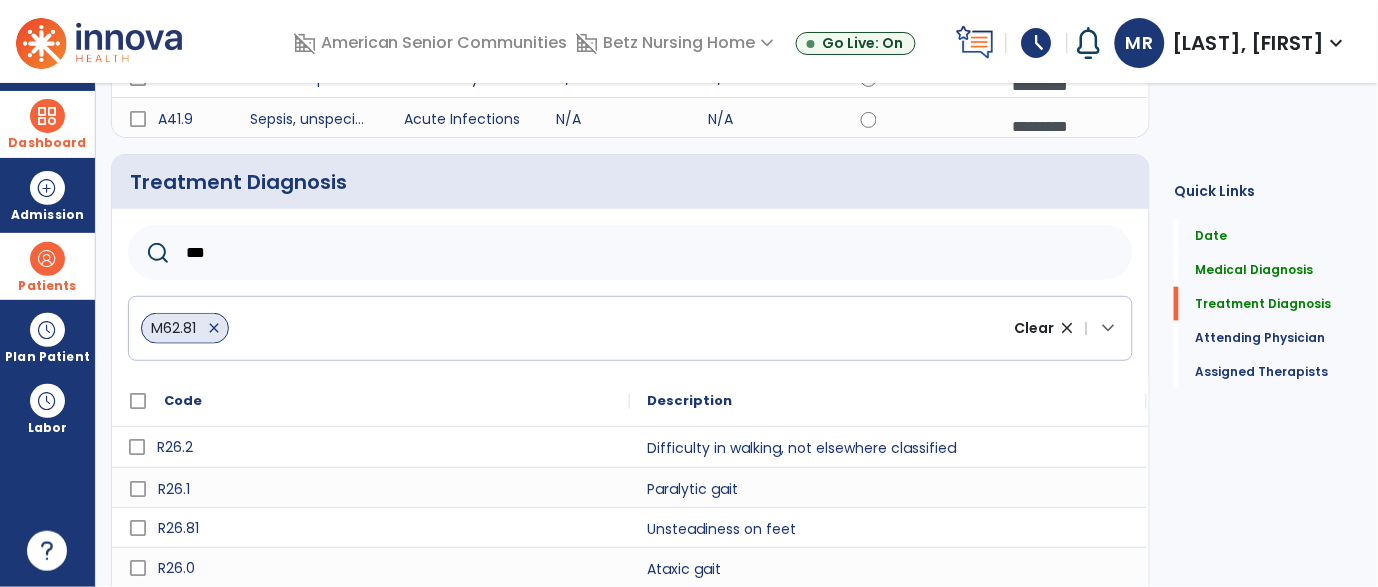 type on "***" 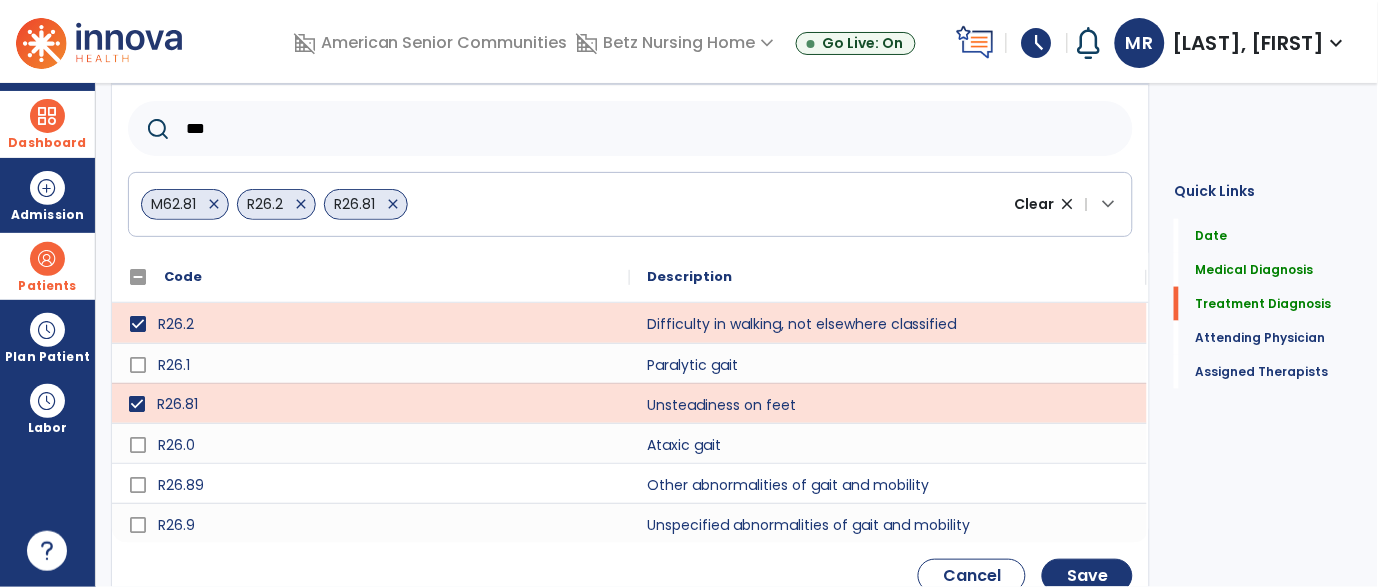 scroll, scrollTop: 445, scrollLeft: 0, axis: vertical 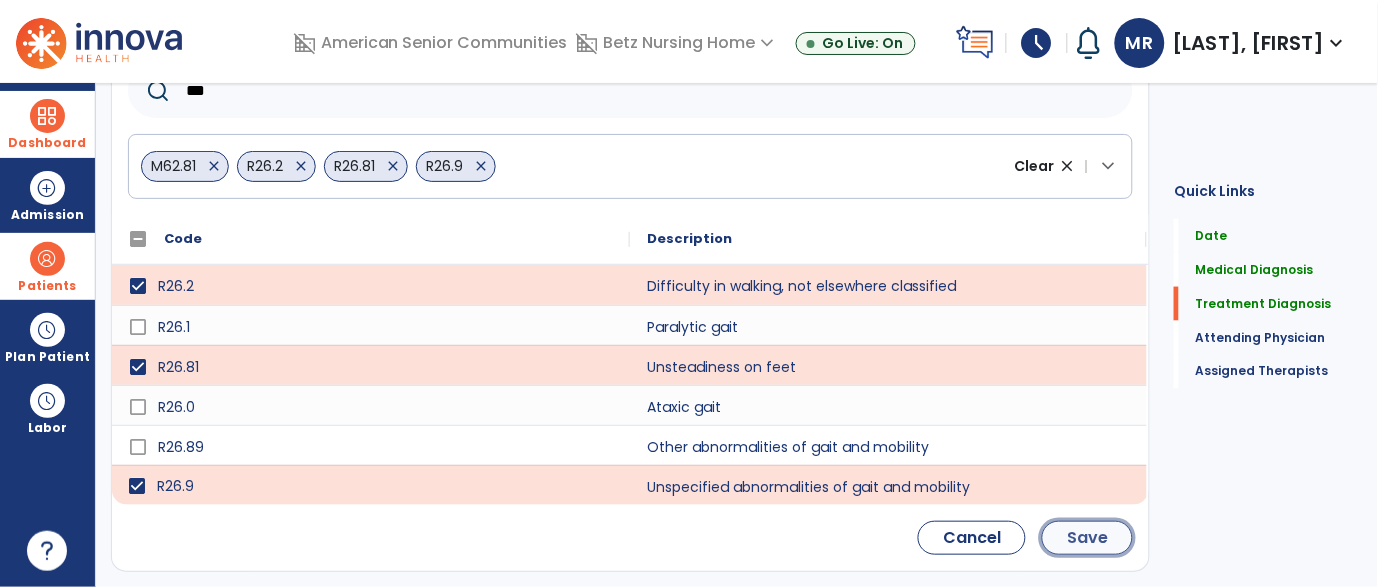 click on "Save" 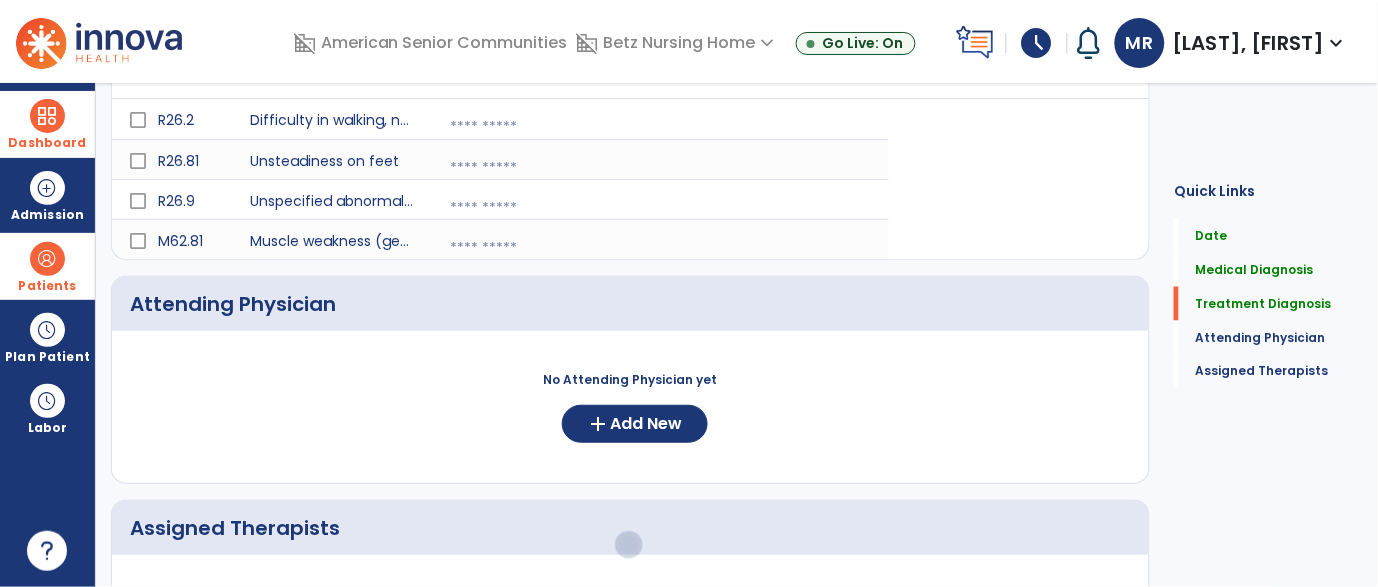 scroll, scrollTop: 322, scrollLeft: 0, axis: vertical 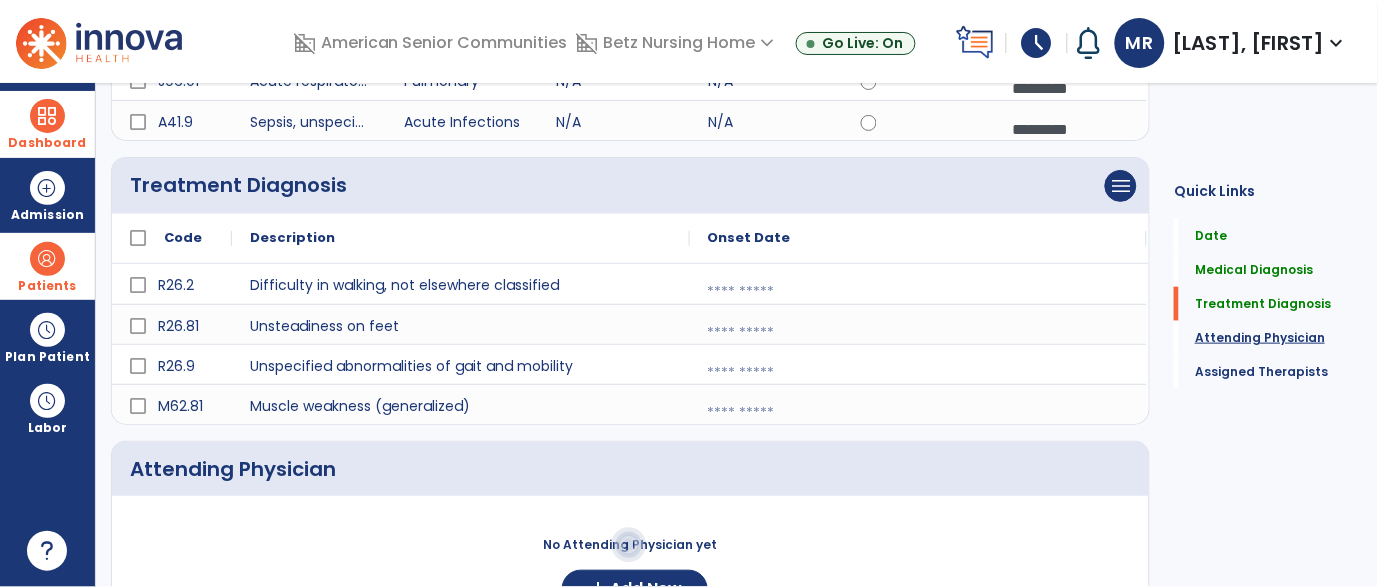 click on "Attending Physician" 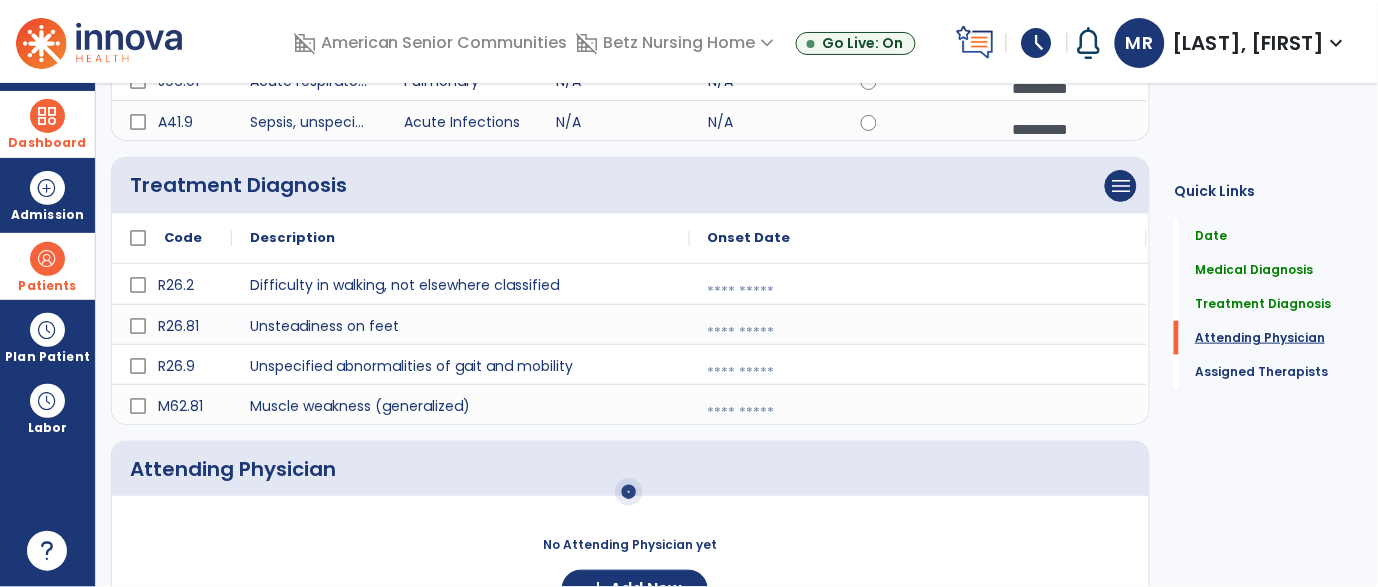 scroll, scrollTop: 531, scrollLeft: 0, axis: vertical 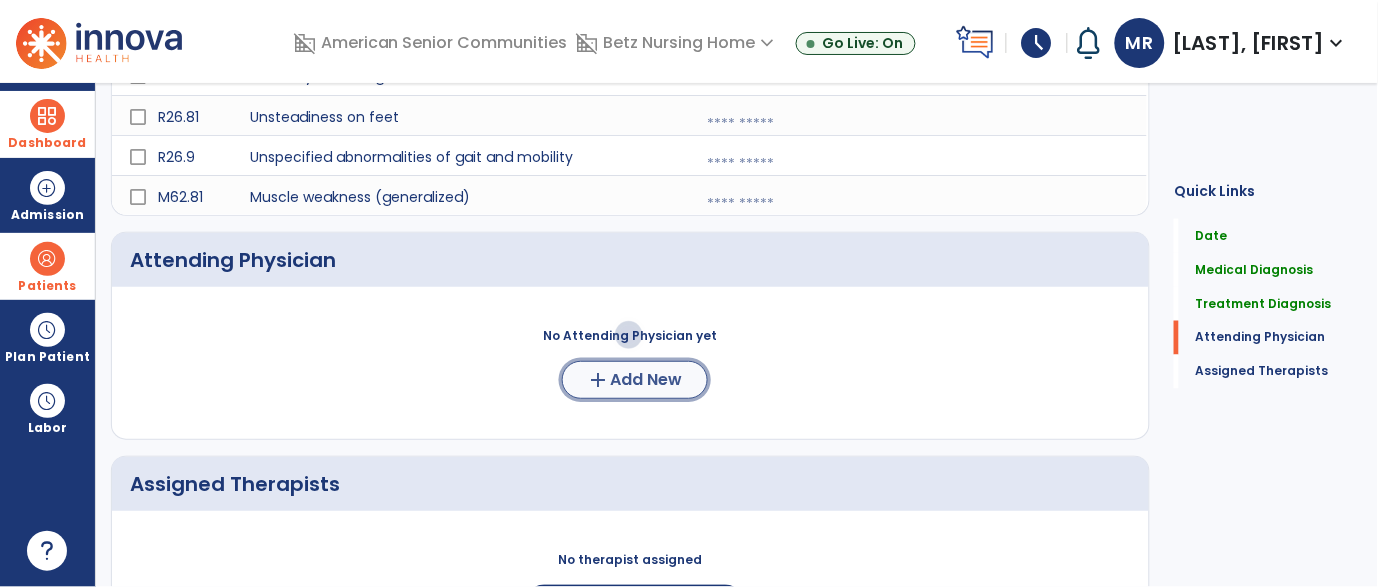 click on "Add New" 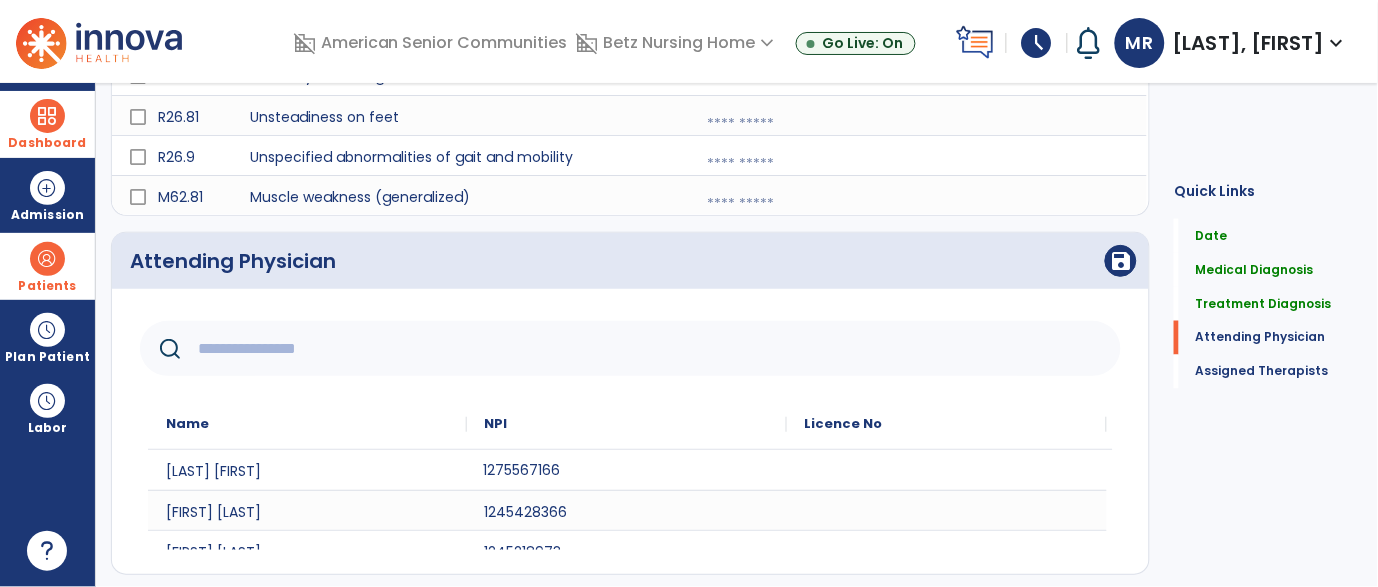 click on "1275567166" 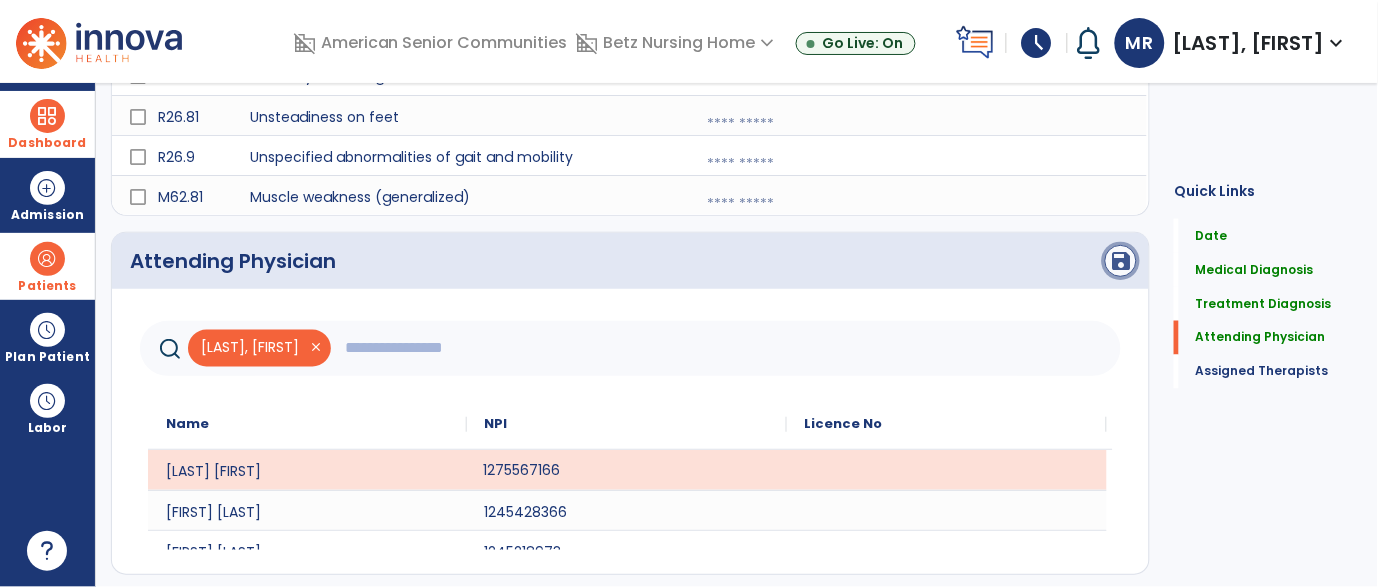 click on "save" 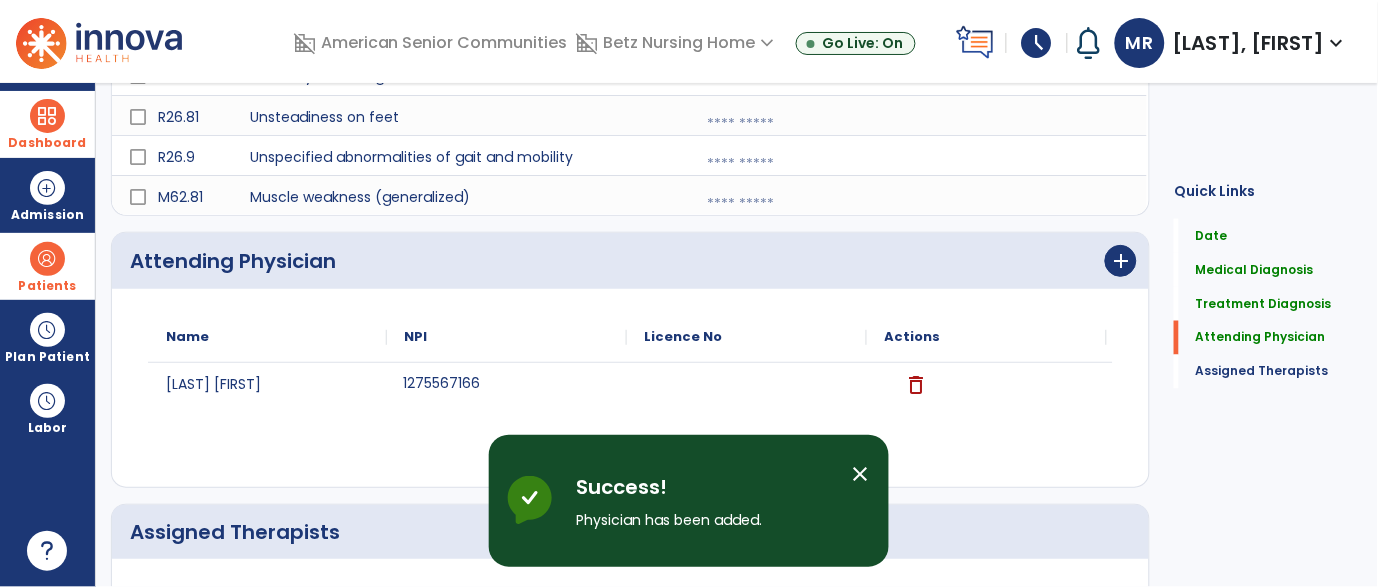 click on "close" at bounding box center (861, 474) 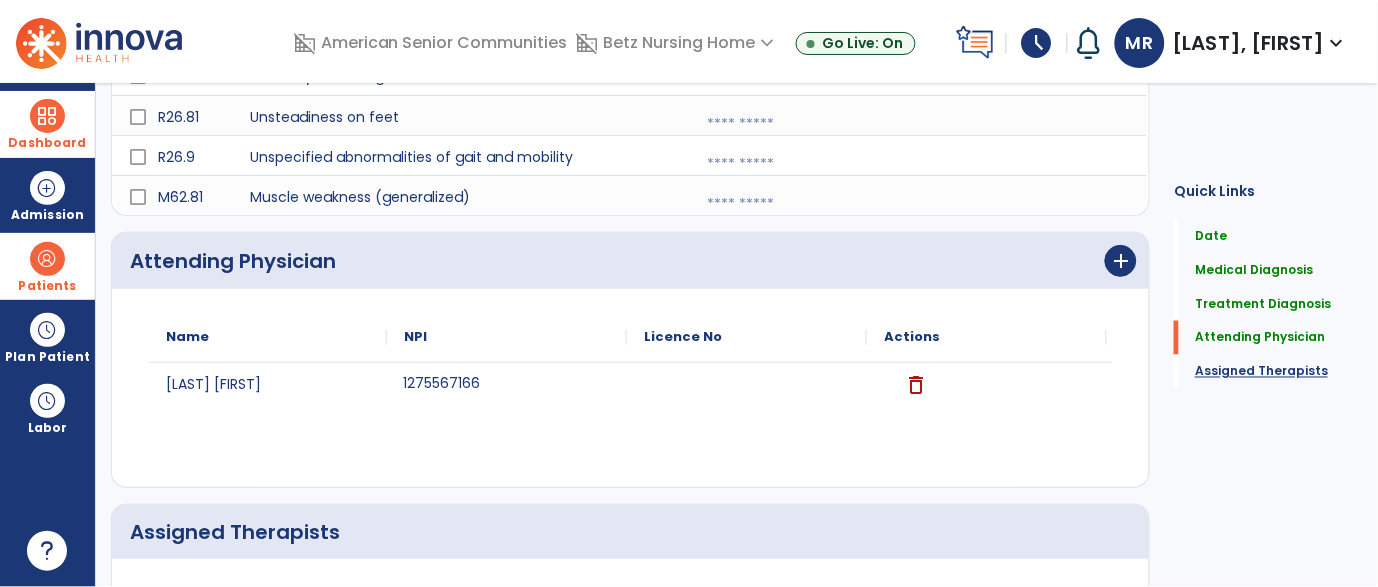 click on "Assigned Therapists" 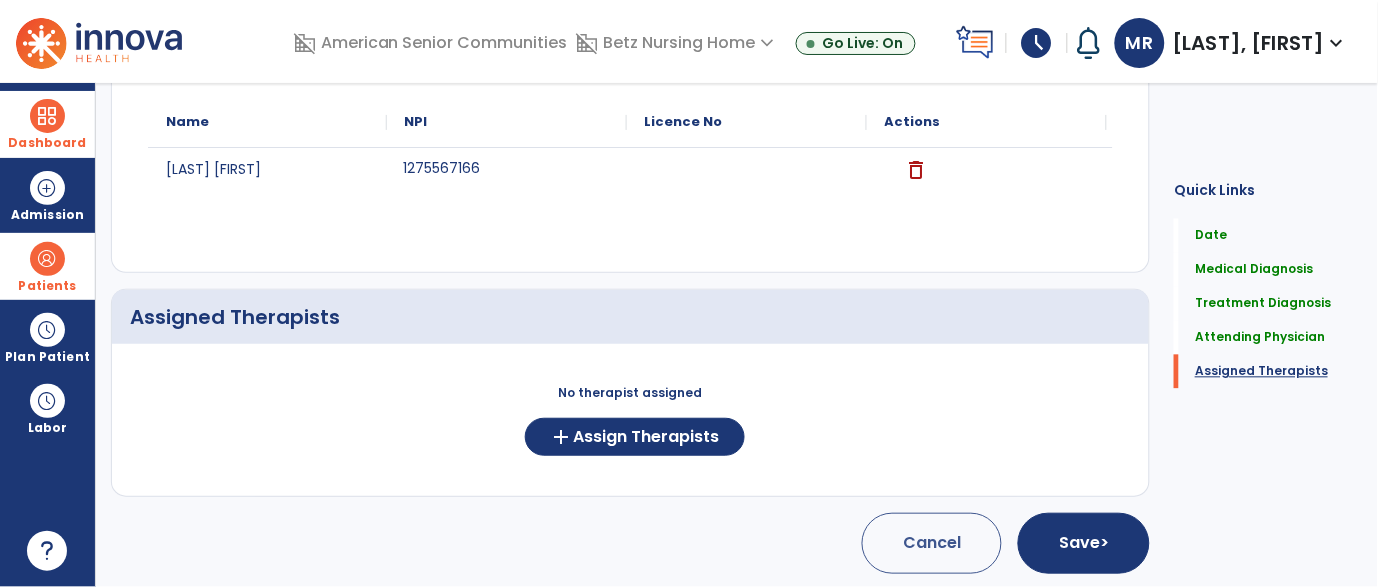 scroll, scrollTop: 747, scrollLeft: 0, axis: vertical 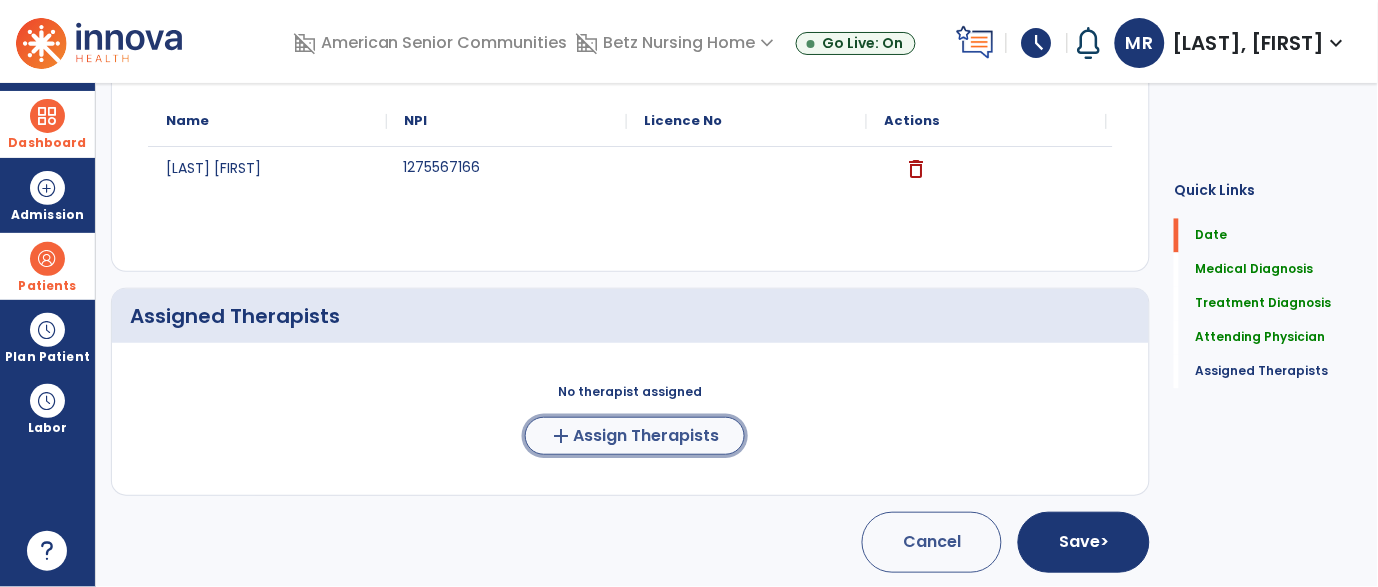 click on "Assign Therapists" 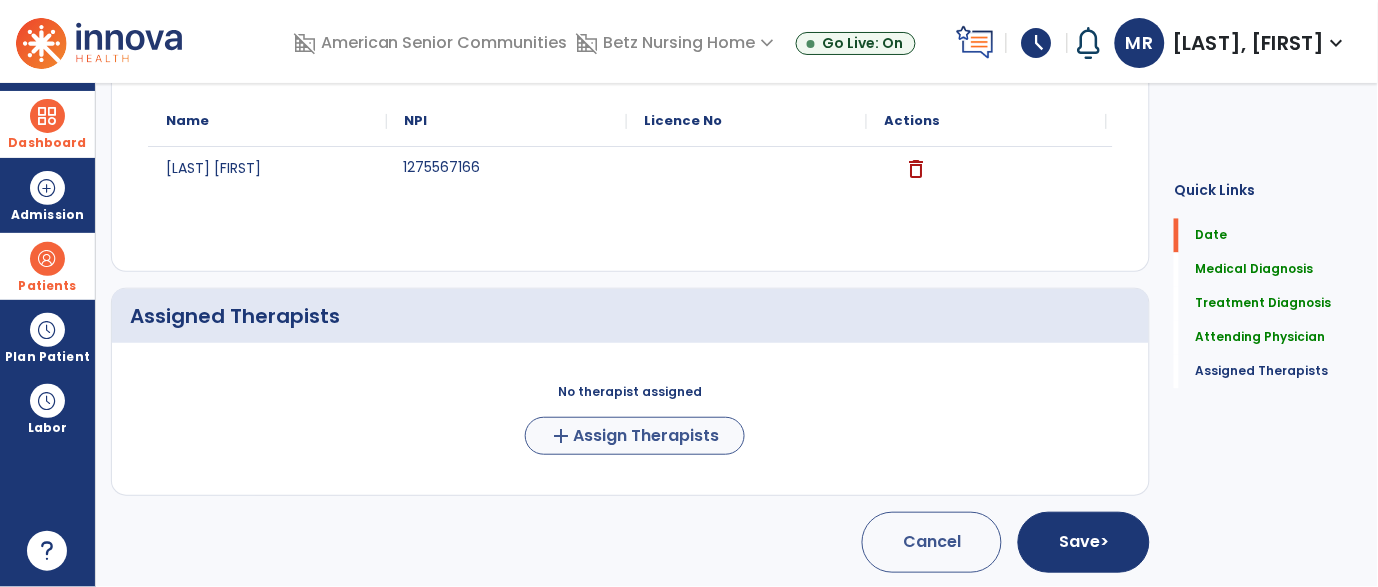 scroll, scrollTop: 743, scrollLeft: 0, axis: vertical 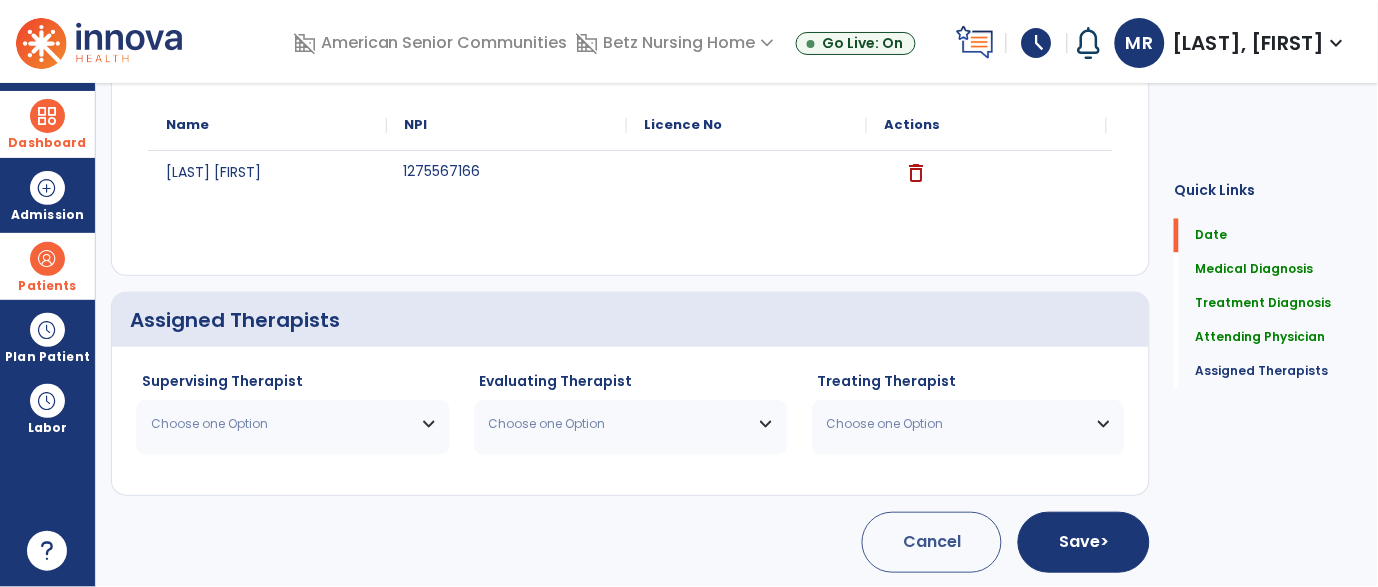 click on "Choose one Option" at bounding box center [293, 424] 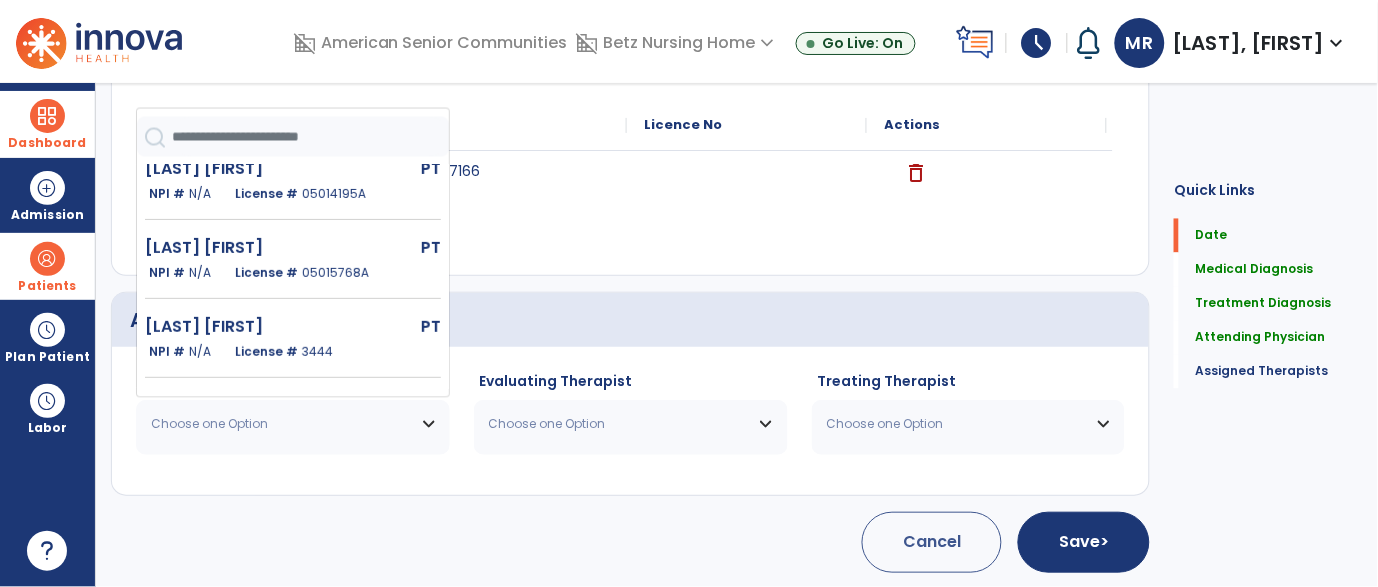 scroll, scrollTop: 86, scrollLeft: 0, axis: vertical 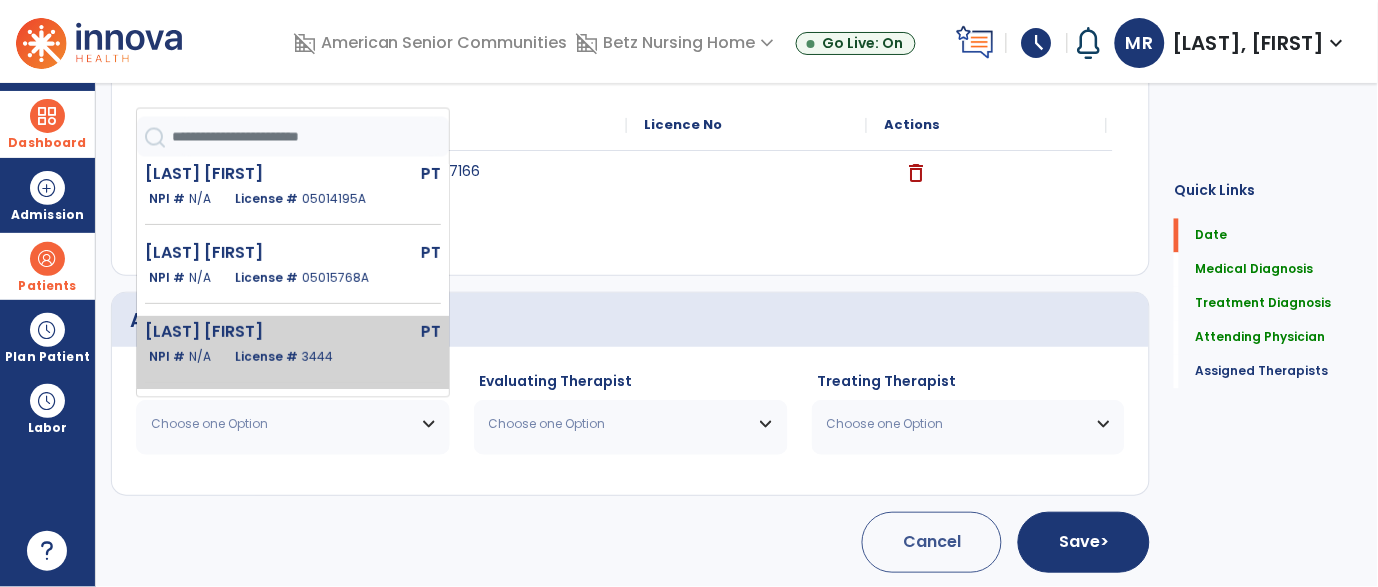 click on "3444" 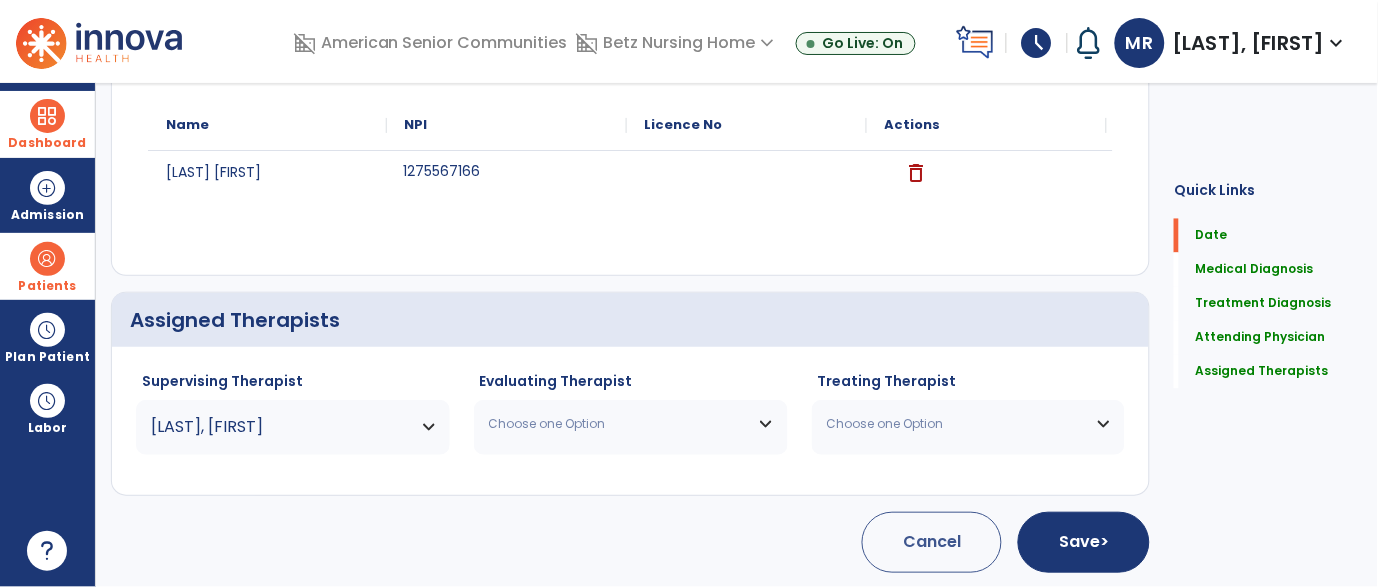 click on "Choose one Option" at bounding box center [631, 424] 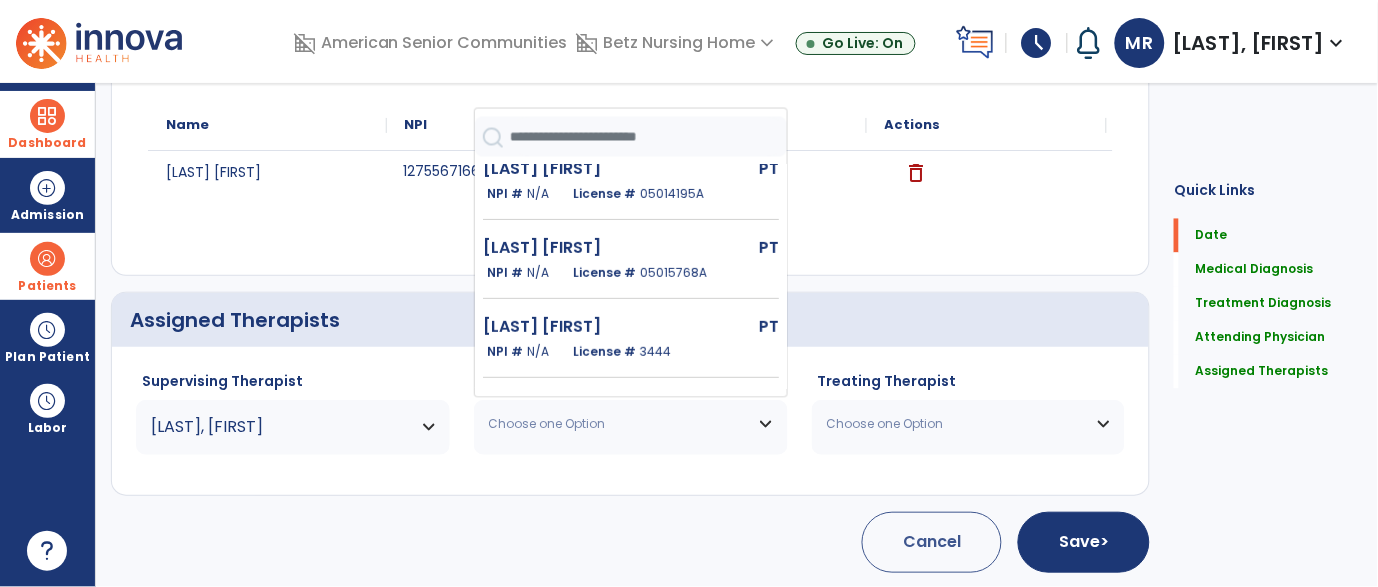 scroll, scrollTop: 90, scrollLeft: 0, axis: vertical 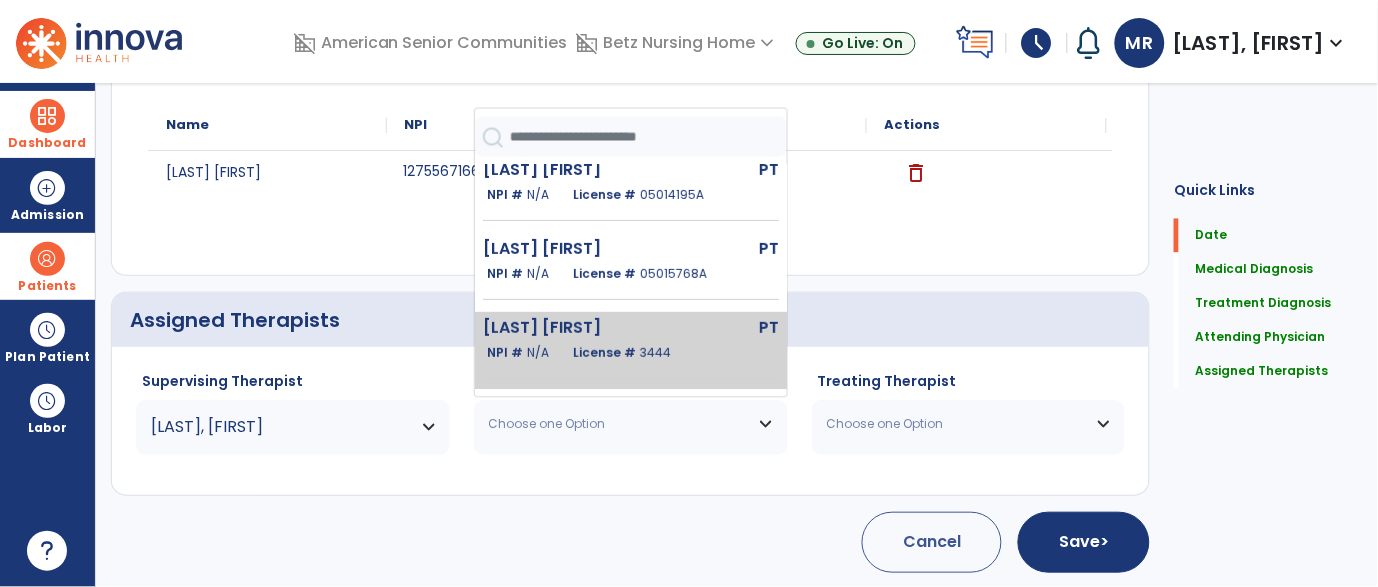 click on "License #  3444" 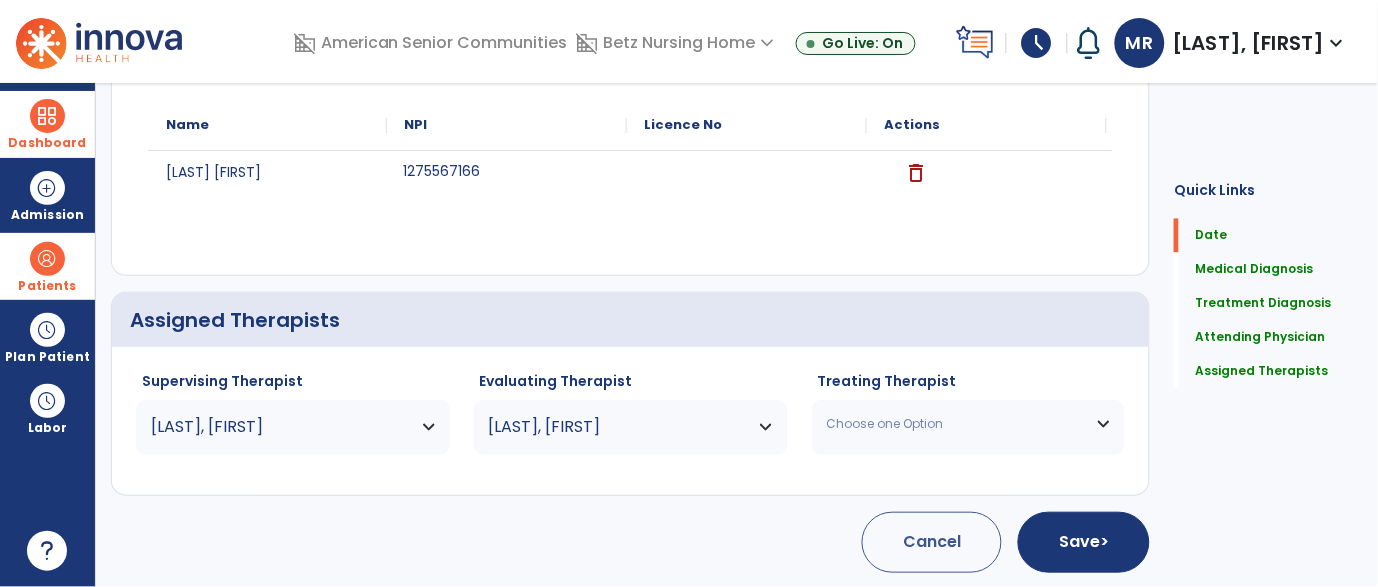click on "Choose one Option" at bounding box center [969, 424] 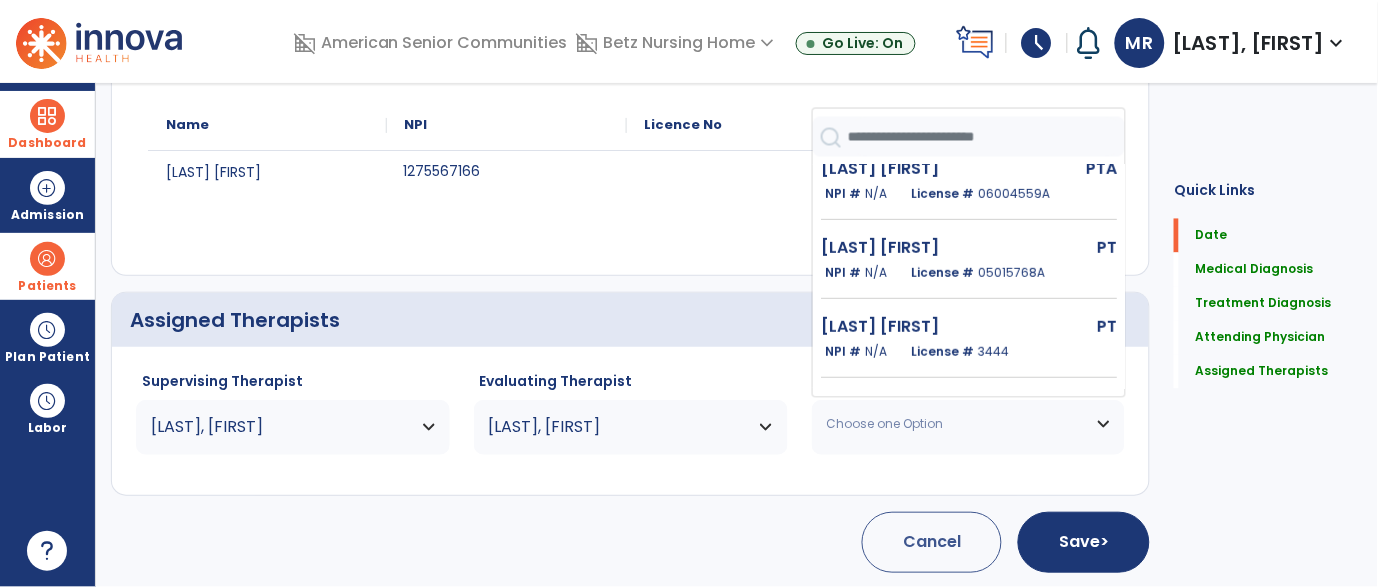 scroll, scrollTop: 168, scrollLeft: 0, axis: vertical 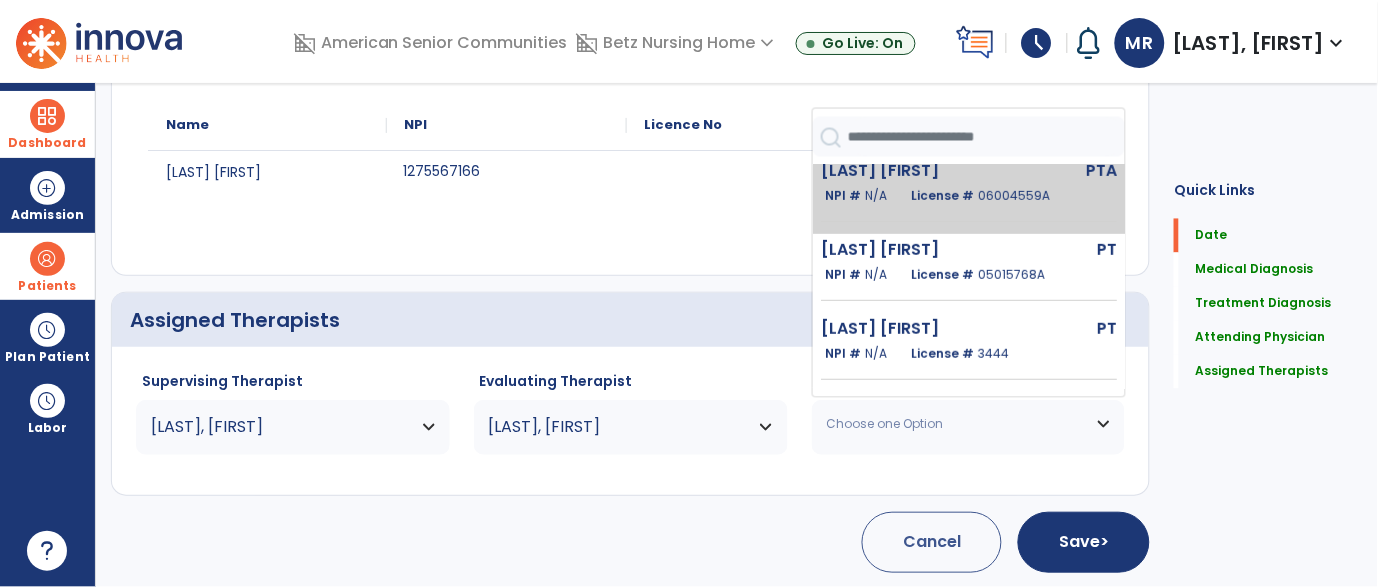 click on "License #  06004559A" 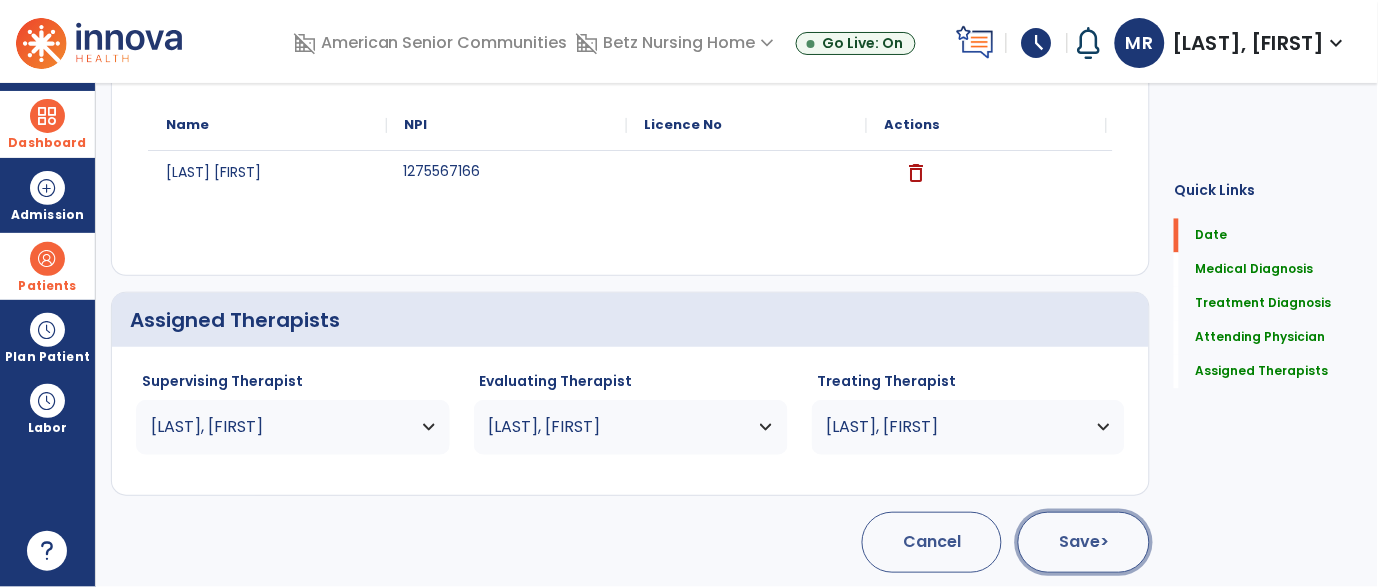 click on ">" 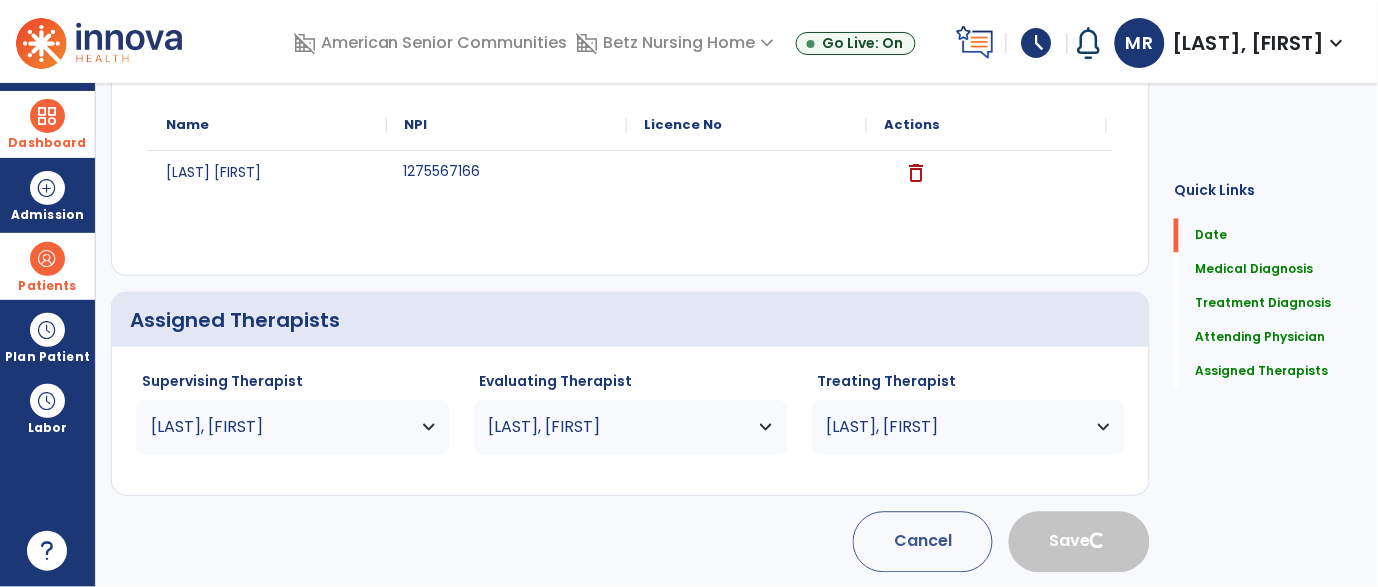 type 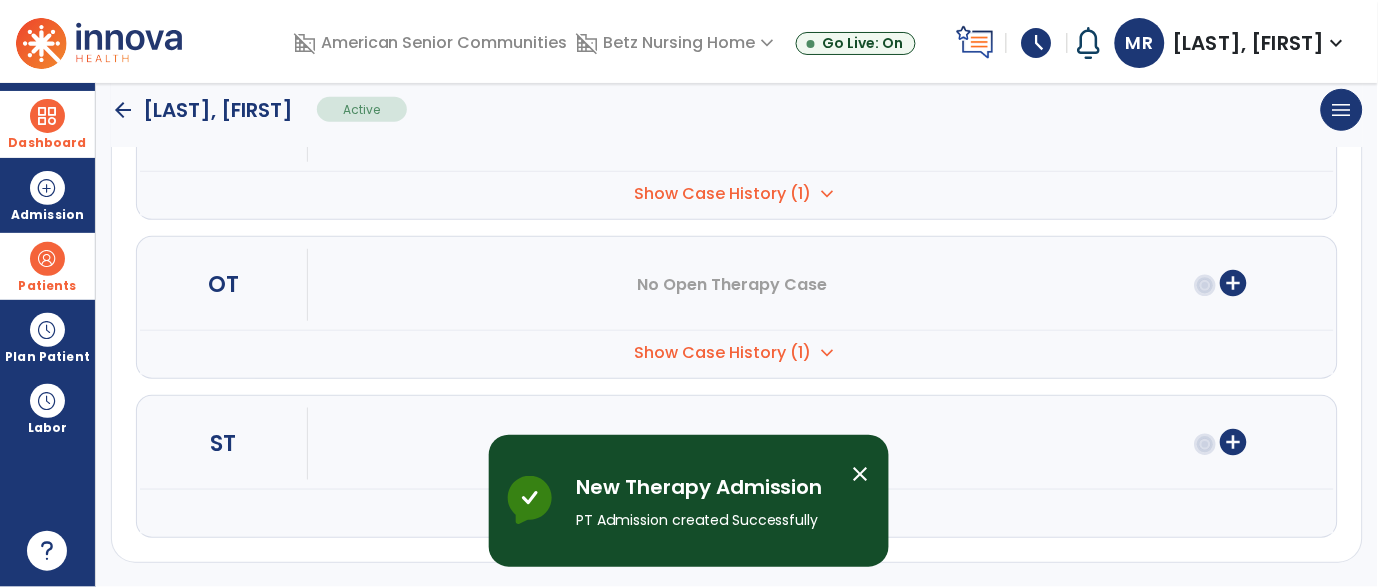 scroll, scrollTop: 307, scrollLeft: 0, axis: vertical 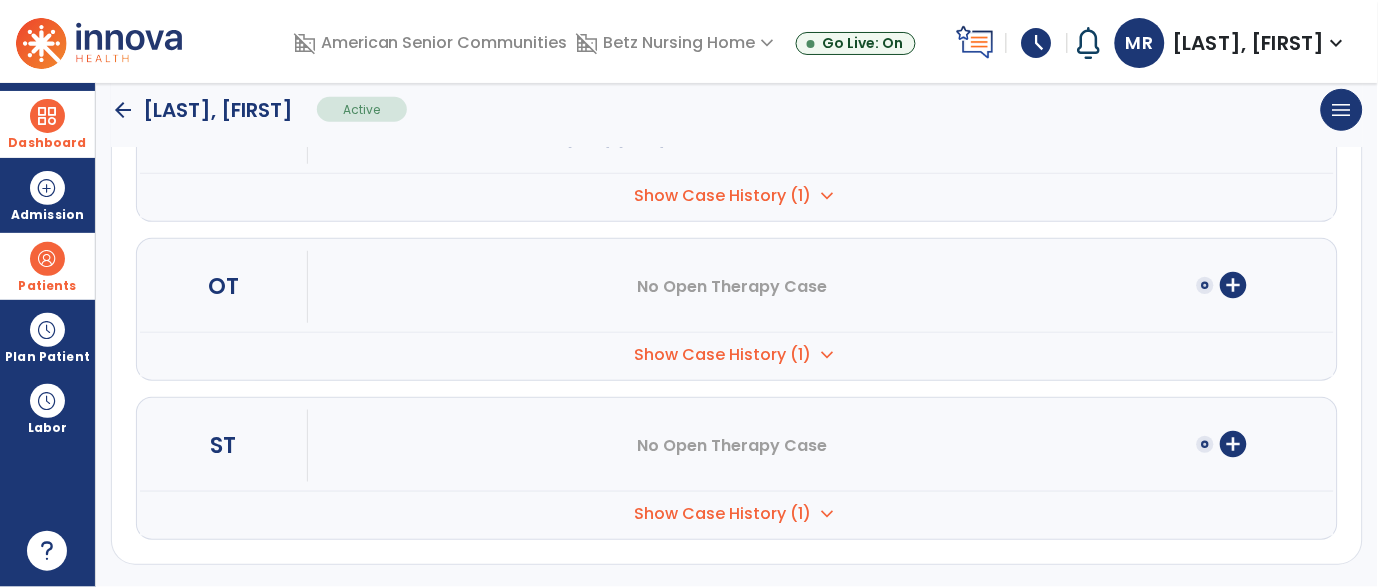 click at bounding box center [47, 259] 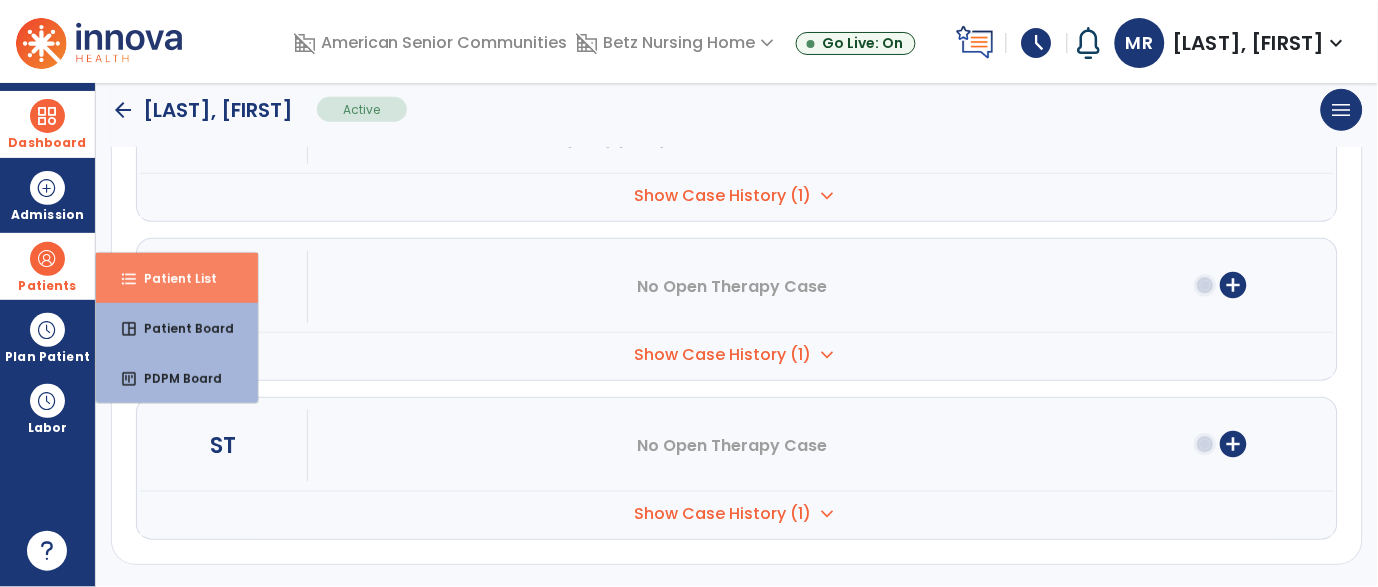 click on "format_list_bulleted  Patient List" at bounding box center [177, 278] 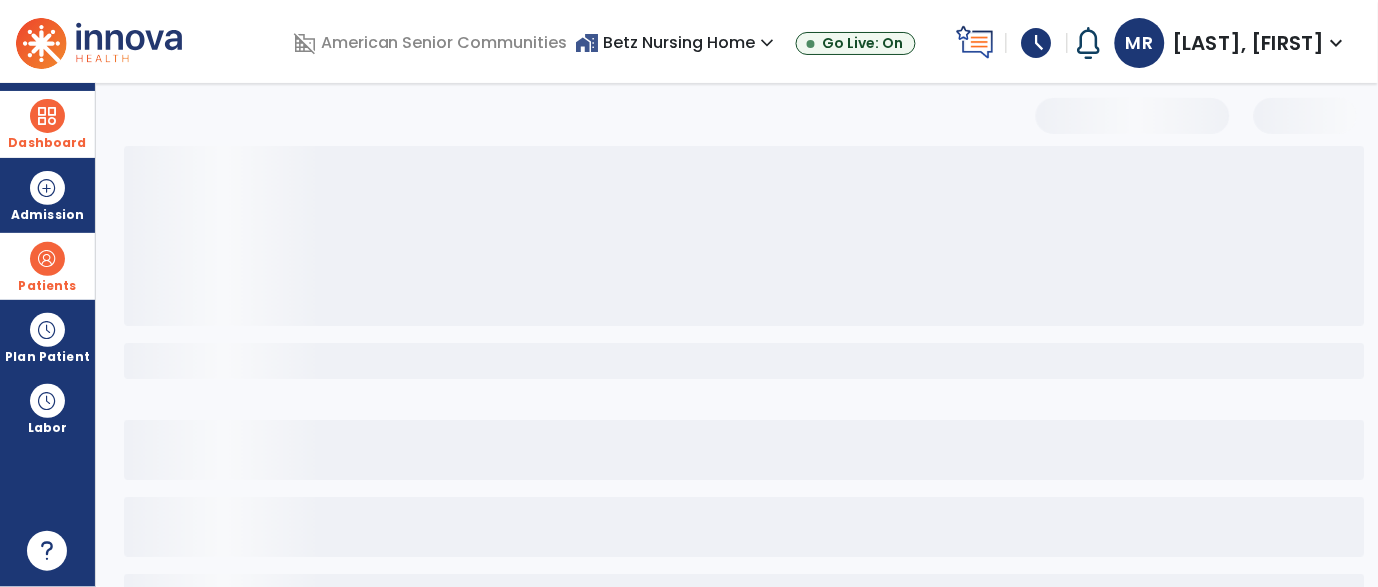 scroll, scrollTop: 155, scrollLeft: 0, axis: vertical 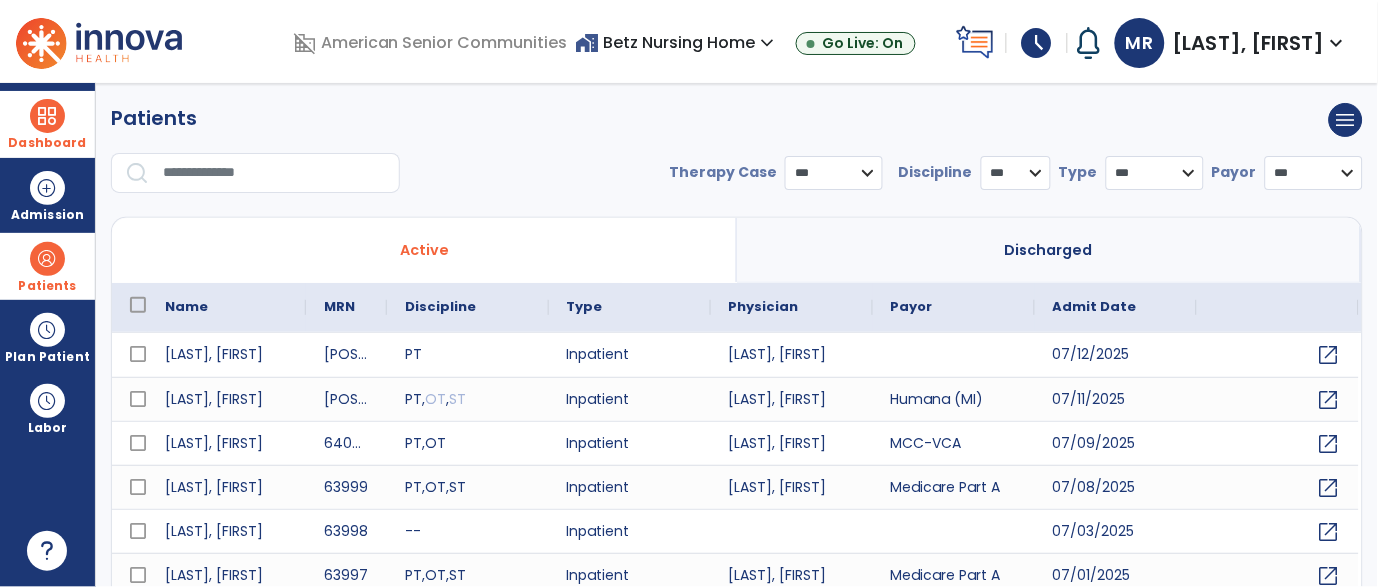 click at bounding box center (274, 173) 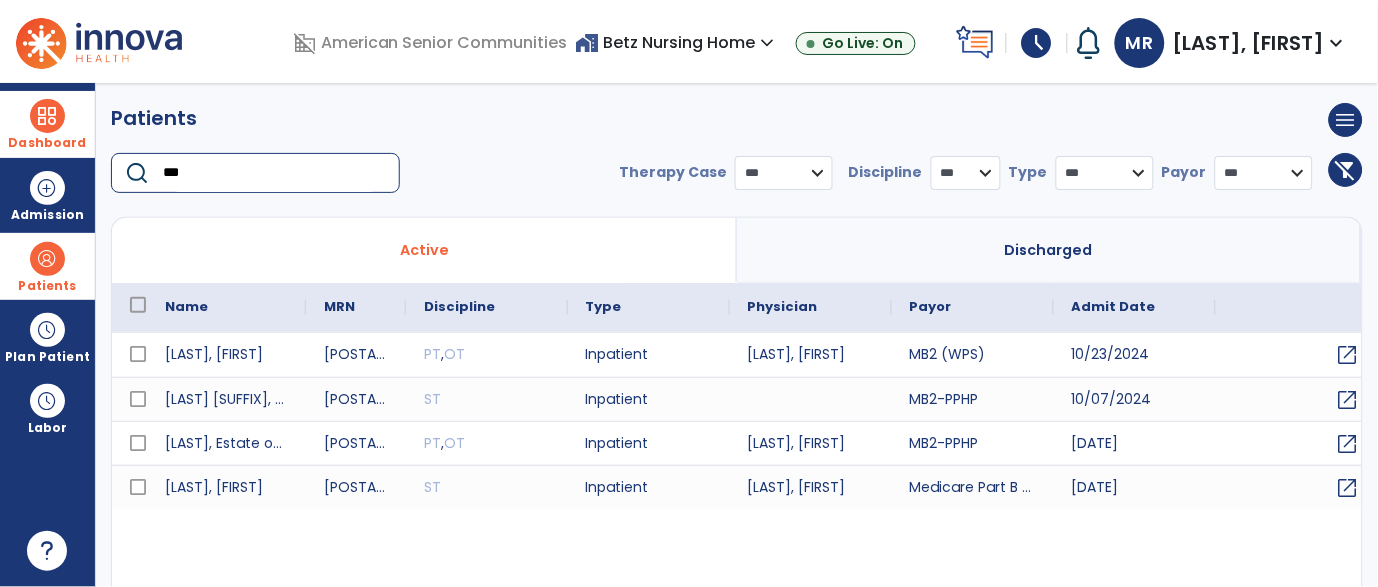 type on "***" 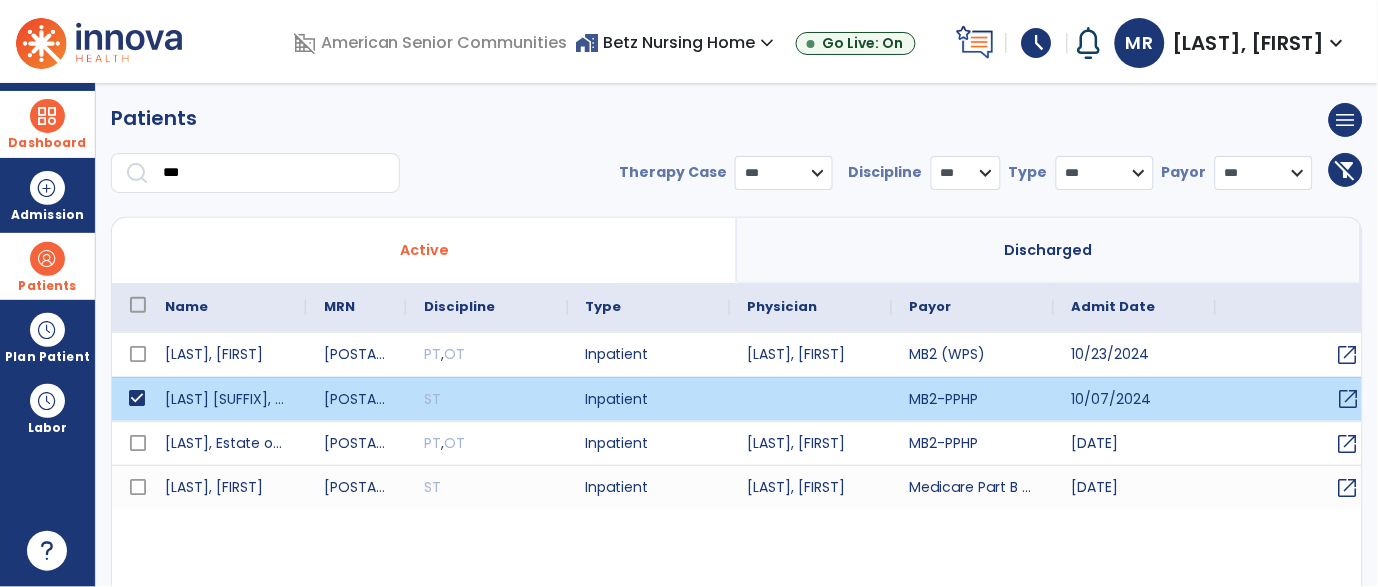 click on "open_in_new" at bounding box center (1349, 399) 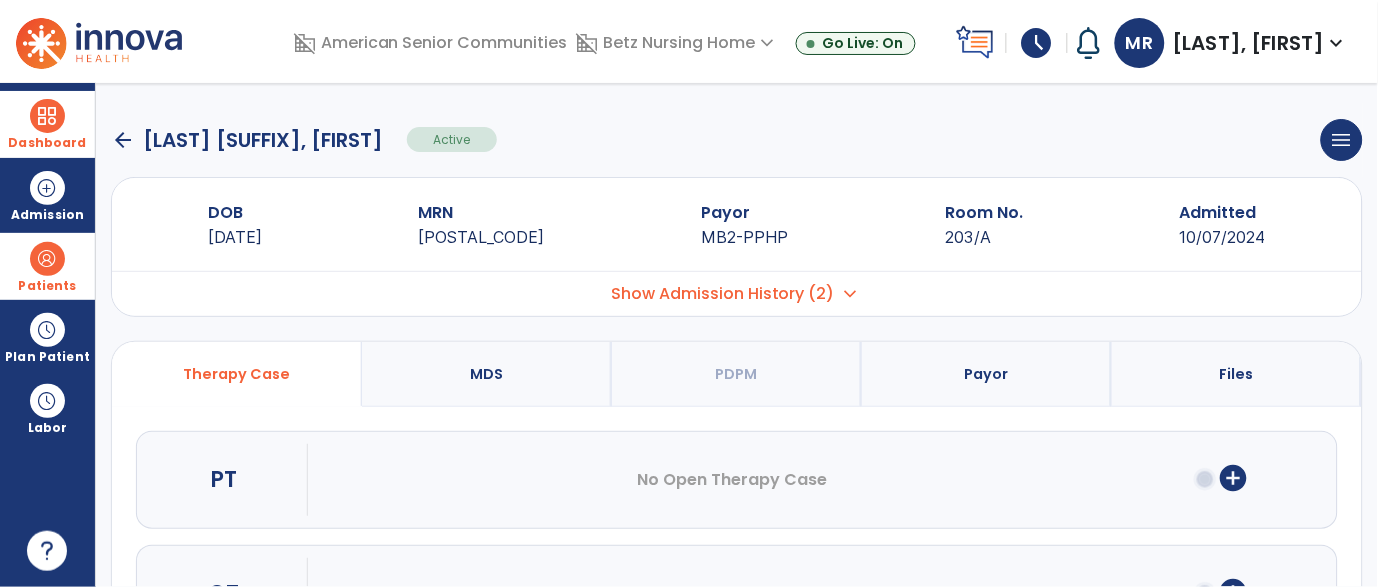 click on "add_circle" at bounding box center (1234, 478) 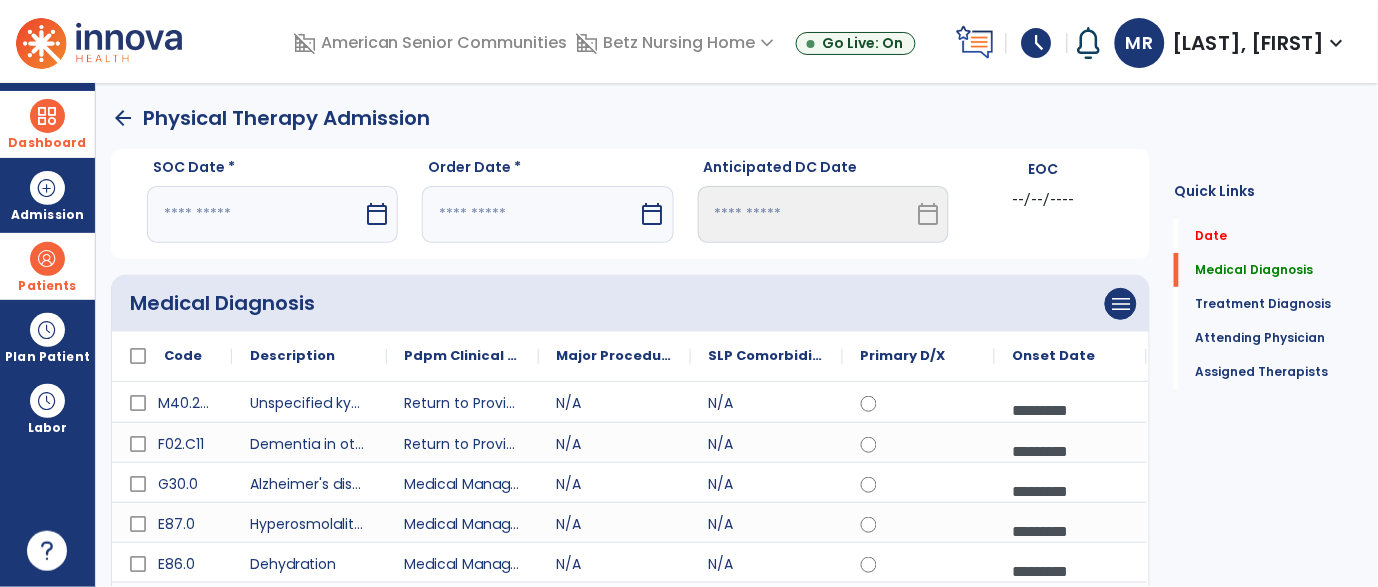 click on "calendar_today" at bounding box center (377, 214) 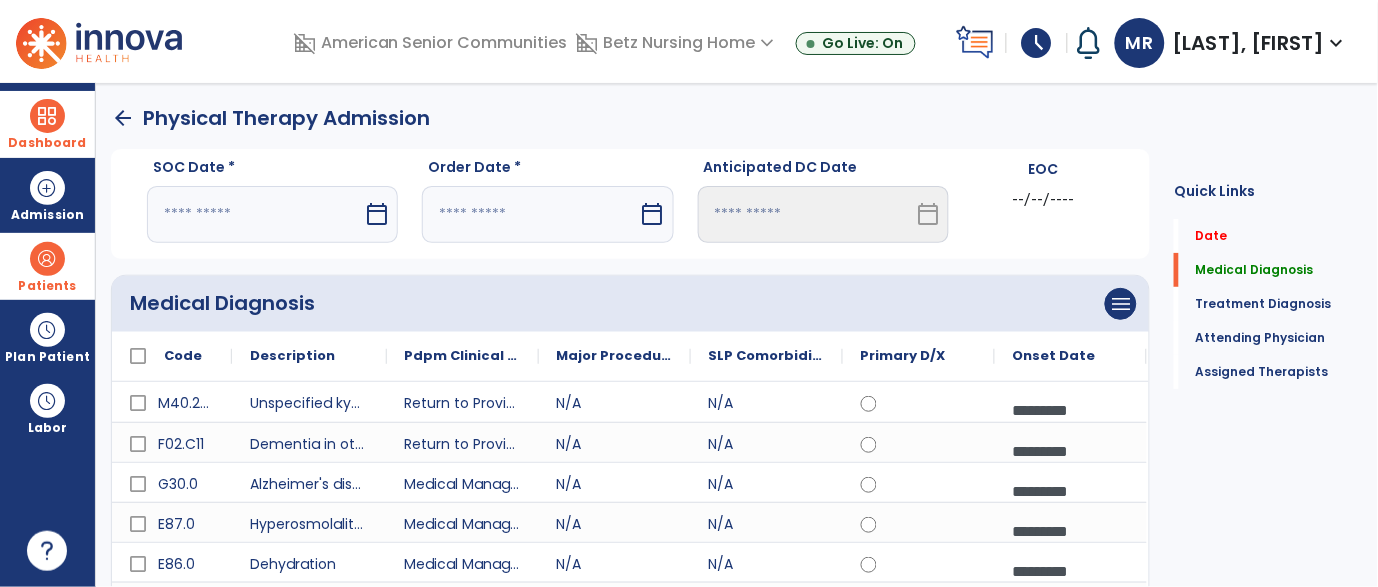 select on "*" 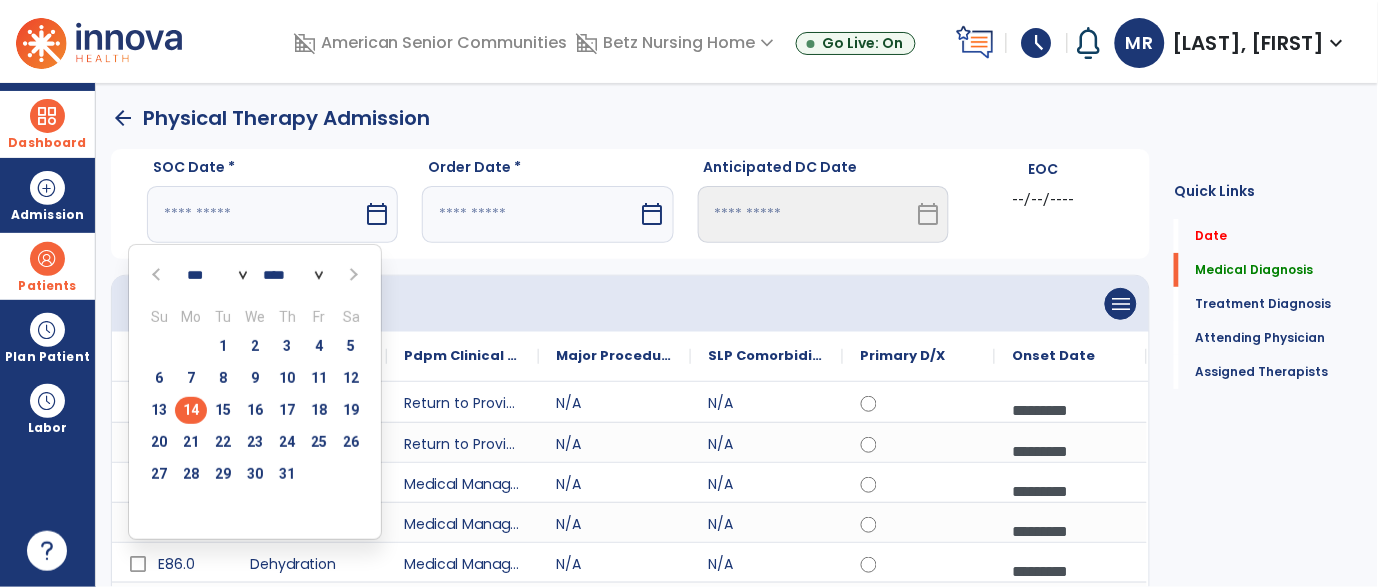 click on "14" at bounding box center (191, 410) 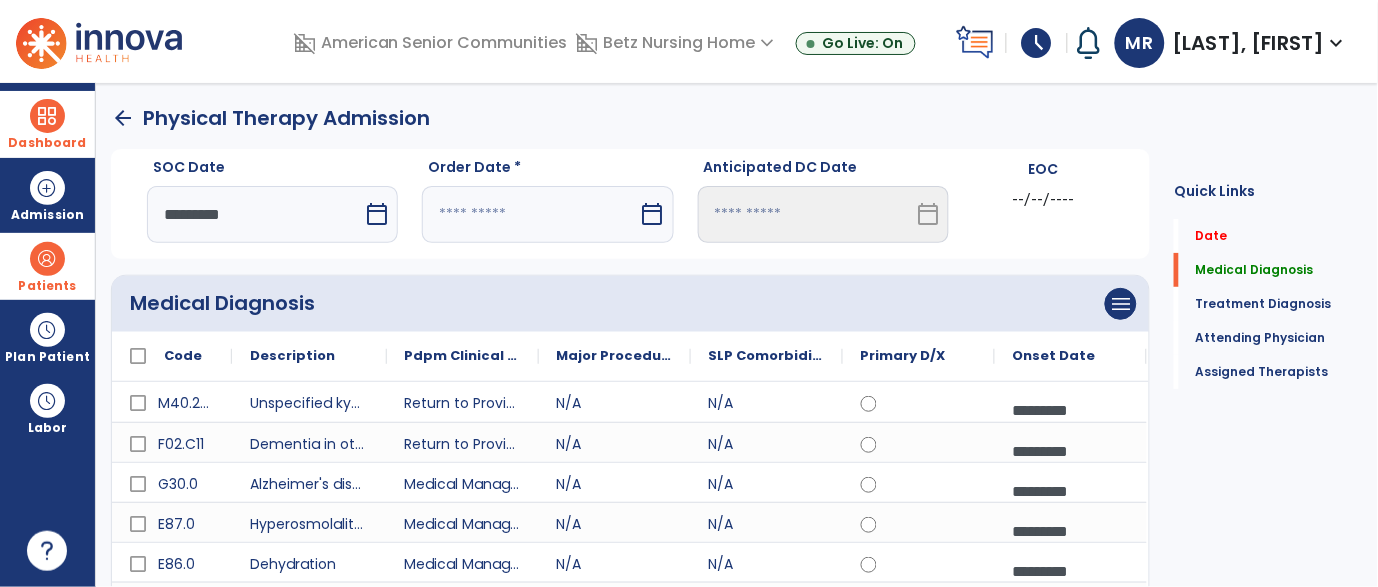 click on "calendar_today" at bounding box center (653, 214) 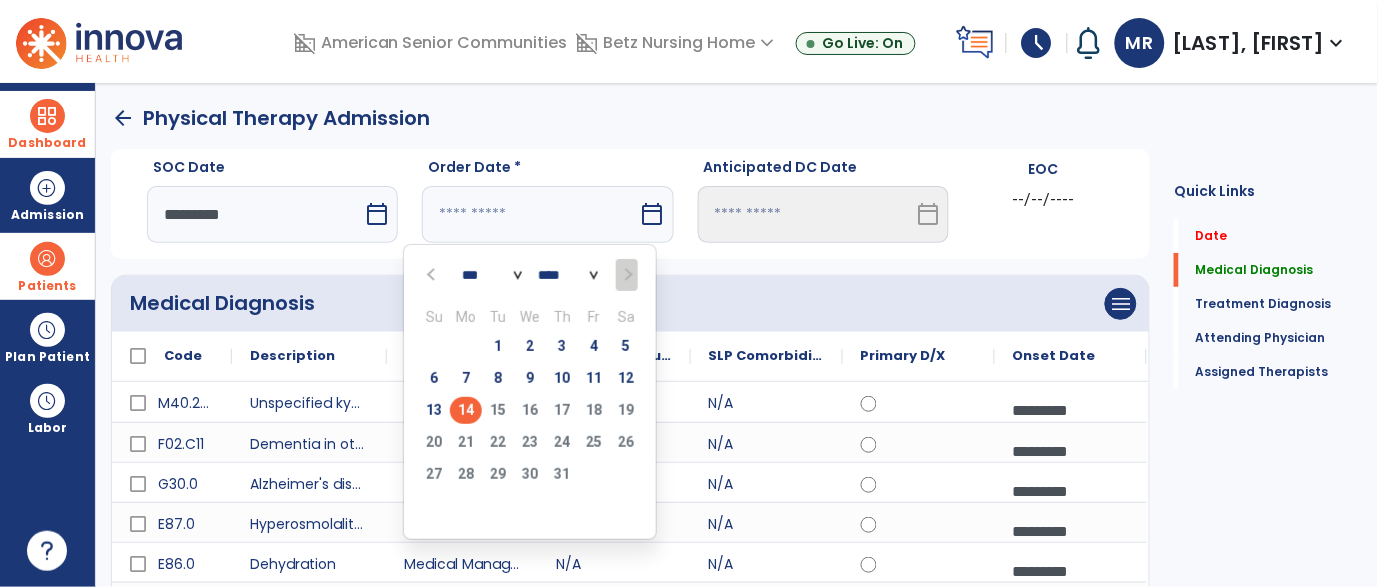 click on "14" at bounding box center (466, 410) 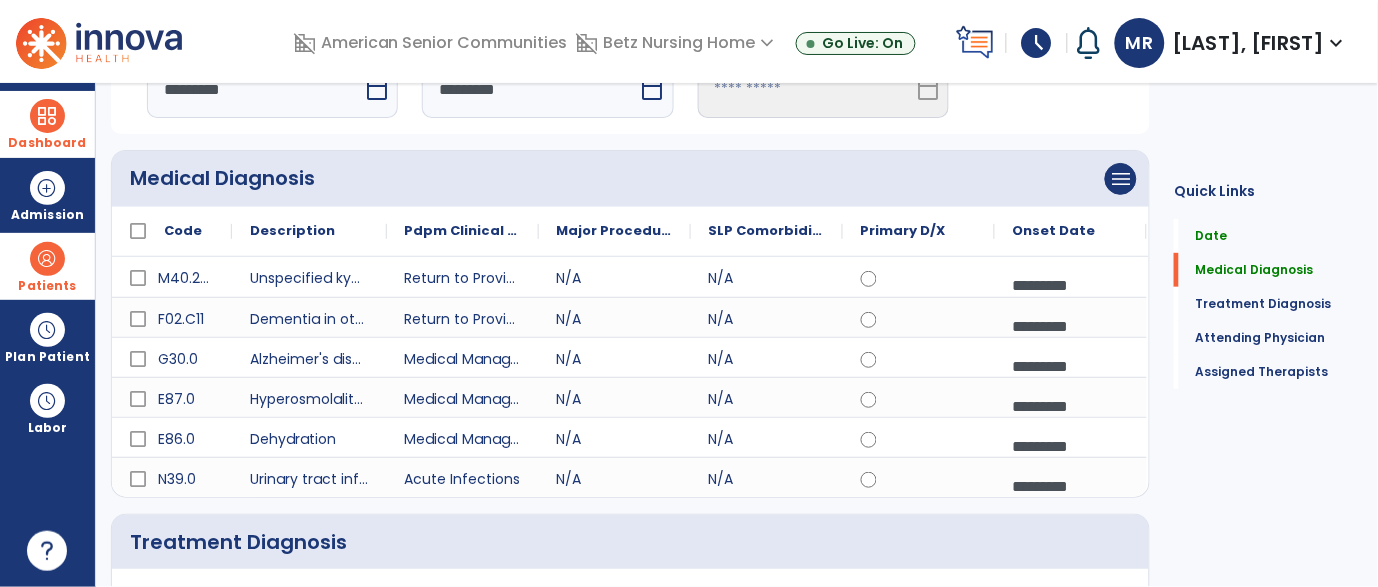scroll, scrollTop: 128, scrollLeft: 0, axis: vertical 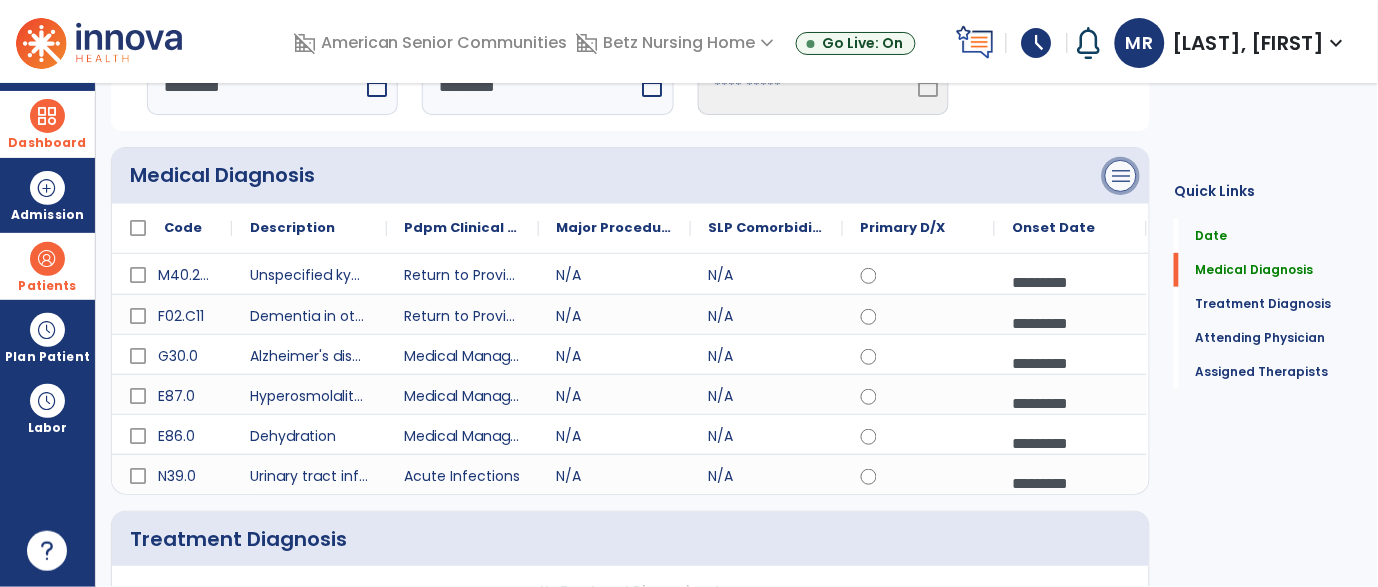 click on "menu" at bounding box center (1121, 176) 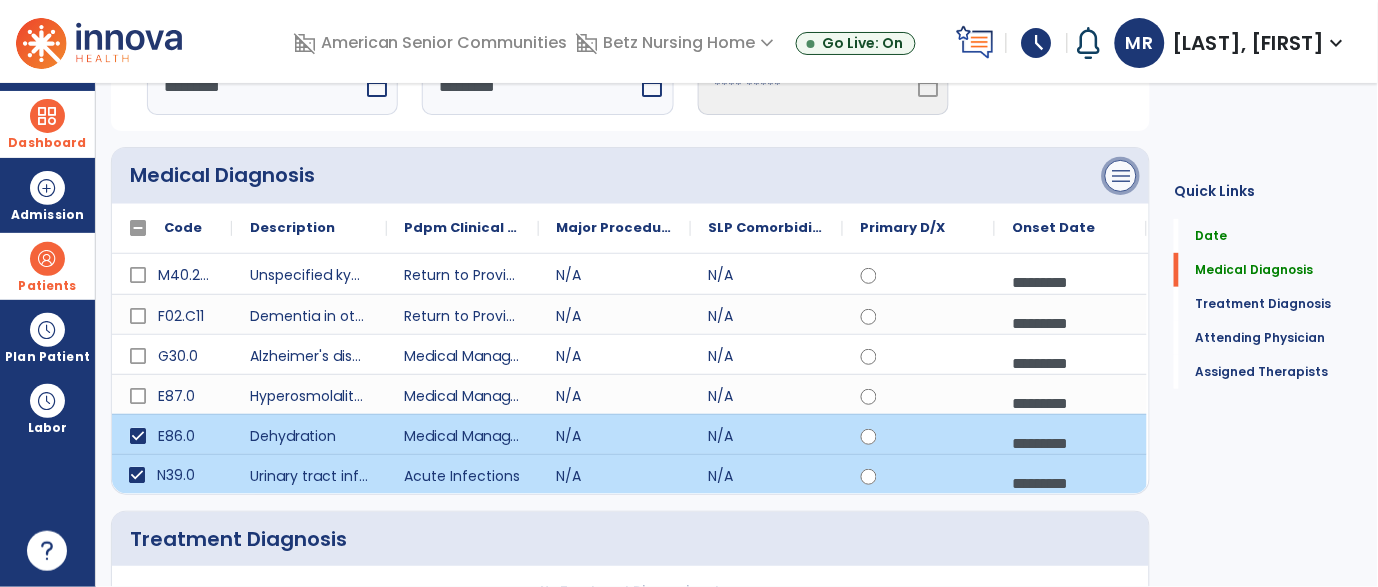 click on "menu" at bounding box center (1121, 176) 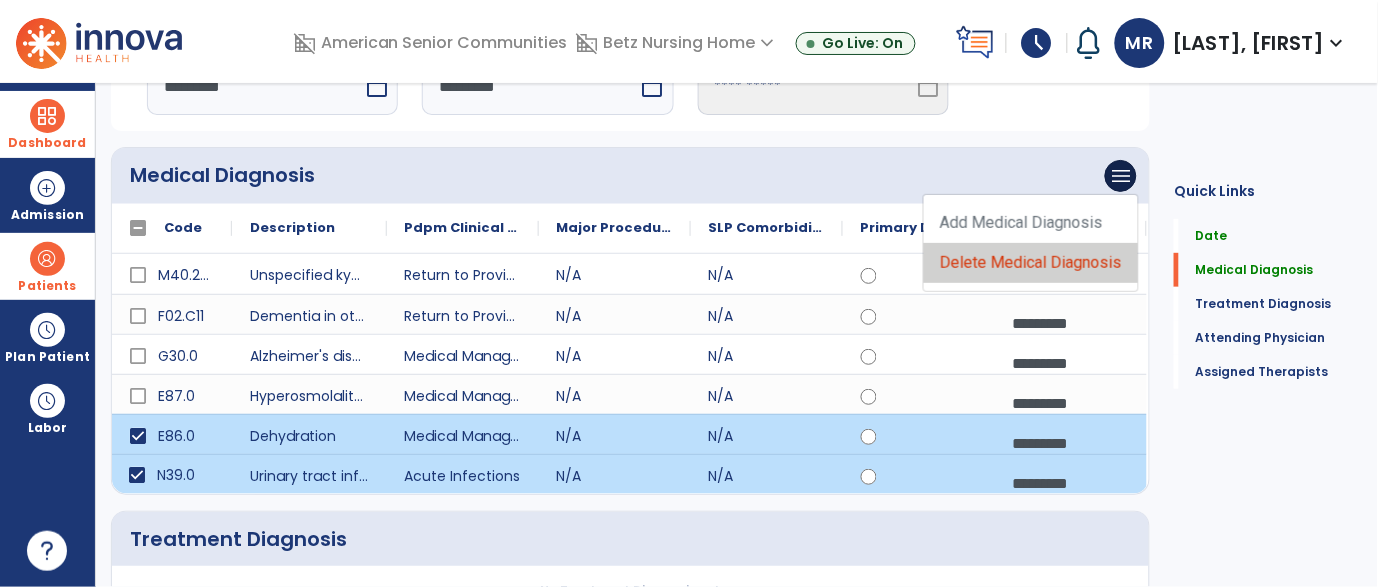 click on "Delete Medical Diagnosis" 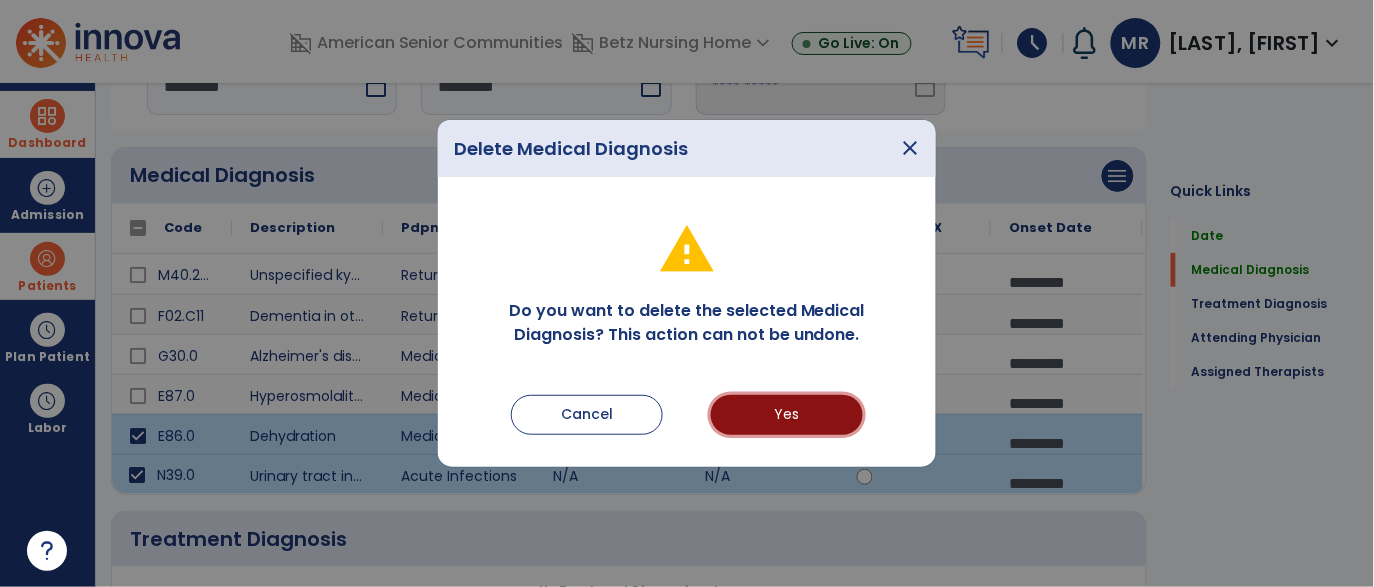 click on "Yes" at bounding box center [787, 415] 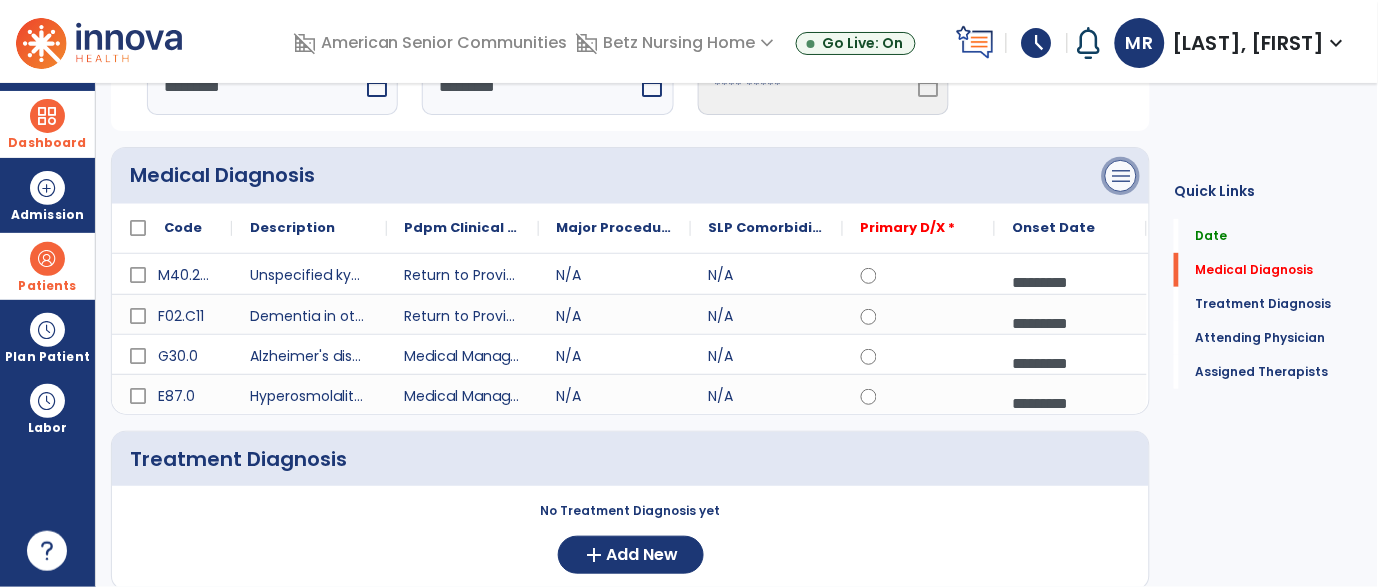 click on "menu" at bounding box center [1121, 176] 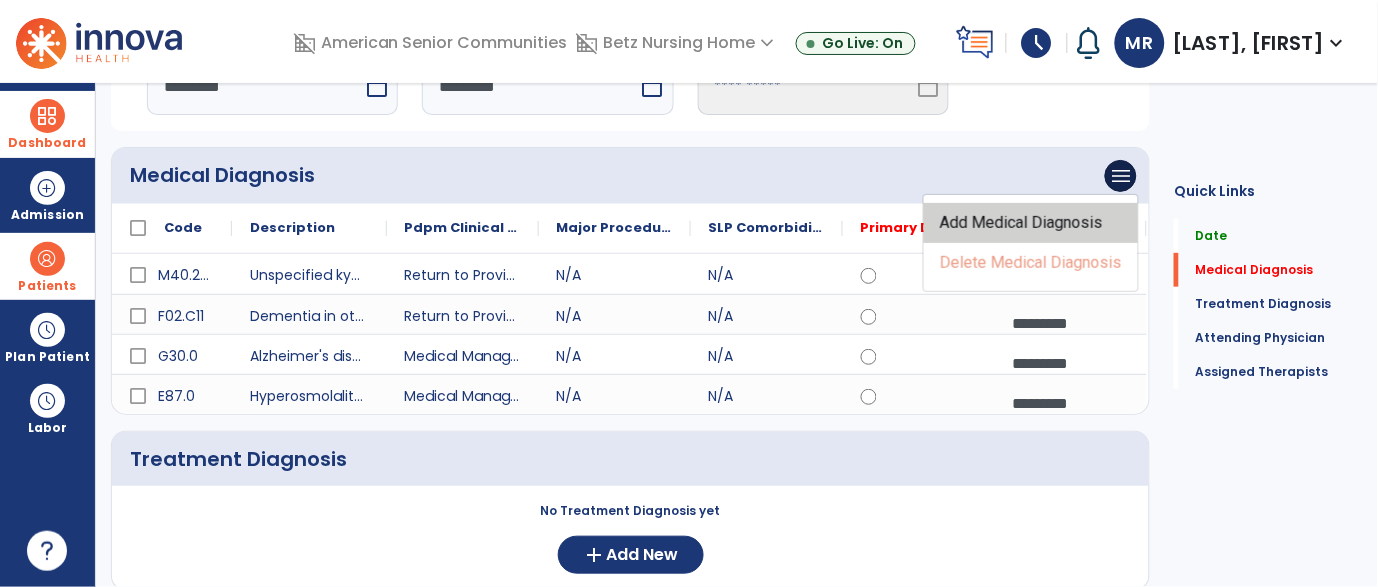 click on "Add Medical Diagnosis" 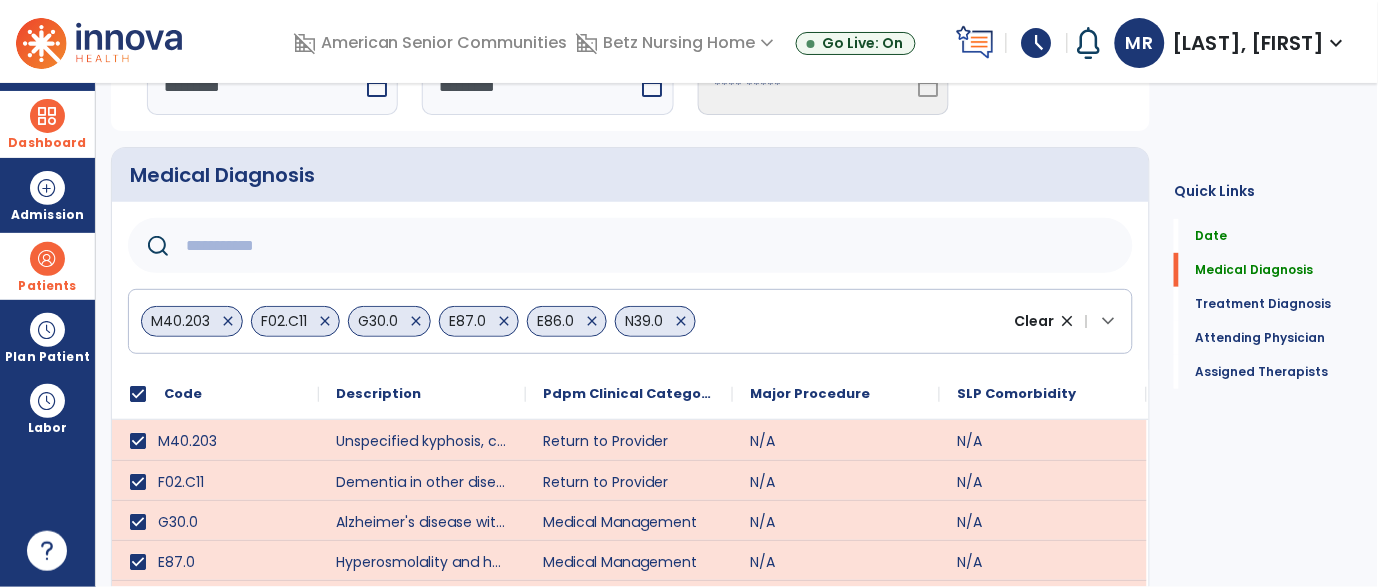 click 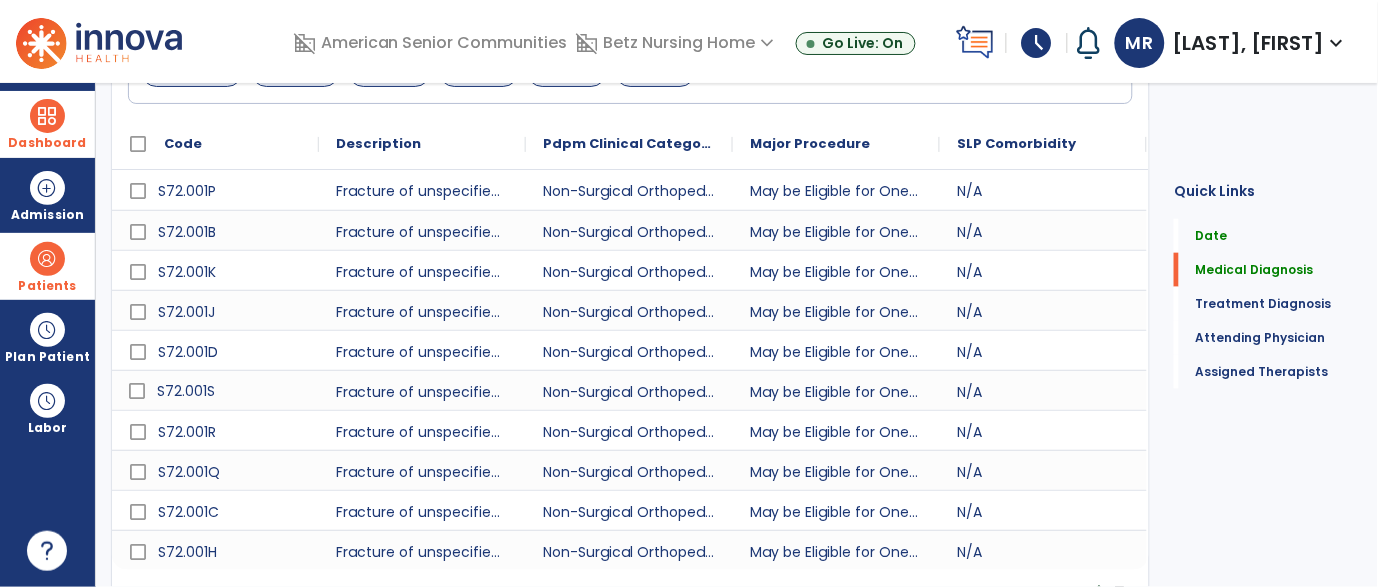 scroll, scrollTop: 405, scrollLeft: 0, axis: vertical 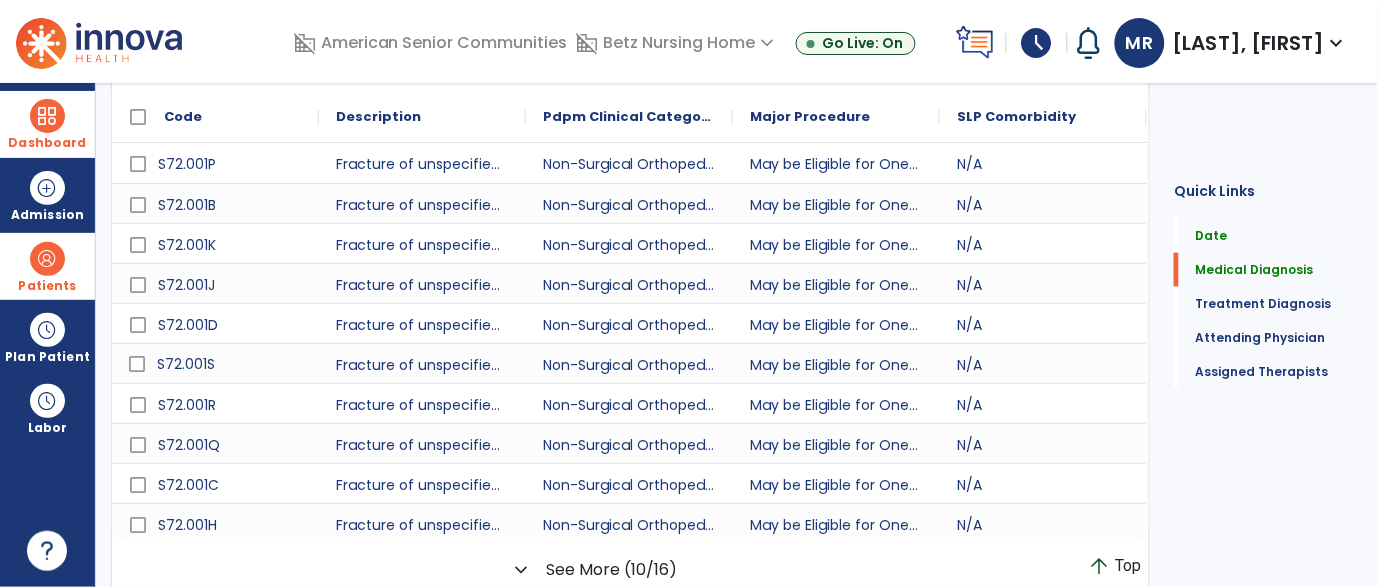 type on "*******" 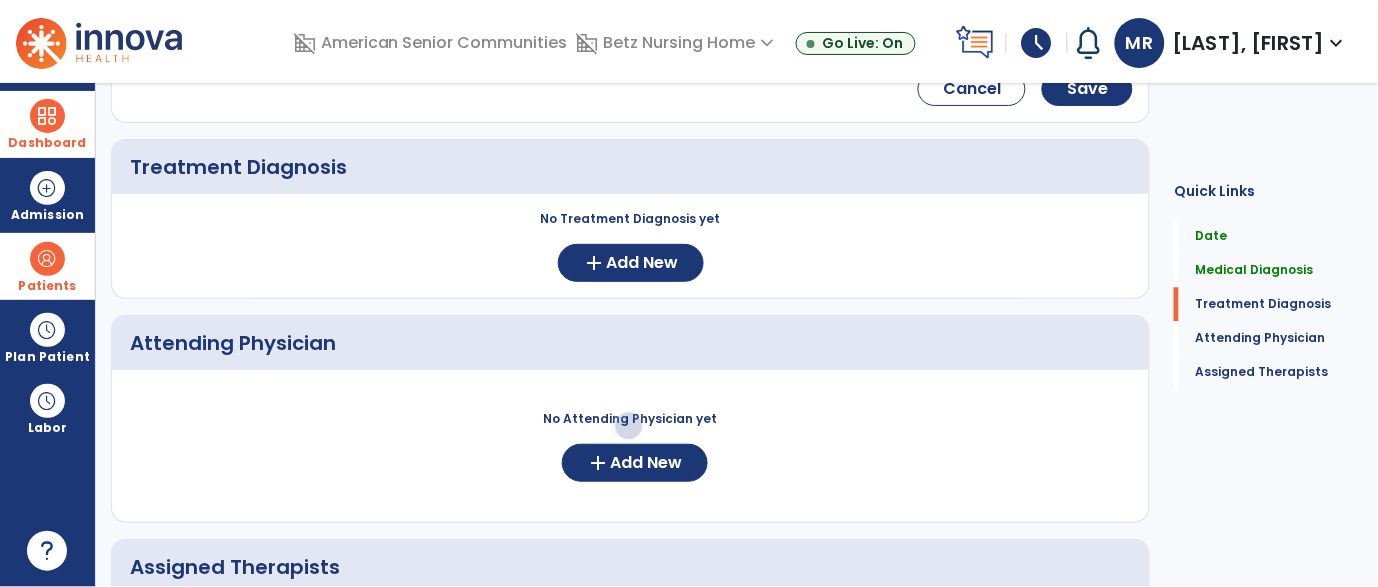scroll, scrollTop: 942, scrollLeft: 0, axis: vertical 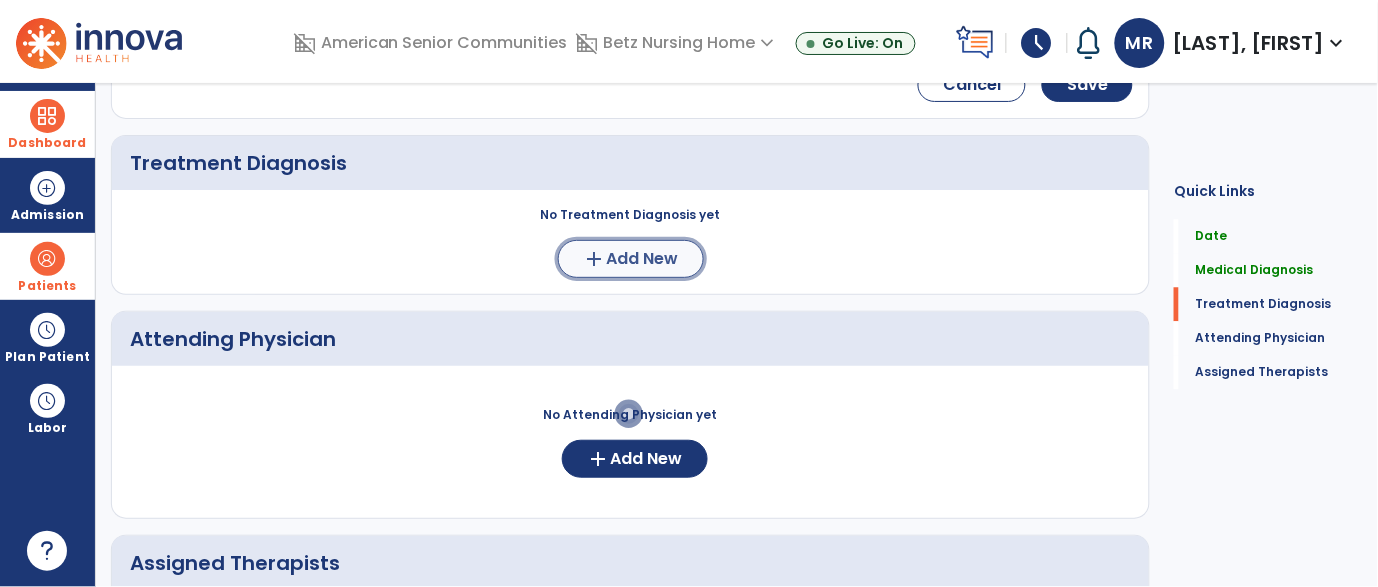 click on "Add New" 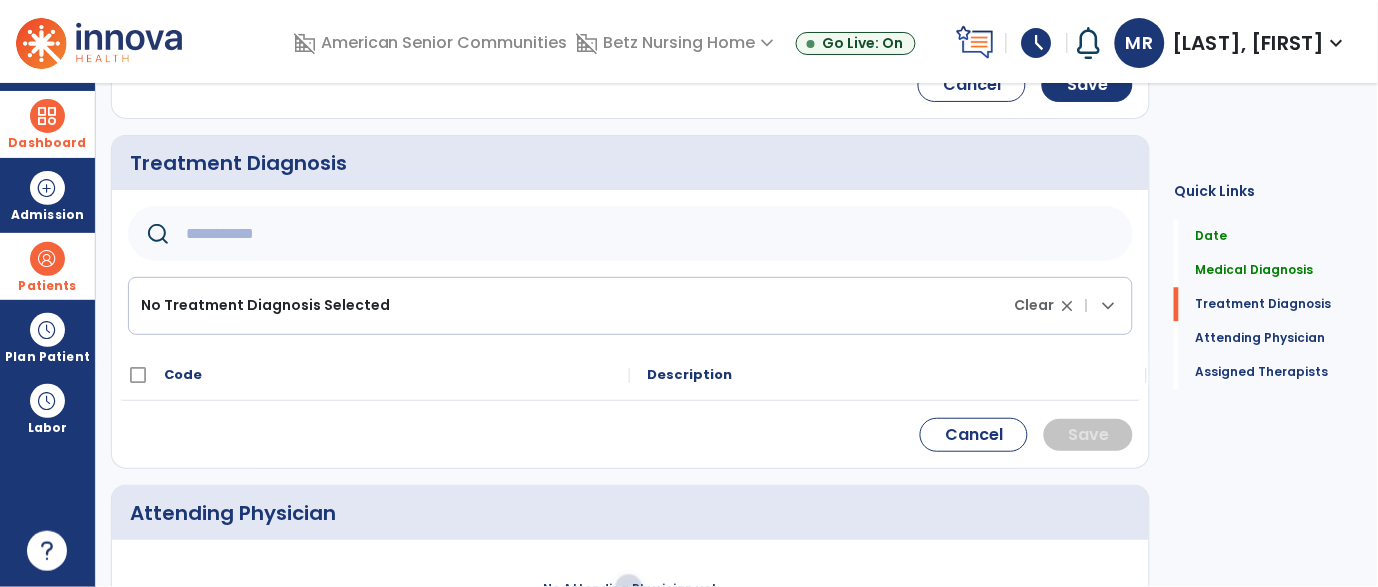 click 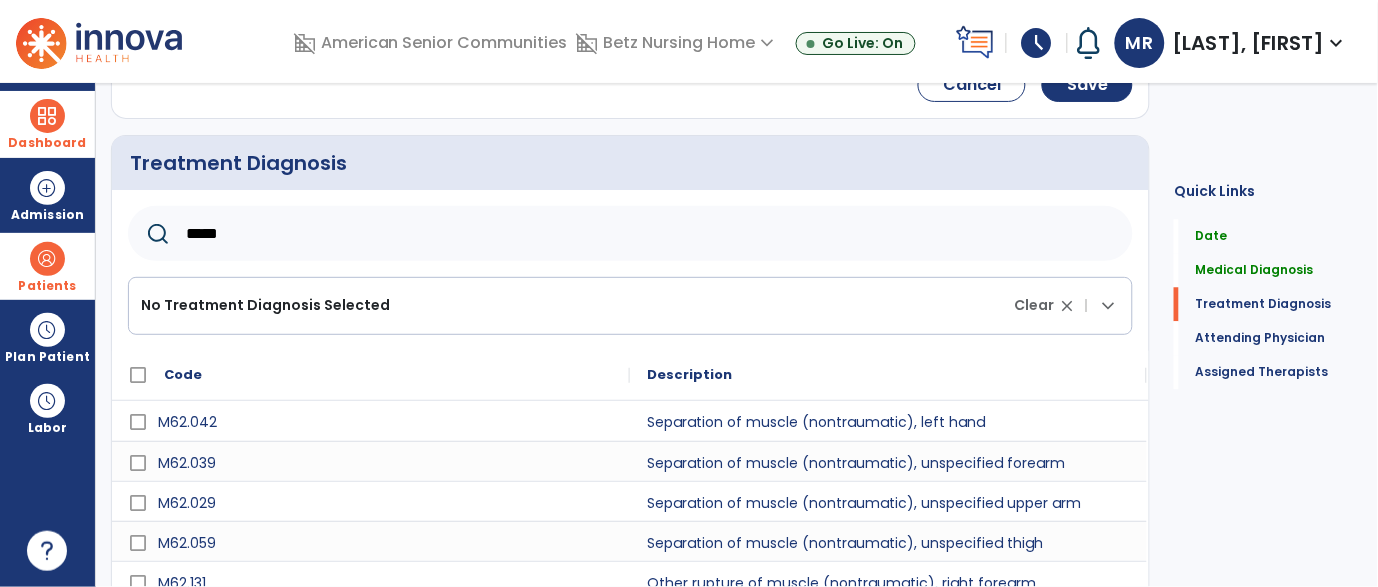 scroll, scrollTop: 976, scrollLeft: 0, axis: vertical 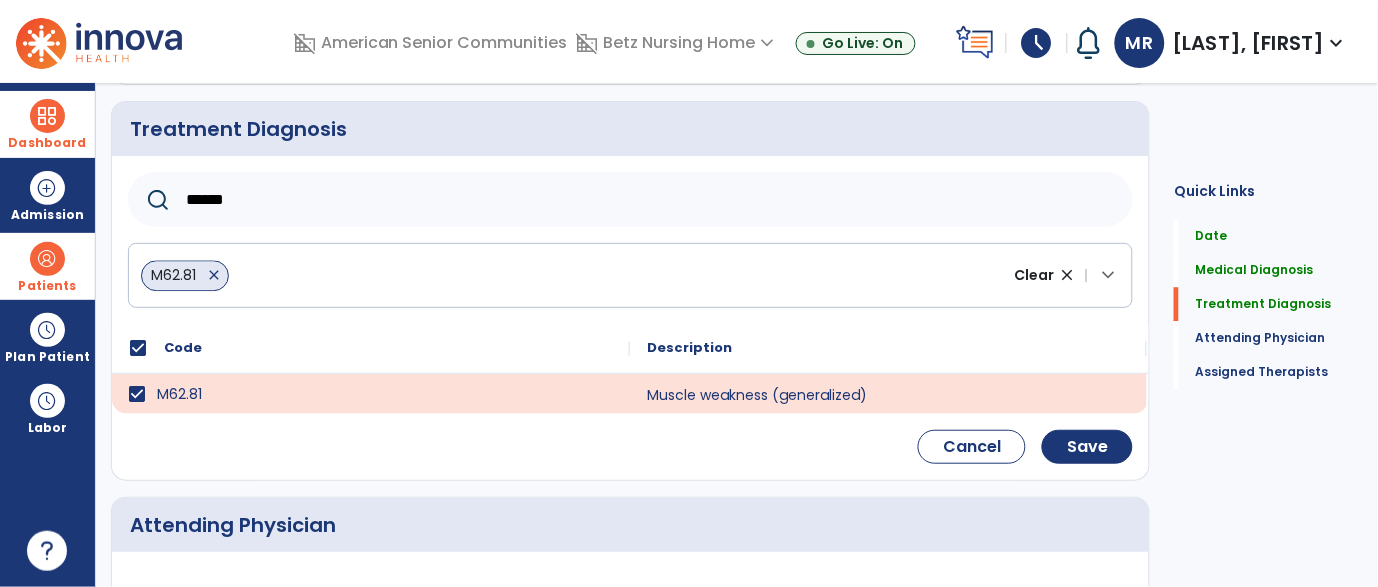 click on "******" 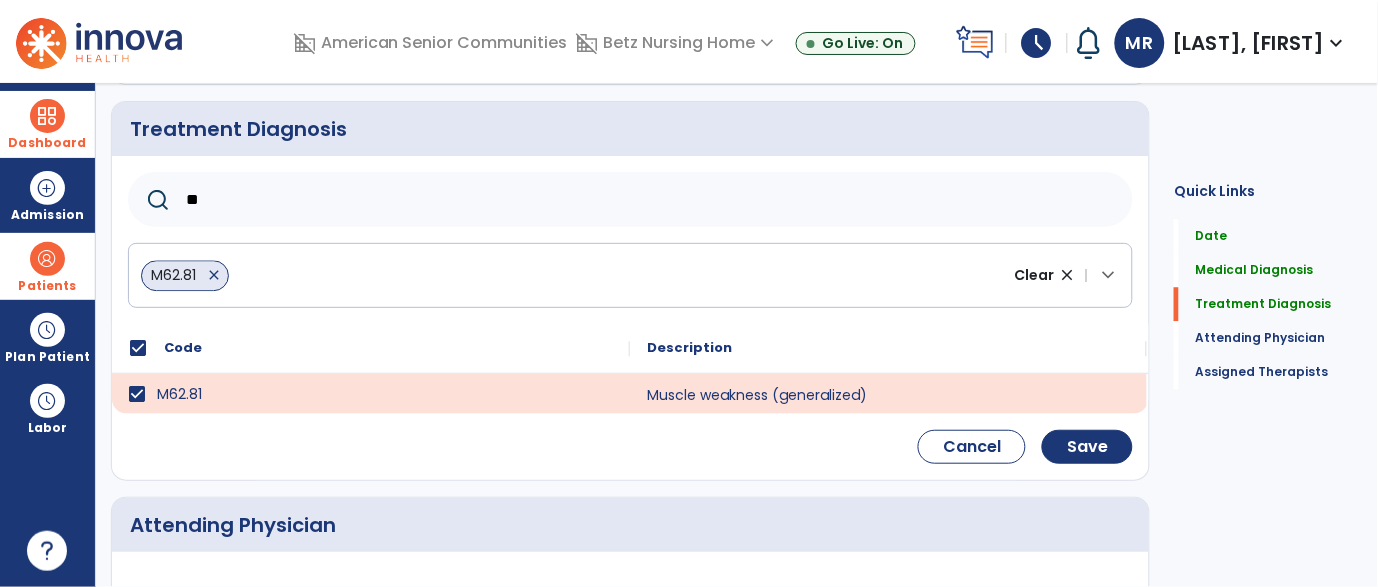 type on "*" 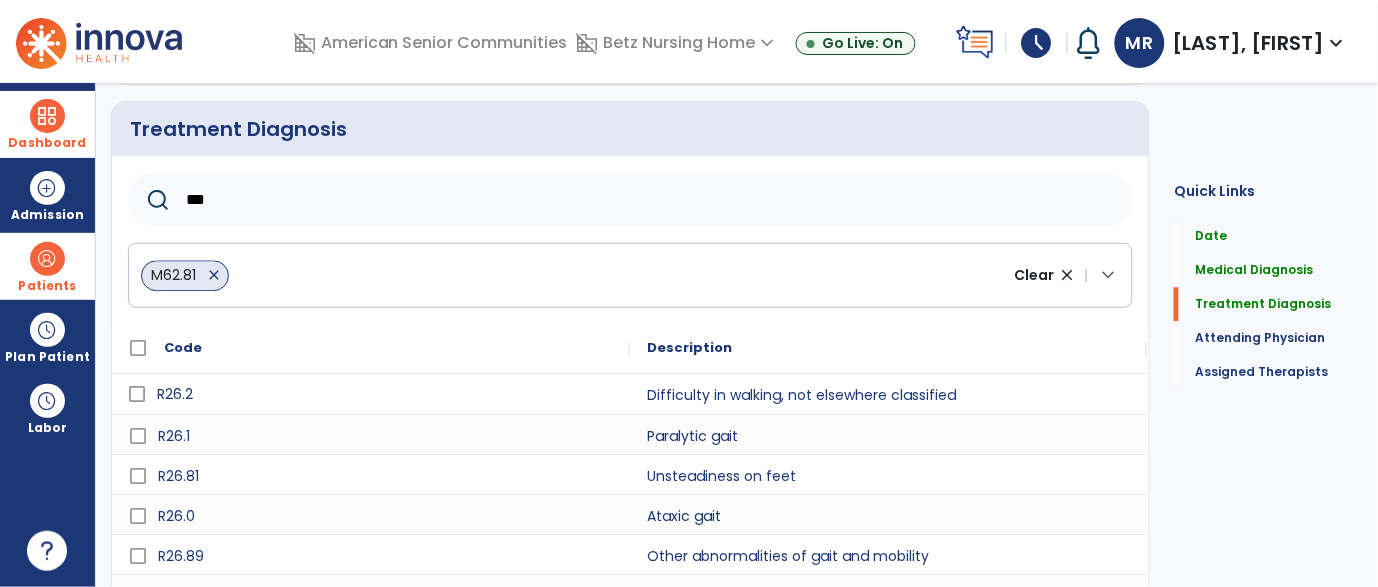 type on "***" 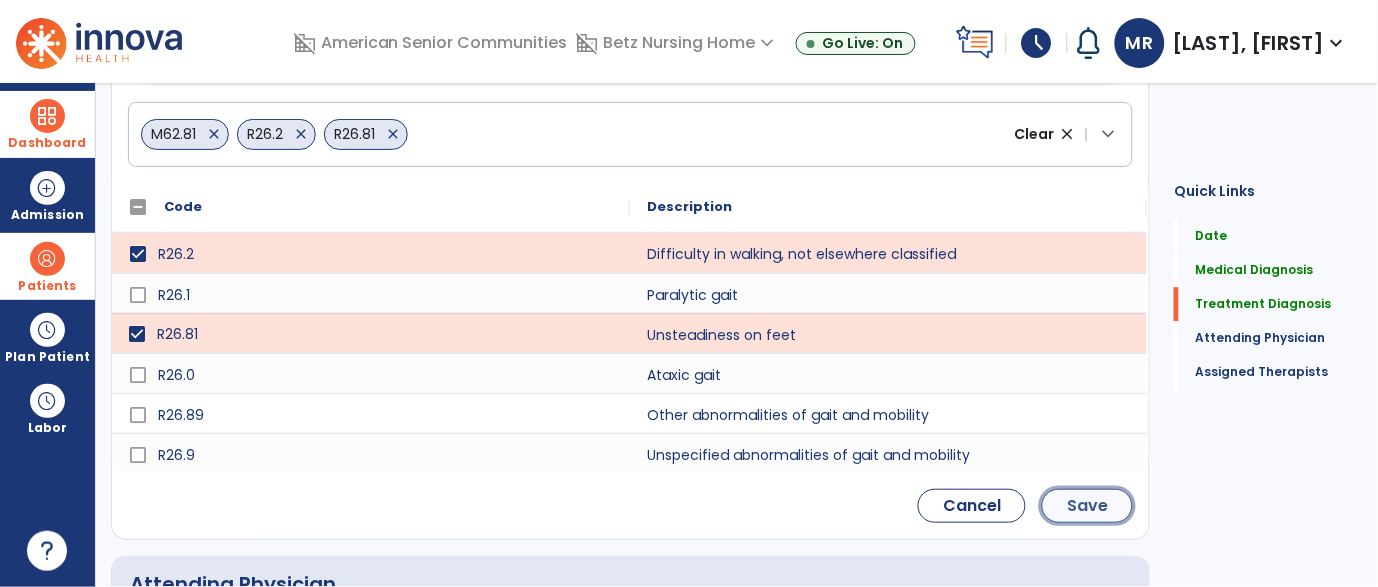 click on "Save" 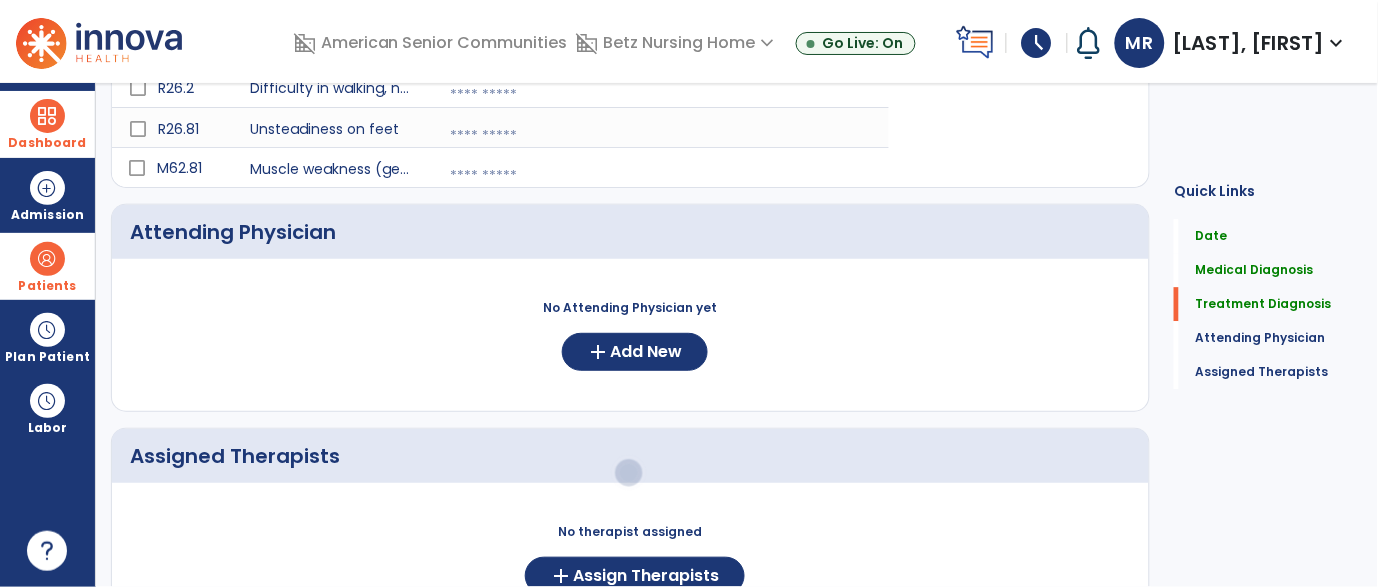 scroll, scrollTop: 951, scrollLeft: 0, axis: vertical 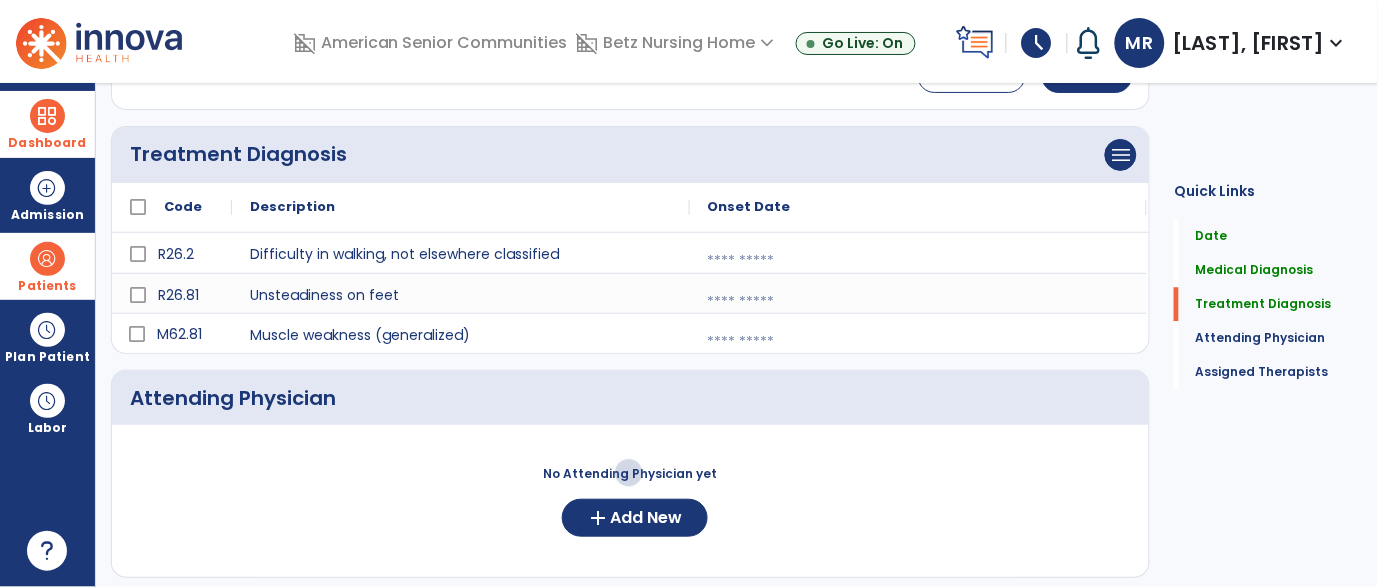click at bounding box center (918, 261) 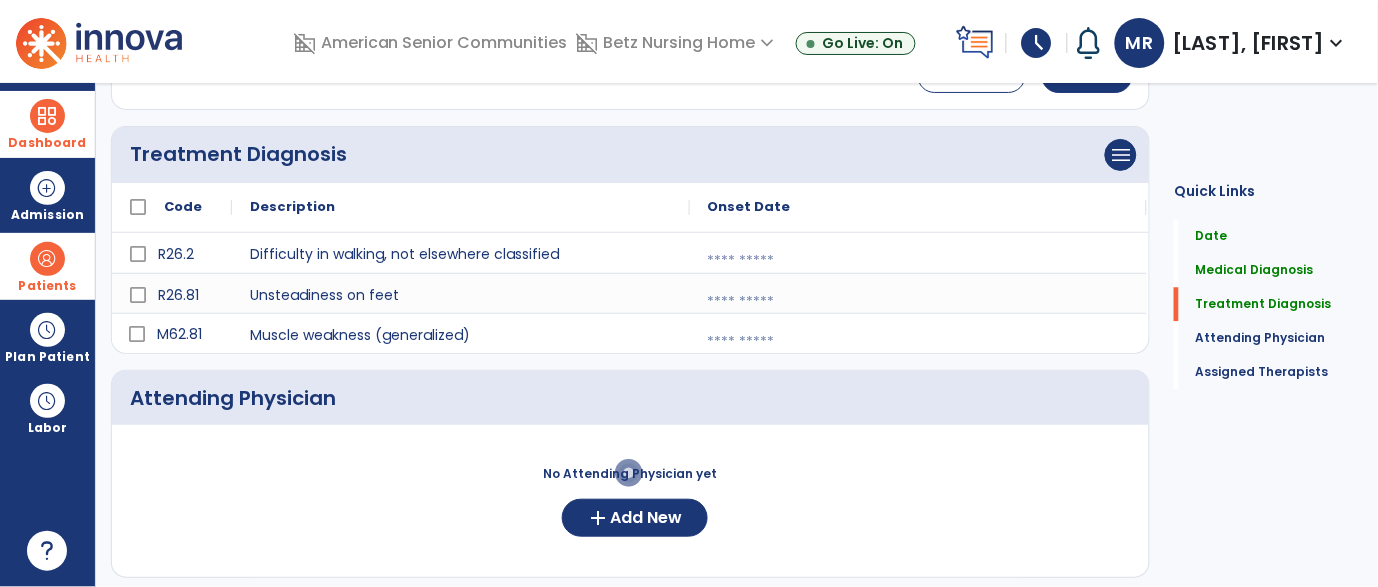 select on "*" 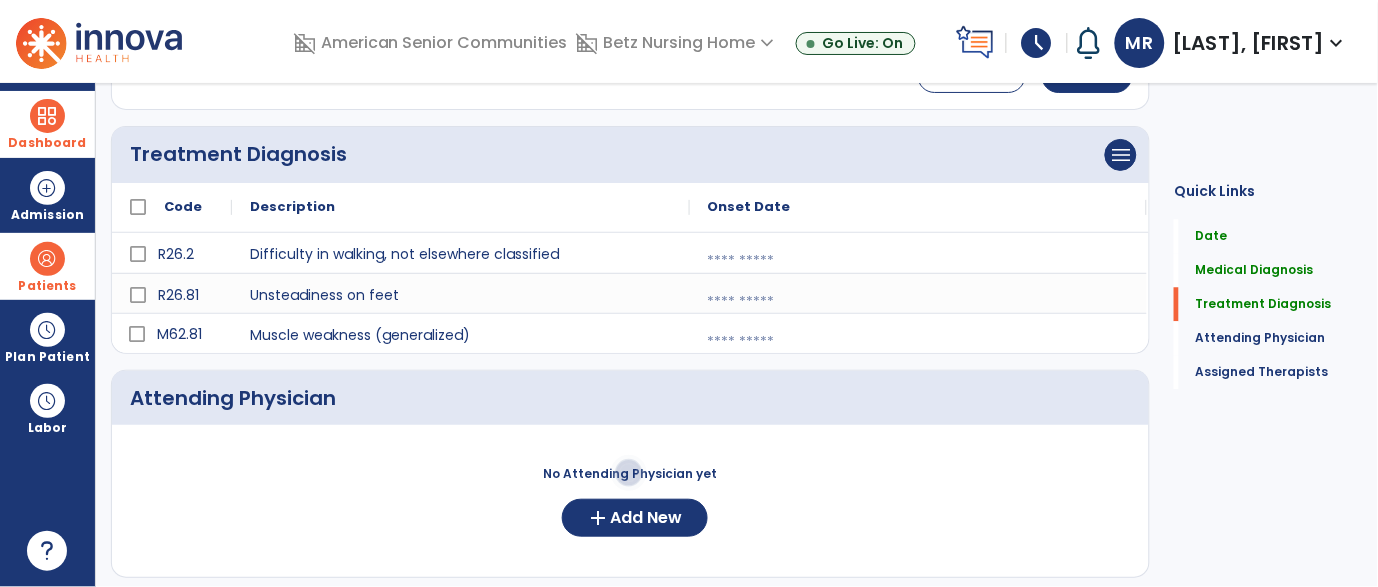 select on "****" 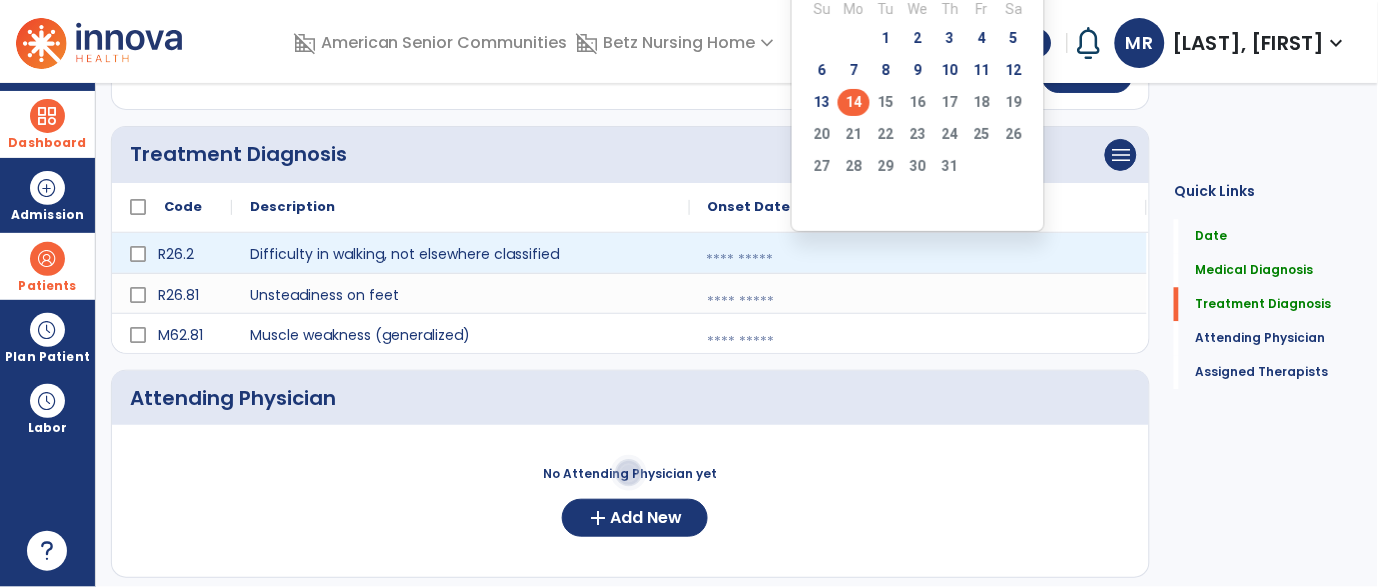 click on "14" 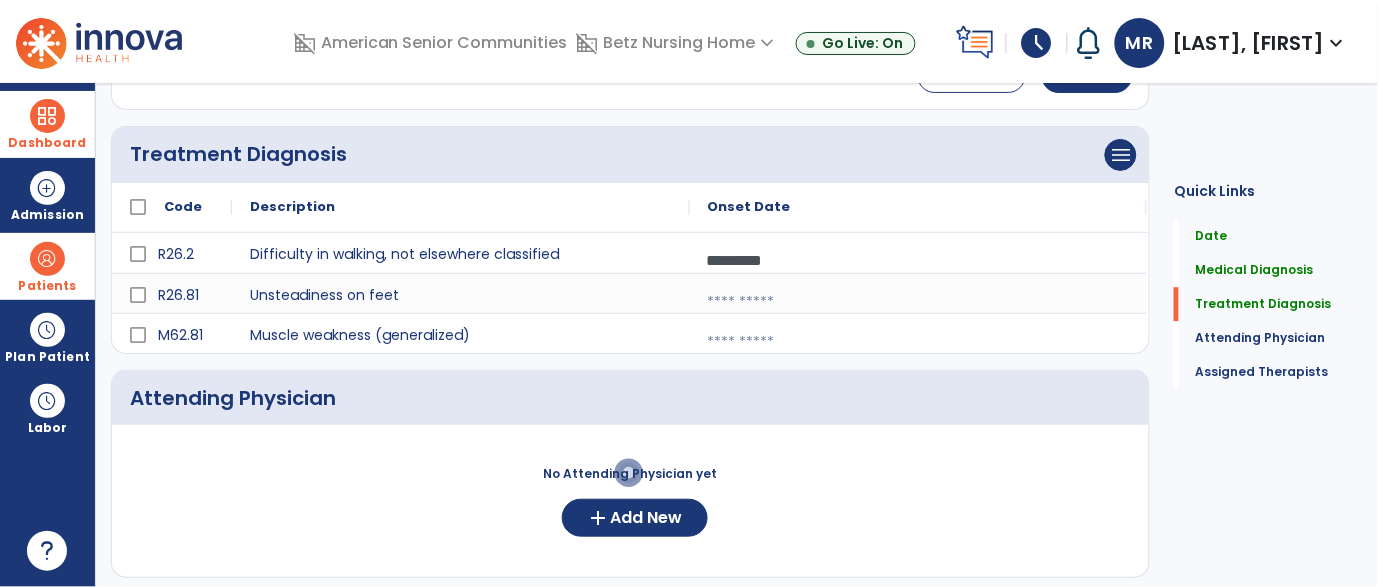 click at bounding box center (918, 302) 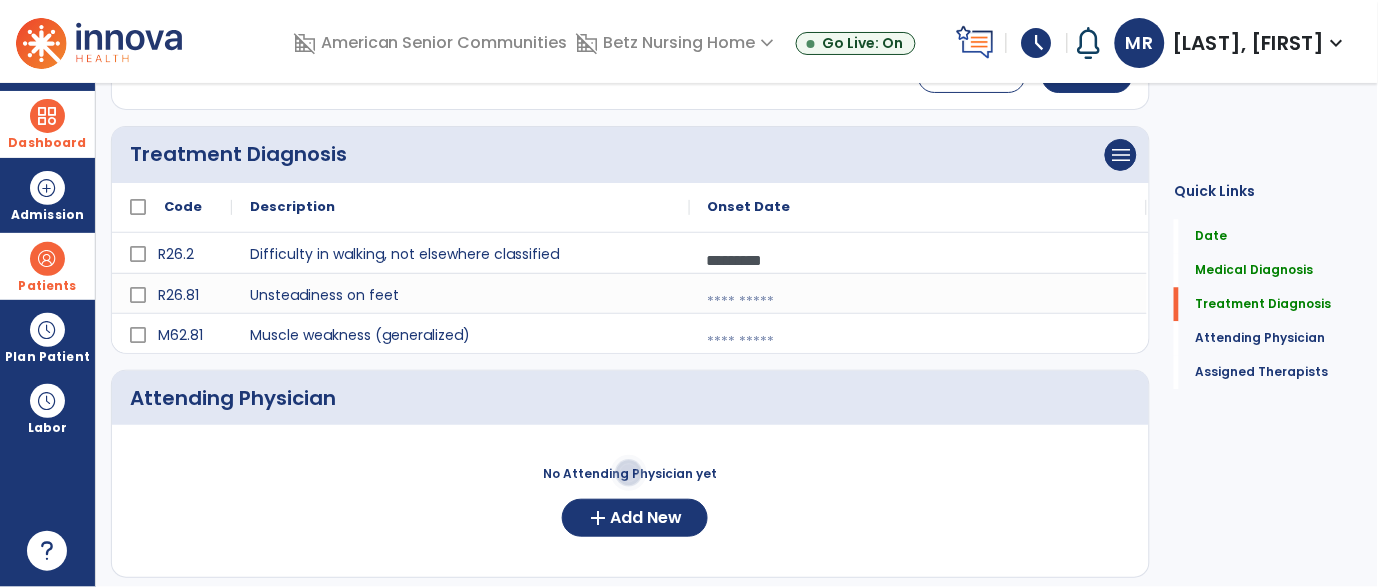 select on "*" 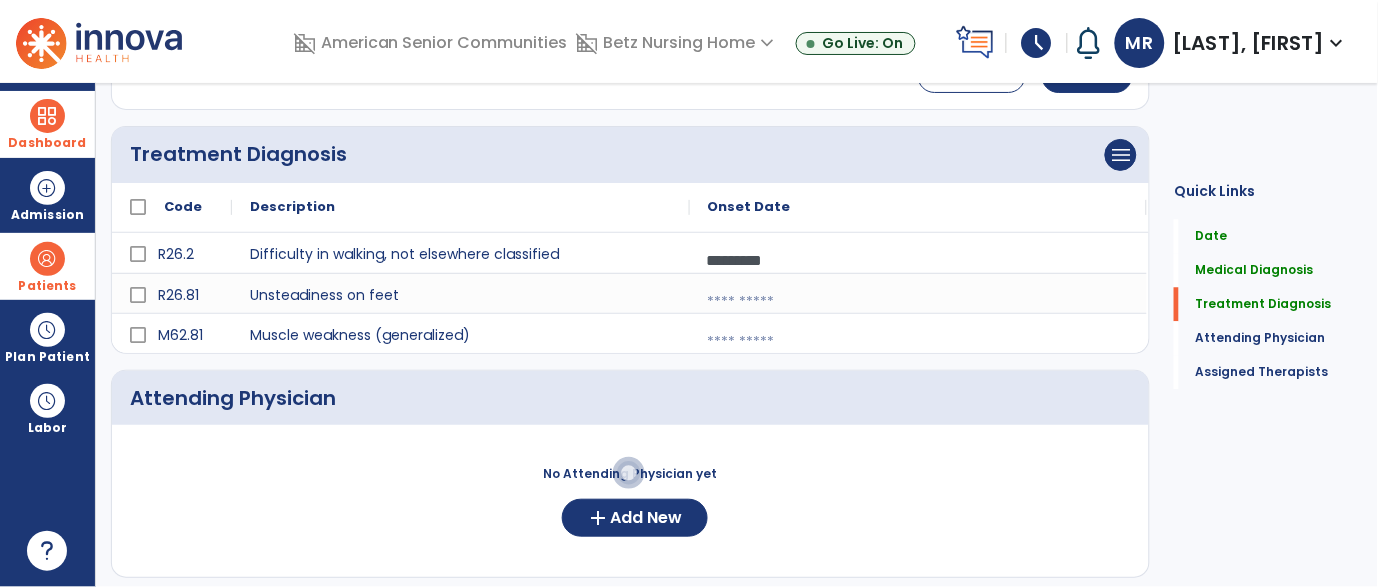 select on "****" 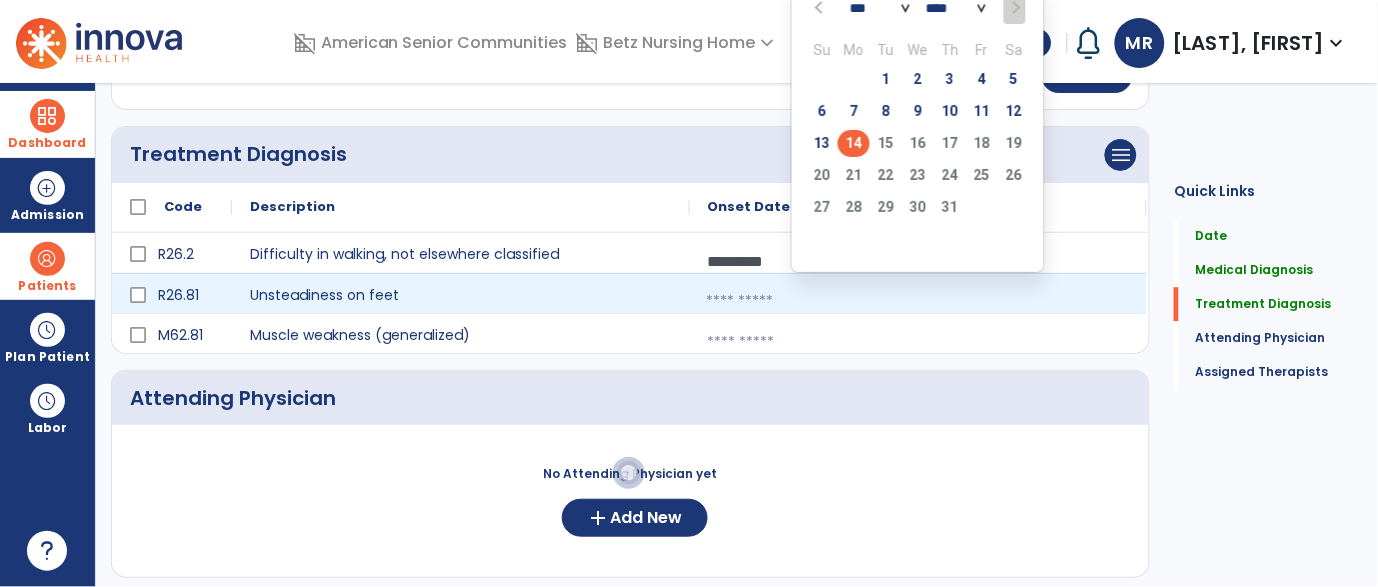 click on "14" 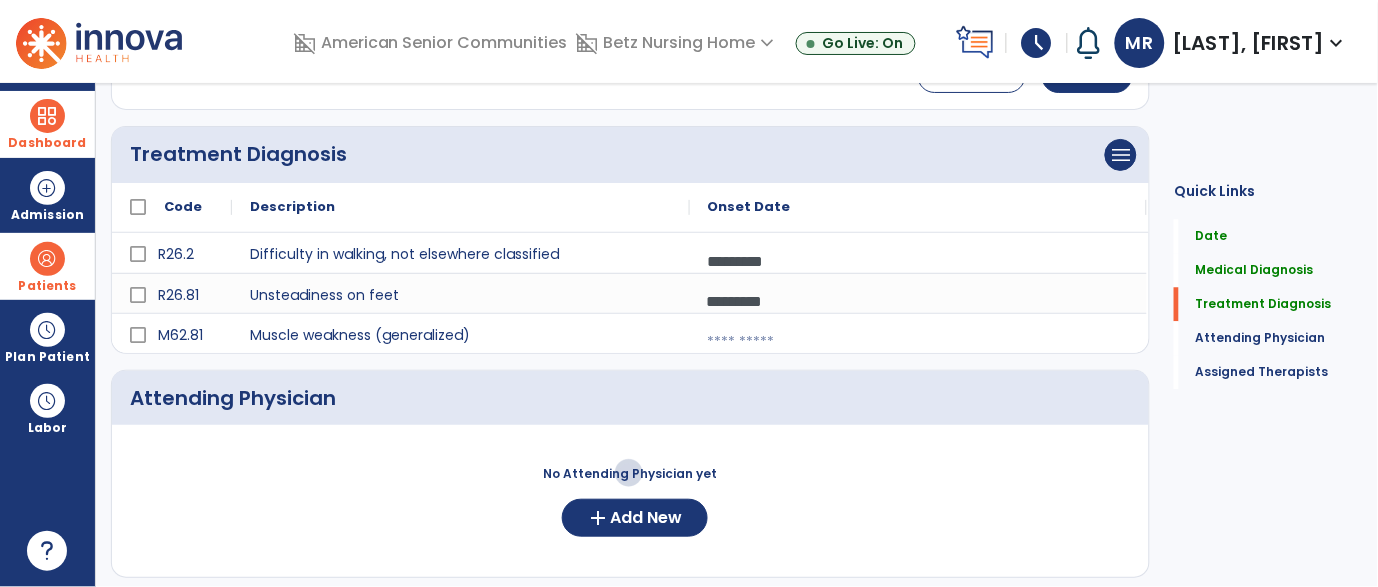 click at bounding box center [918, 342] 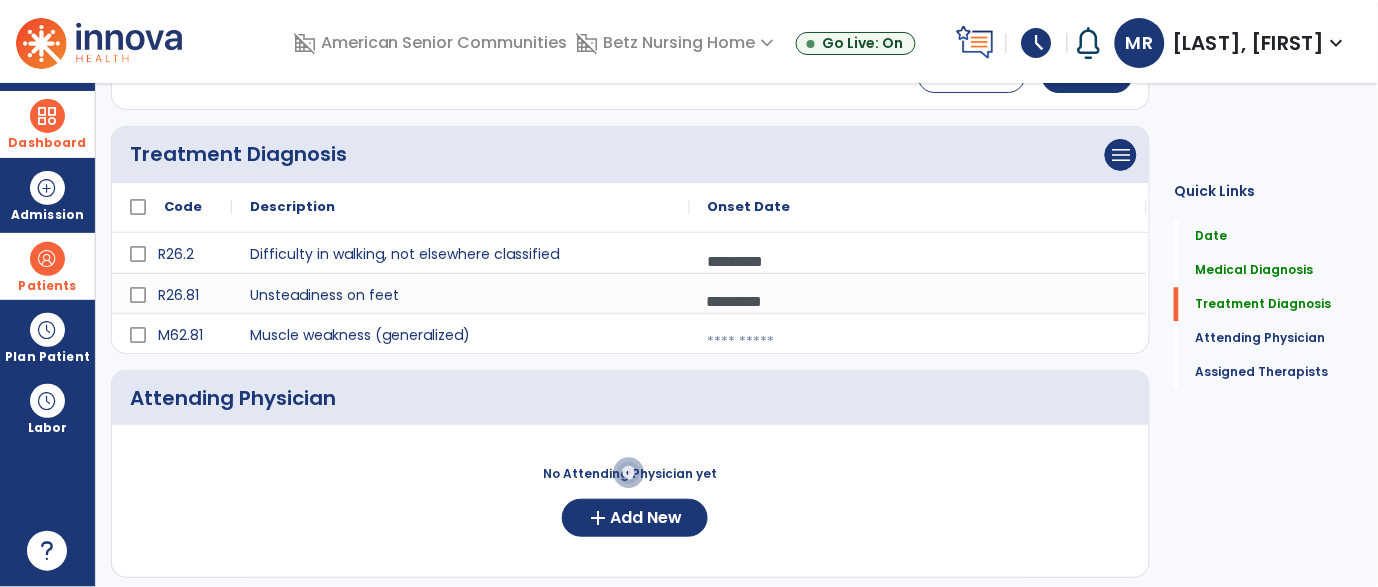 select on "*" 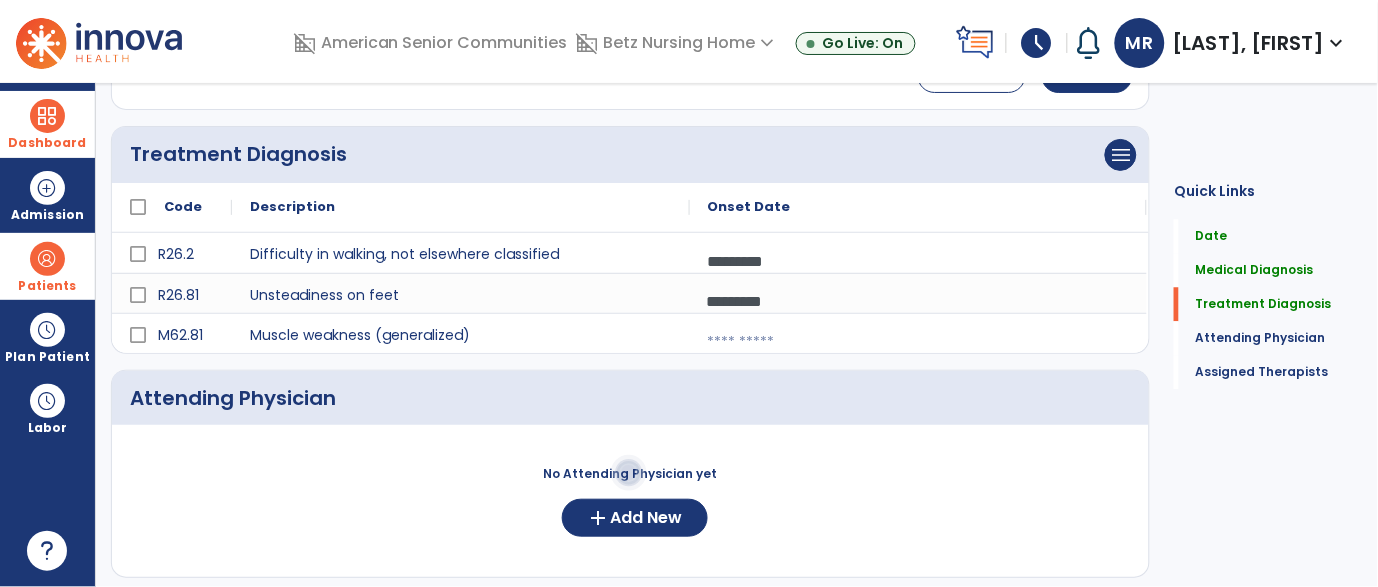 select on "****" 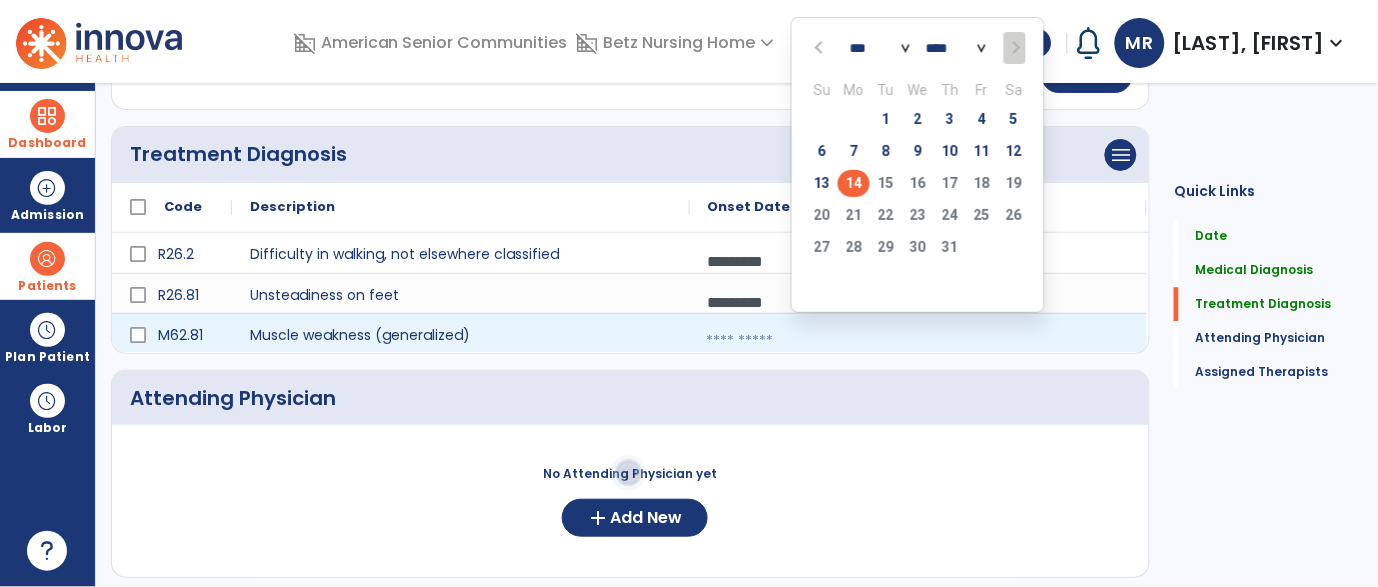 click on "14" 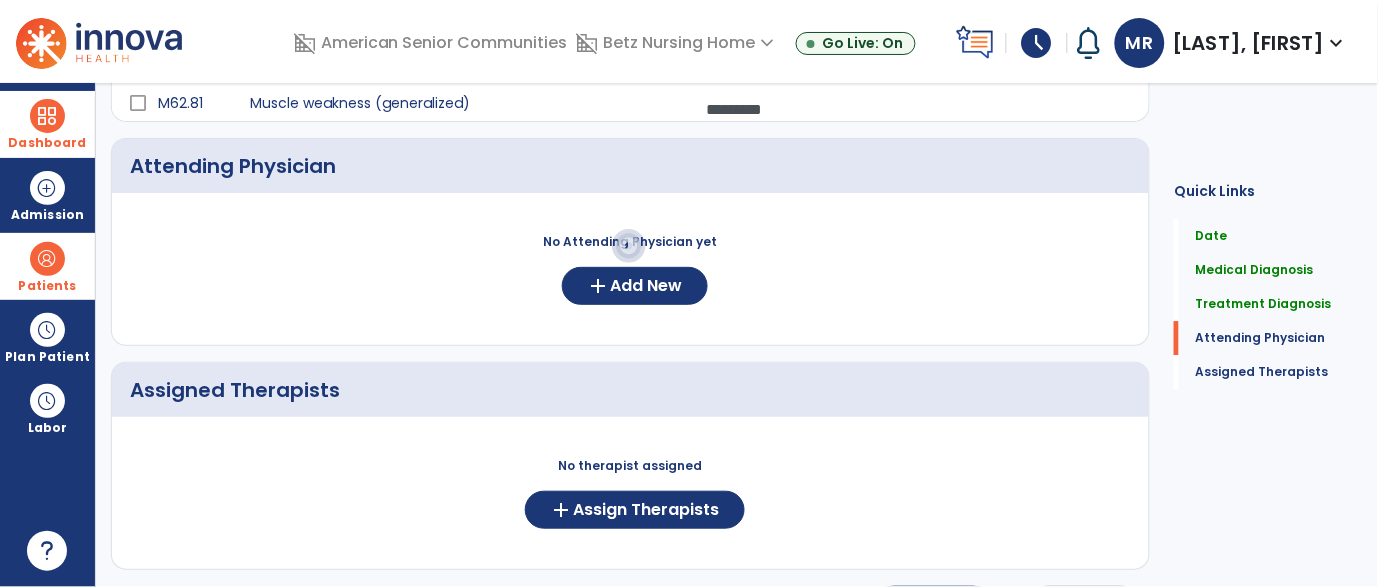 scroll, scrollTop: 1179, scrollLeft: 0, axis: vertical 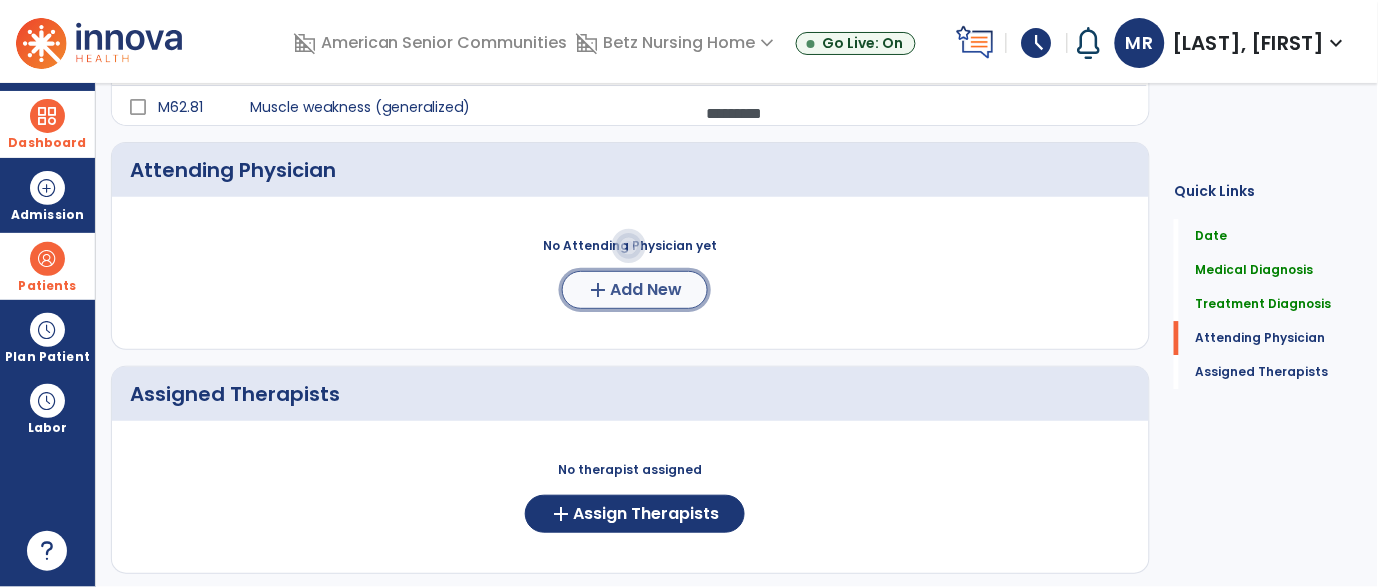 click on "Add New" 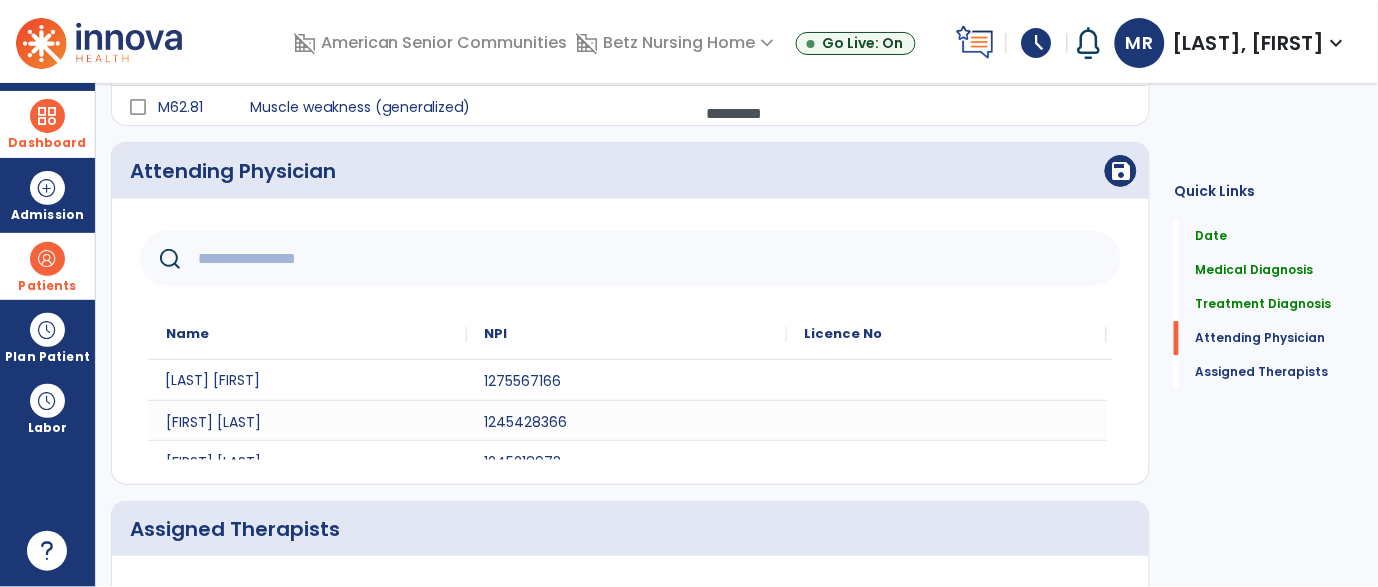 click on "Rutvik Patel" 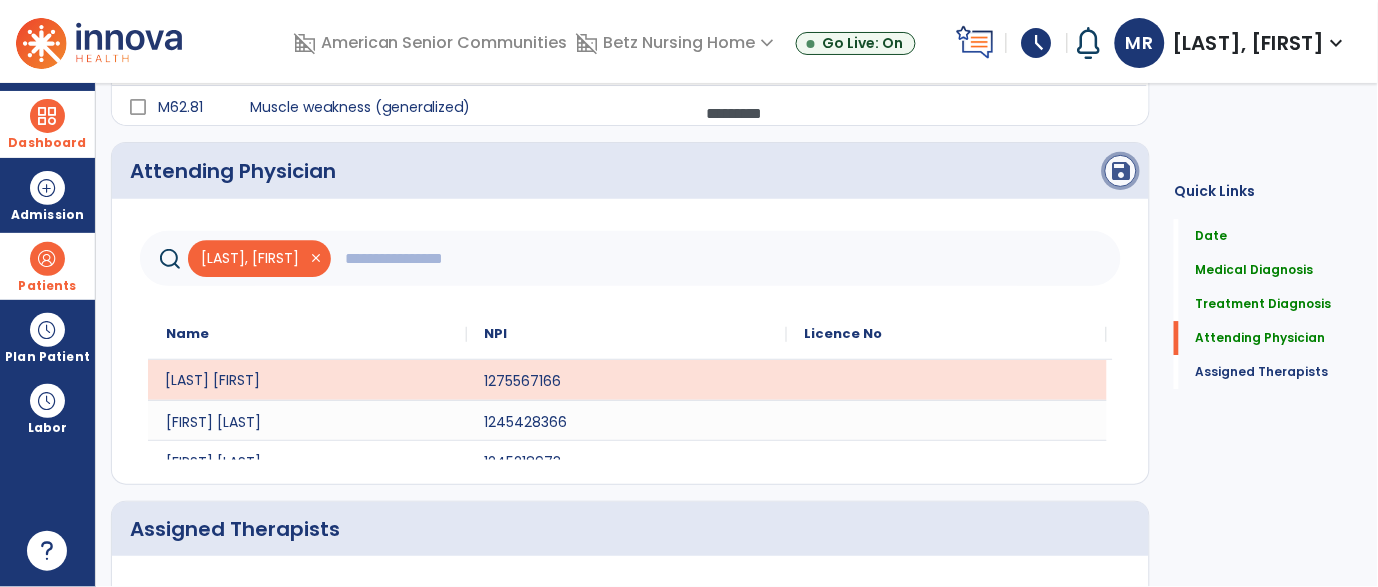 click on "save" 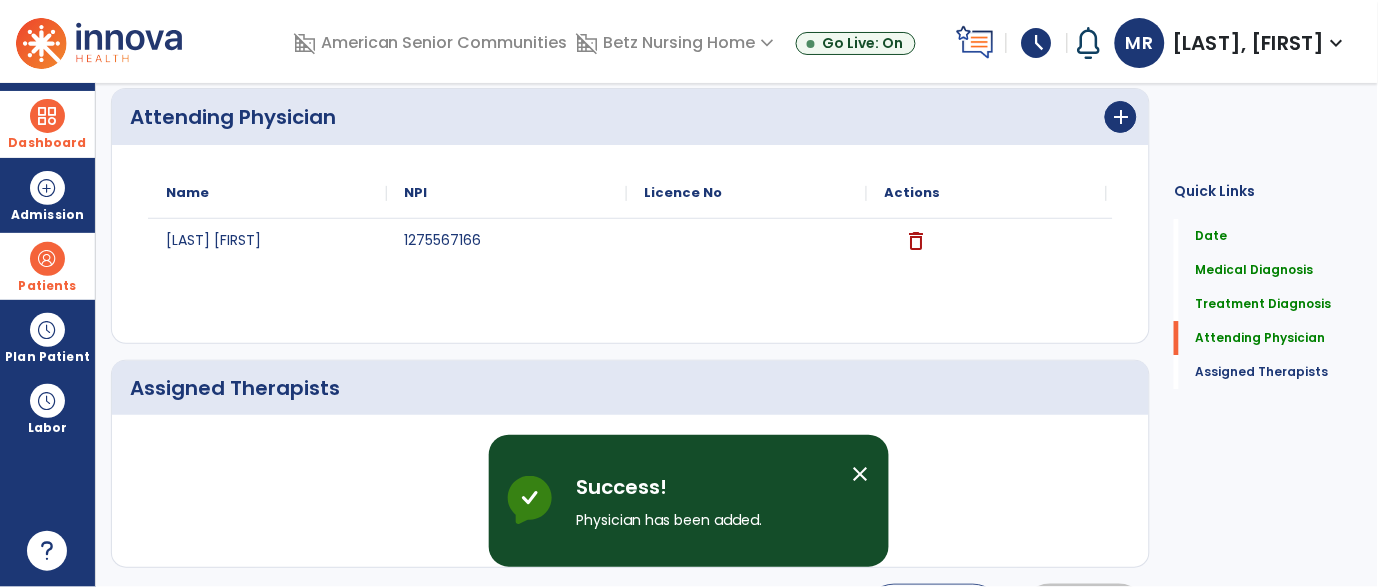 click on "close" at bounding box center (861, 474) 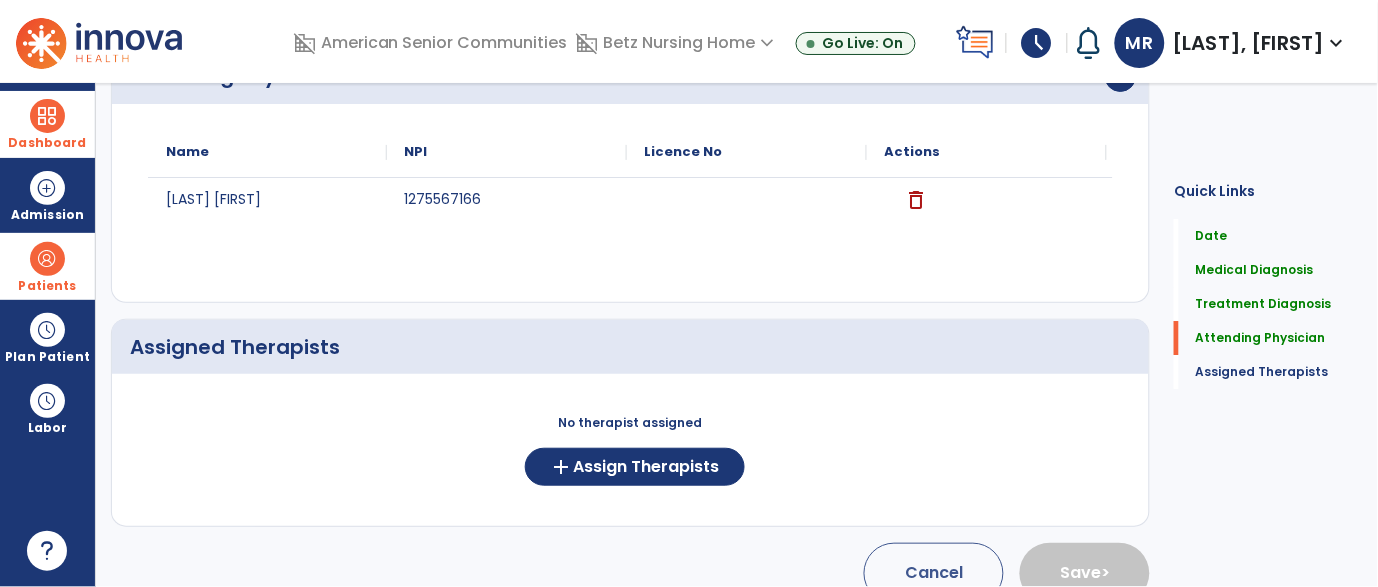 scroll, scrollTop: 1302, scrollLeft: 0, axis: vertical 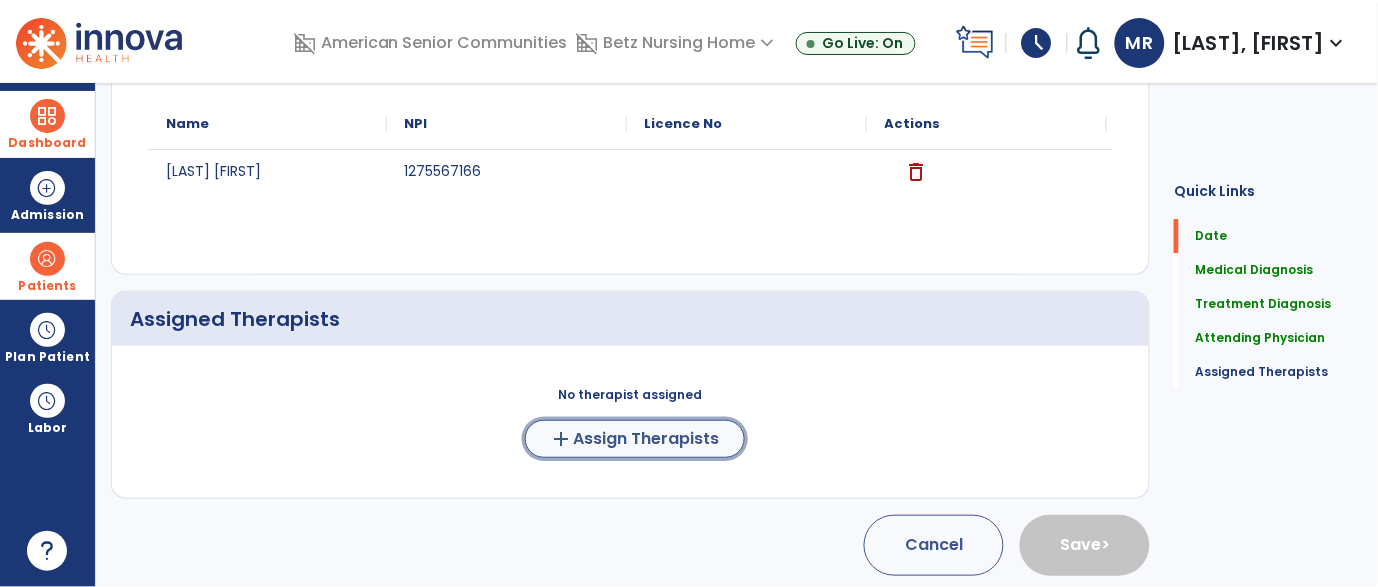 click on "add  Assign Therapists" 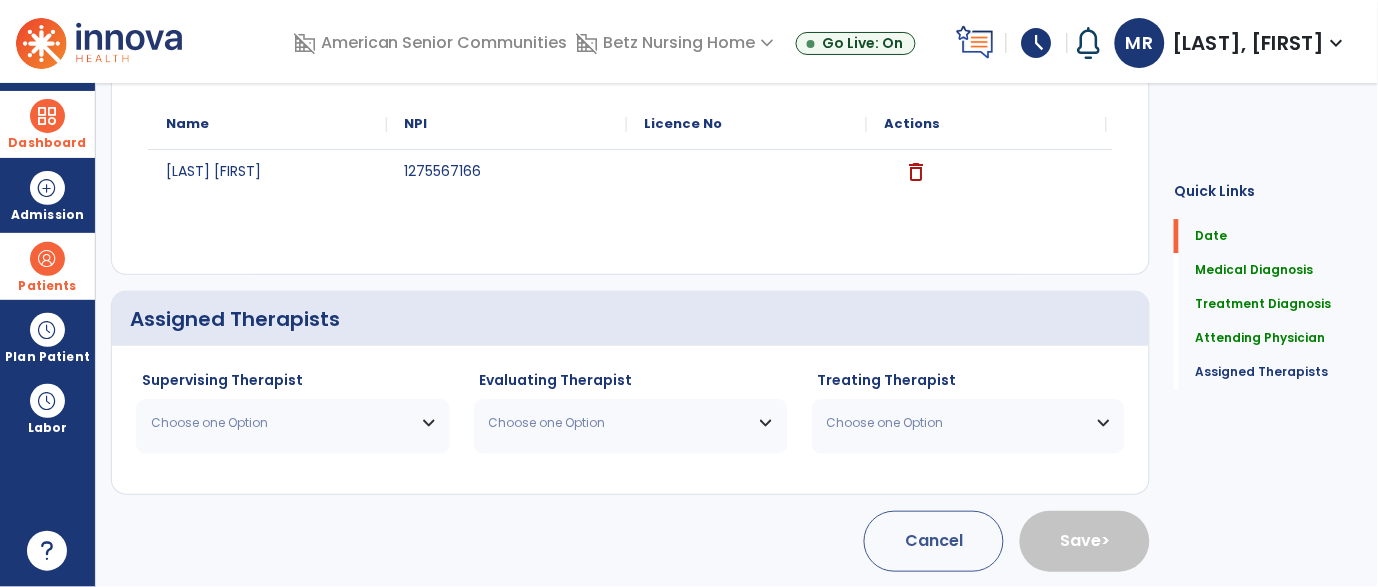 click on "Choose one Option" at bounding box center (293, 423) 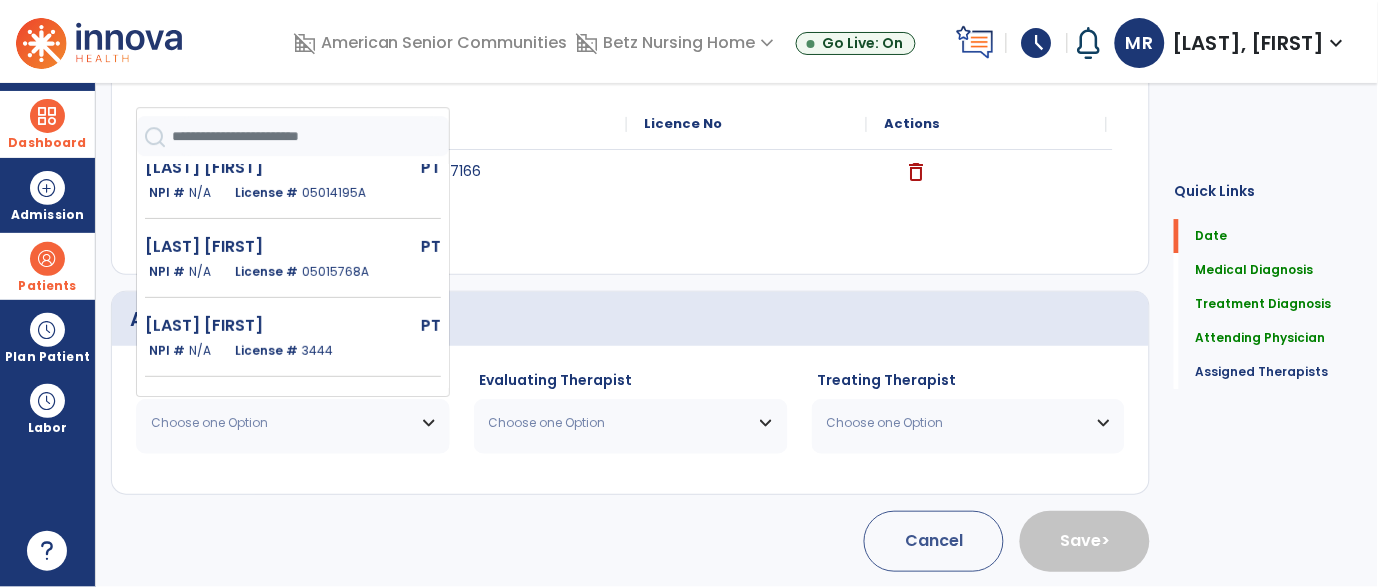 scroll, scrollTop: 78, scrollLeft: 0, axis: vertical 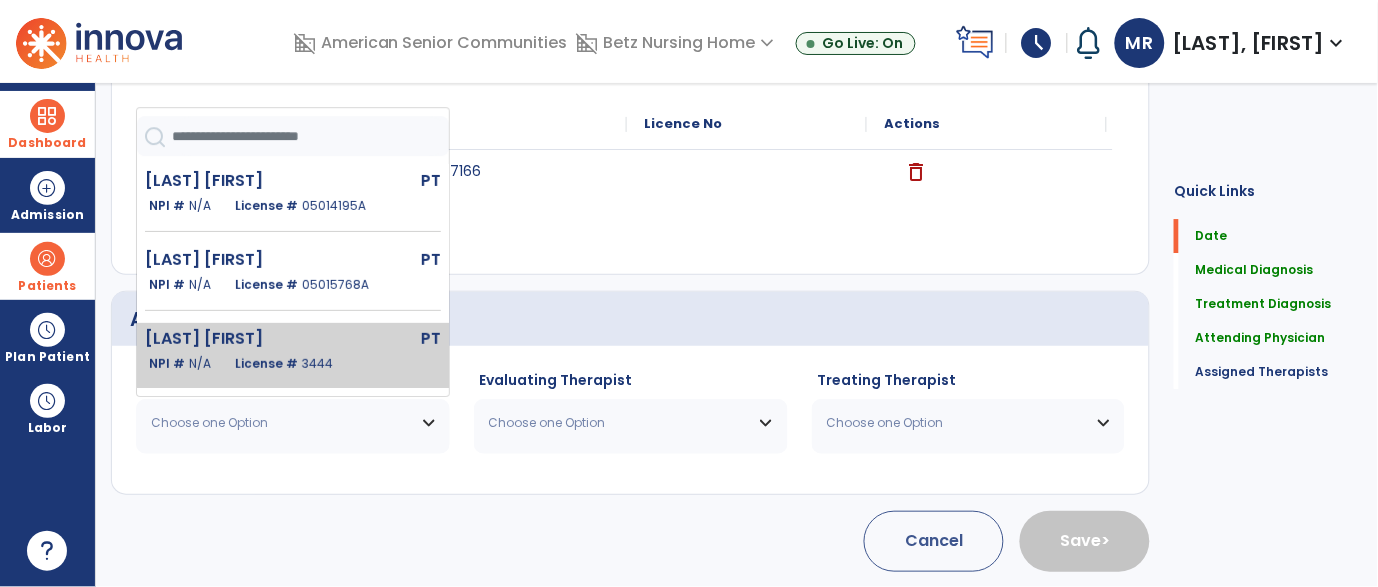 click on "3444" 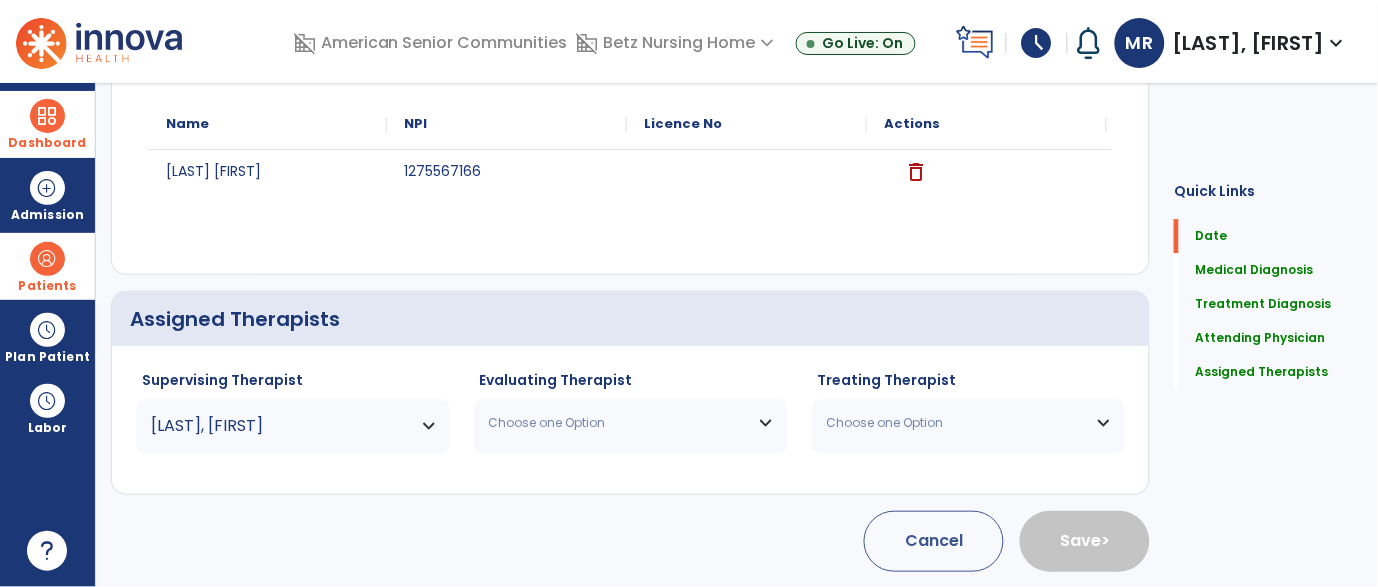 click on "Choose one Option" at bounding box center [631, 423] 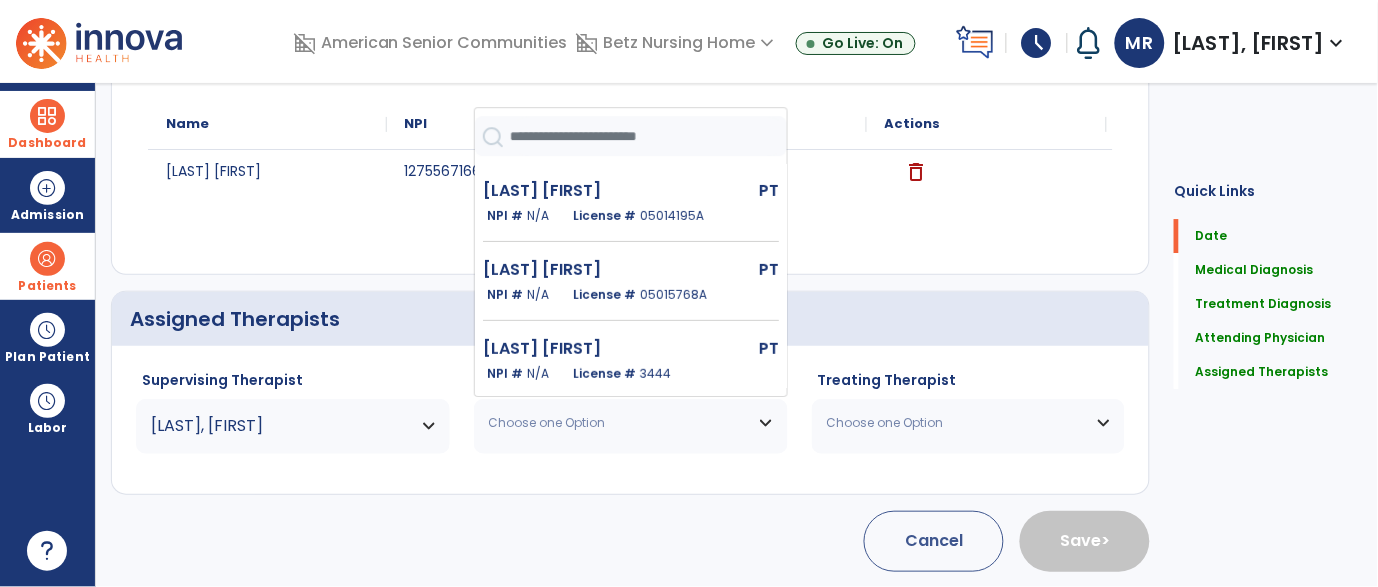 scroll, scrollTop: 91, scrollLeft: 0, axis: vertical 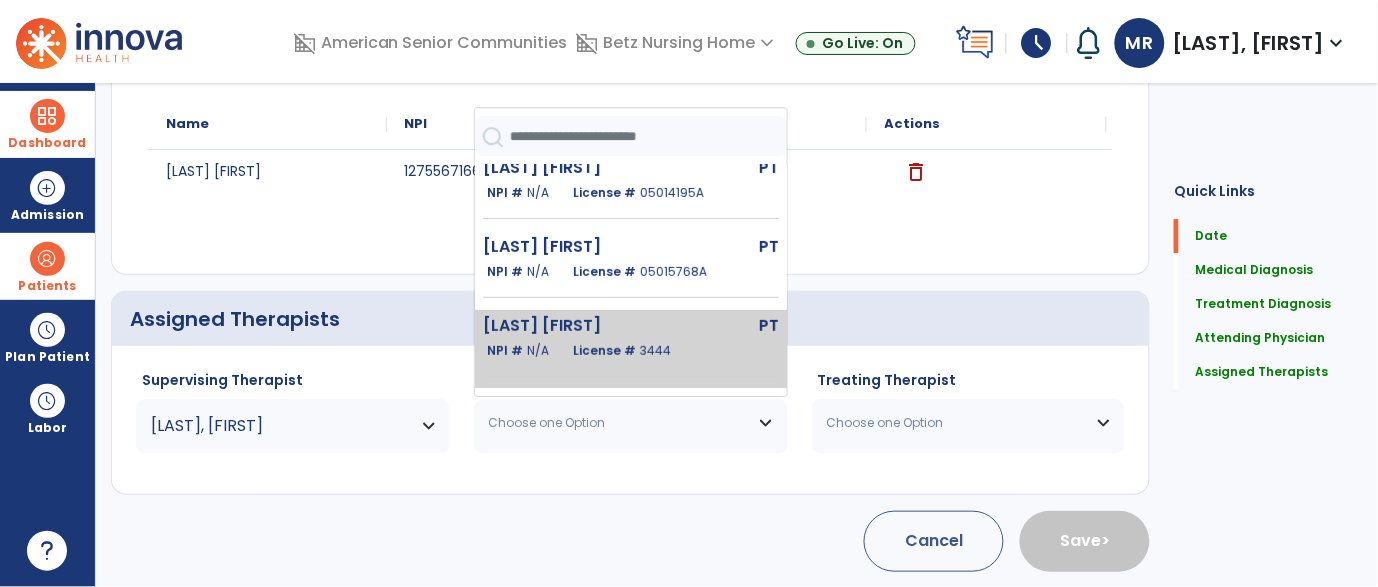 click on "NPI #  N/A   License #  3444" 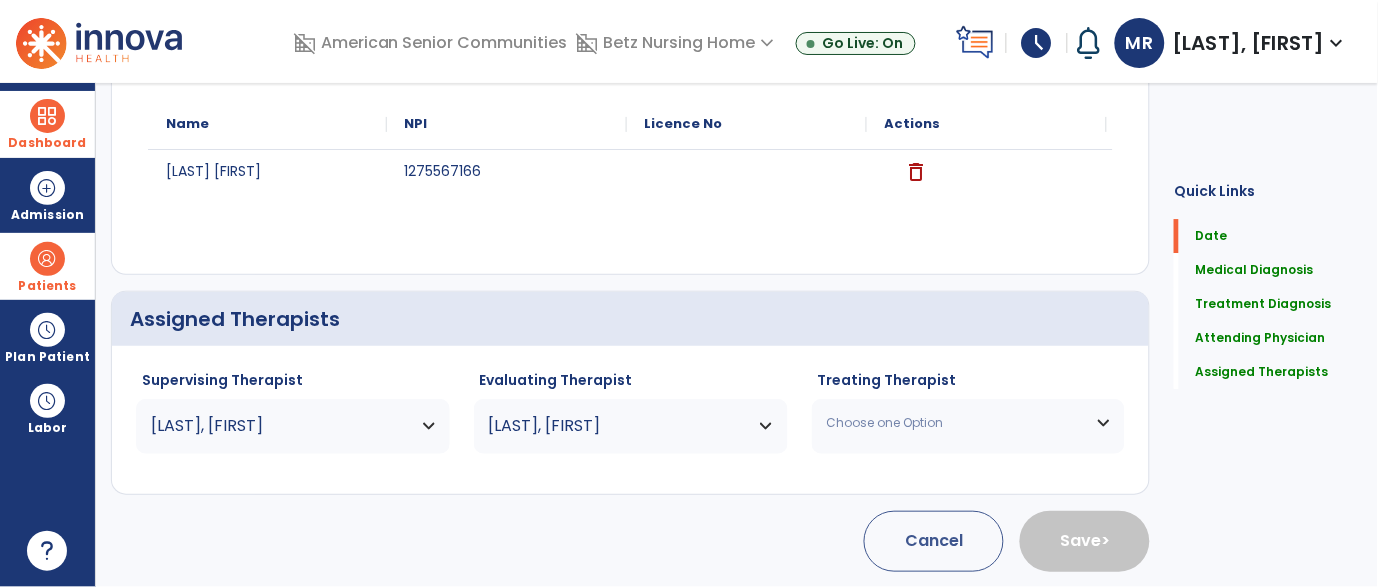 click on "Choose one Option" at bounding box center (969, 423) 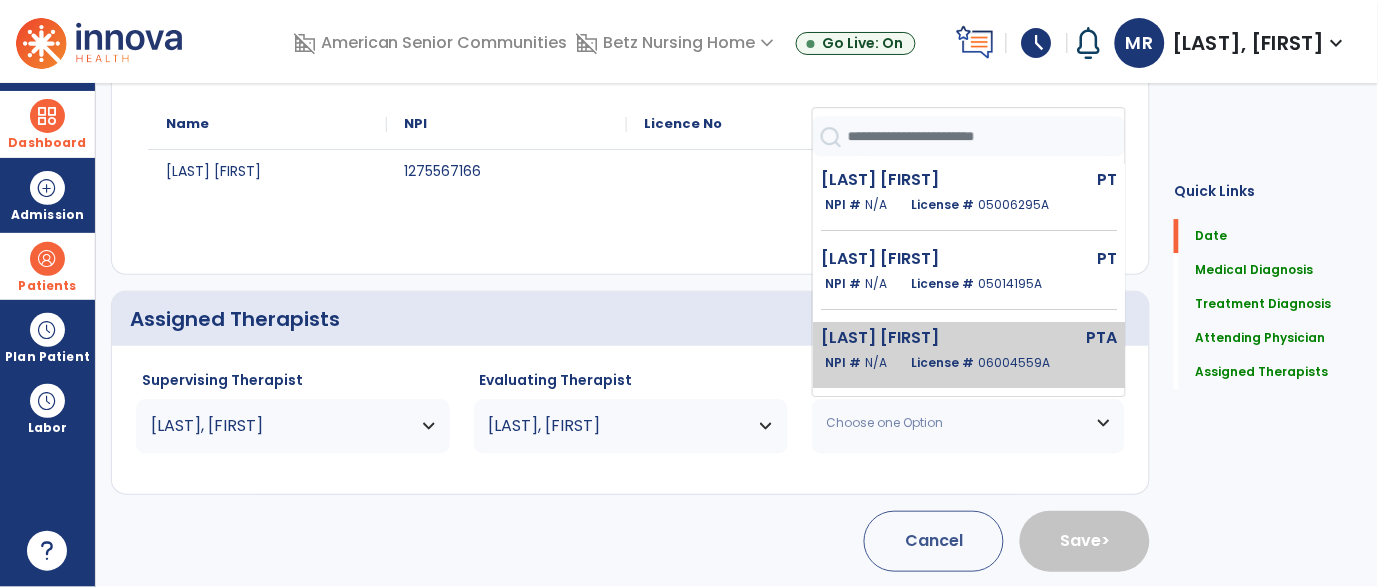 click on "Glasper Deborah  PTA   NPI #  N/A   License #  06004559A" 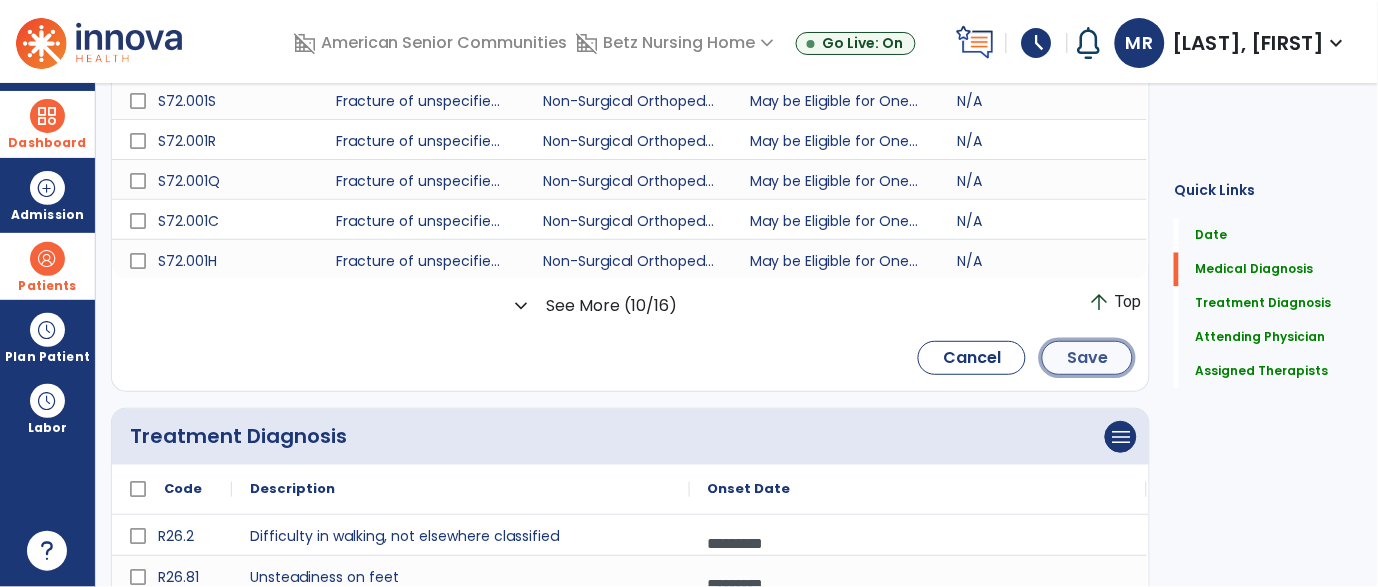 click on "Save" 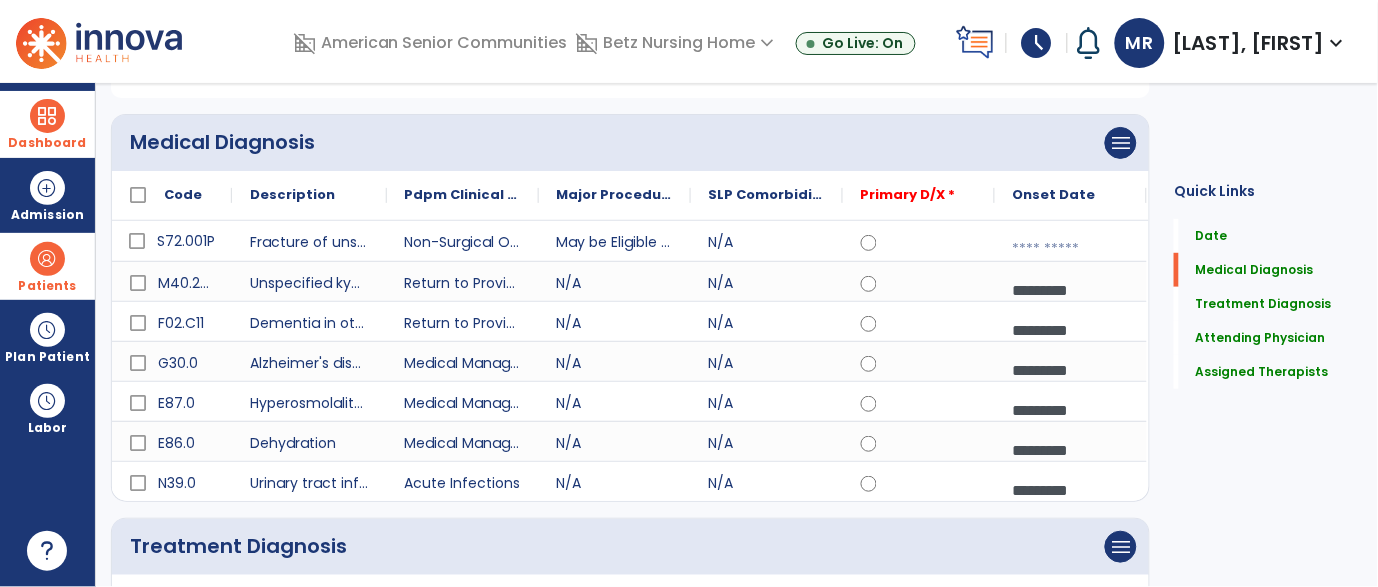 scroll, scrollTop: 162, scrollLeft: 0, axis: vertical 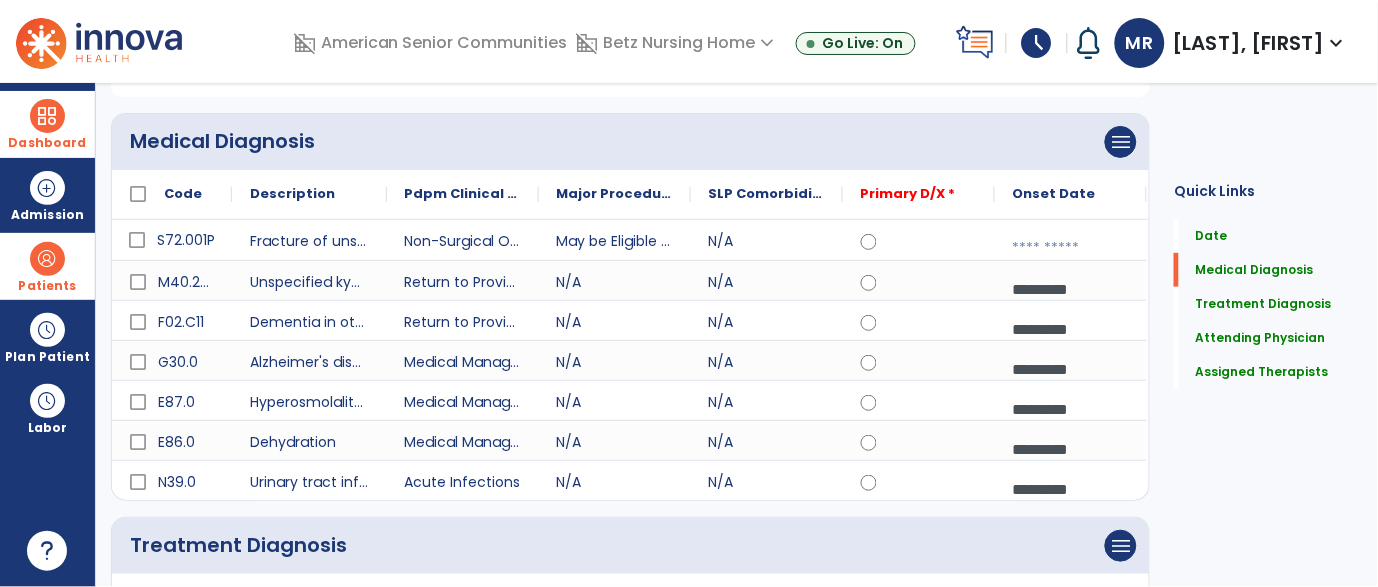 click at bounding box center (1071, 248) 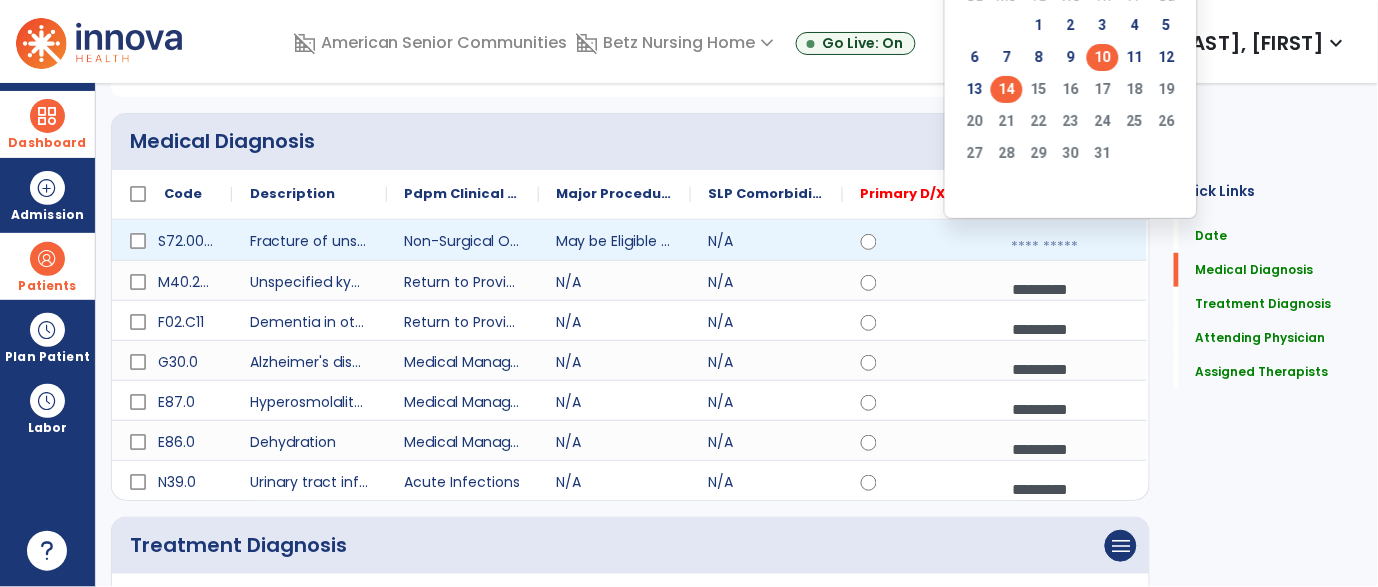 click on "10" 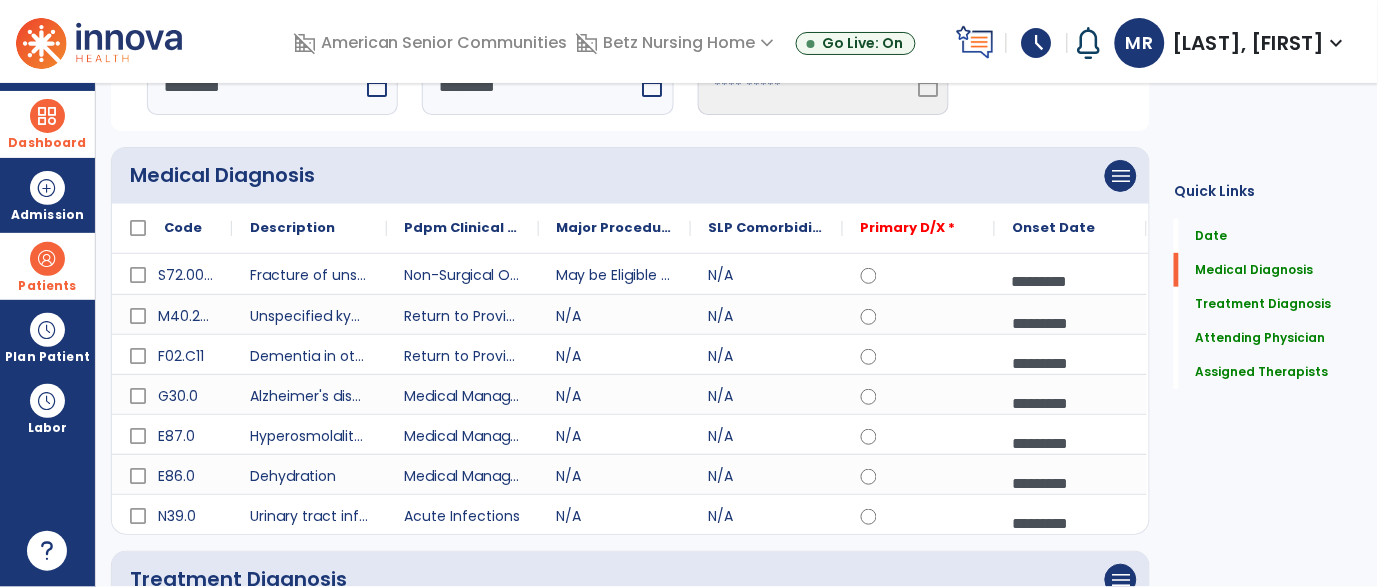 scroll, scrollTop: 122, scrollLeft: 0, axis: vertical 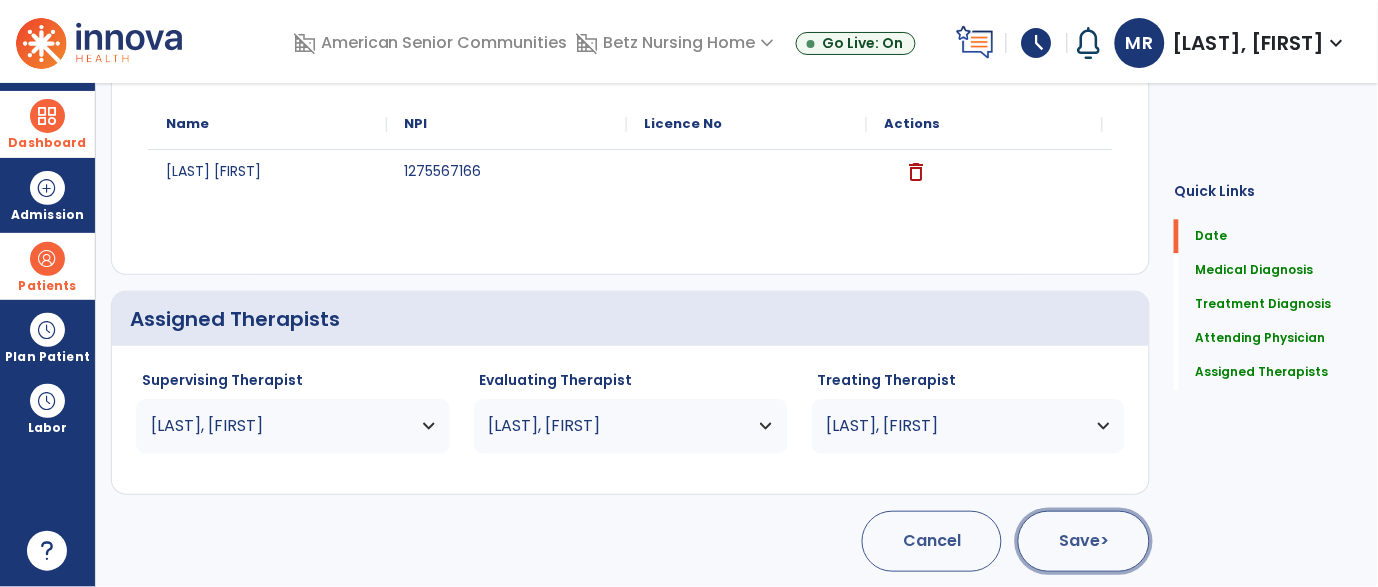 click on "Save  >" 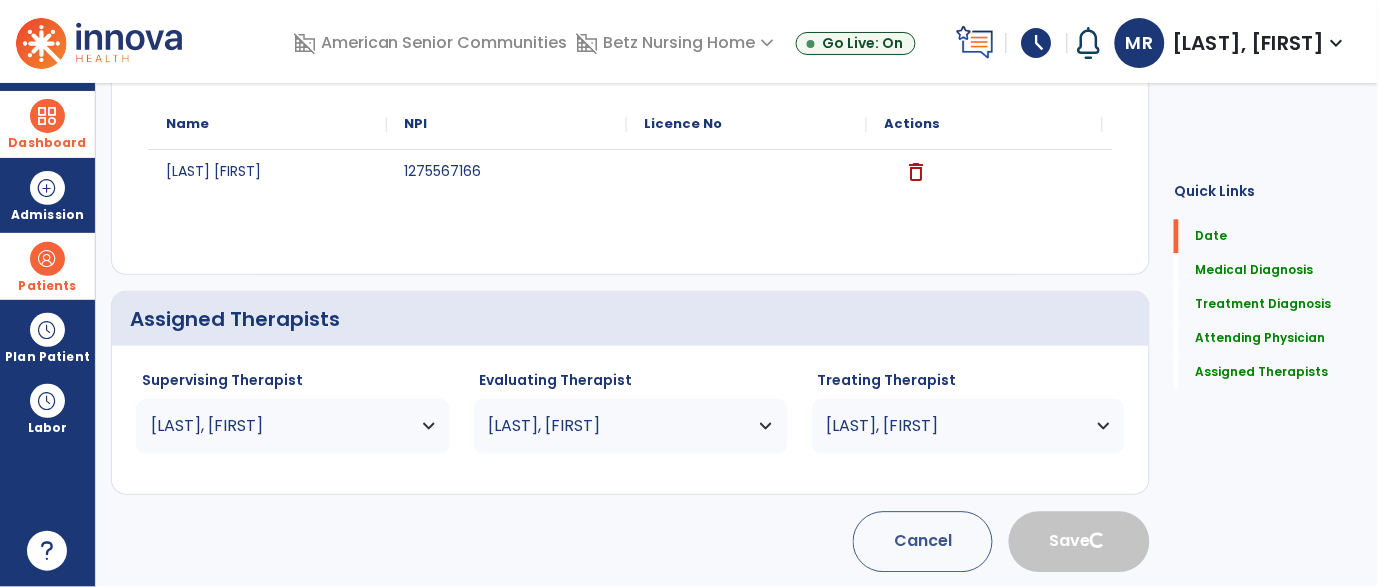 type 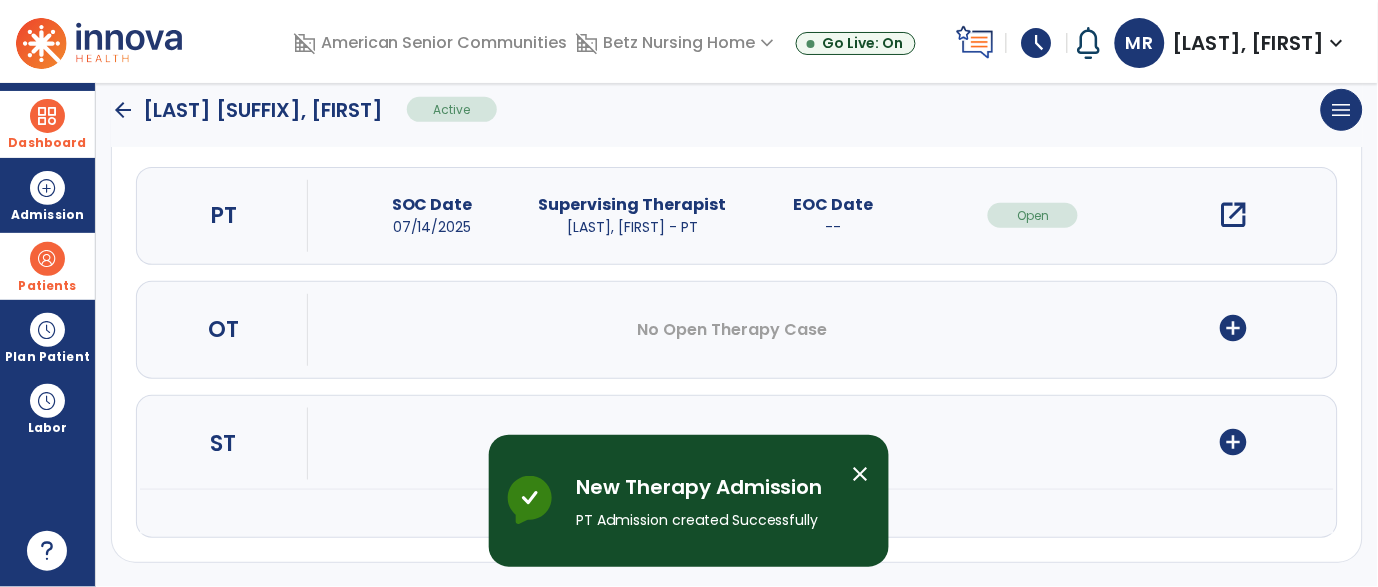 scroll, scrollTop: 0, scrollLeft: 0, axis: both 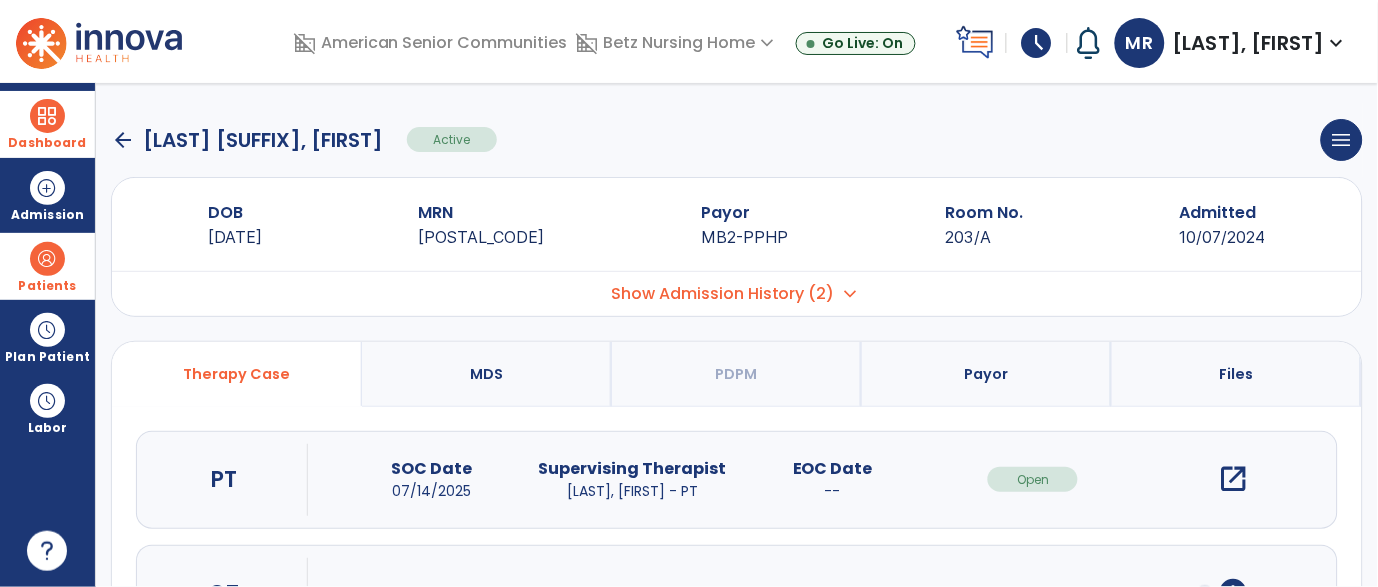 click on "Dashboard" at bounding box center (47, 124) 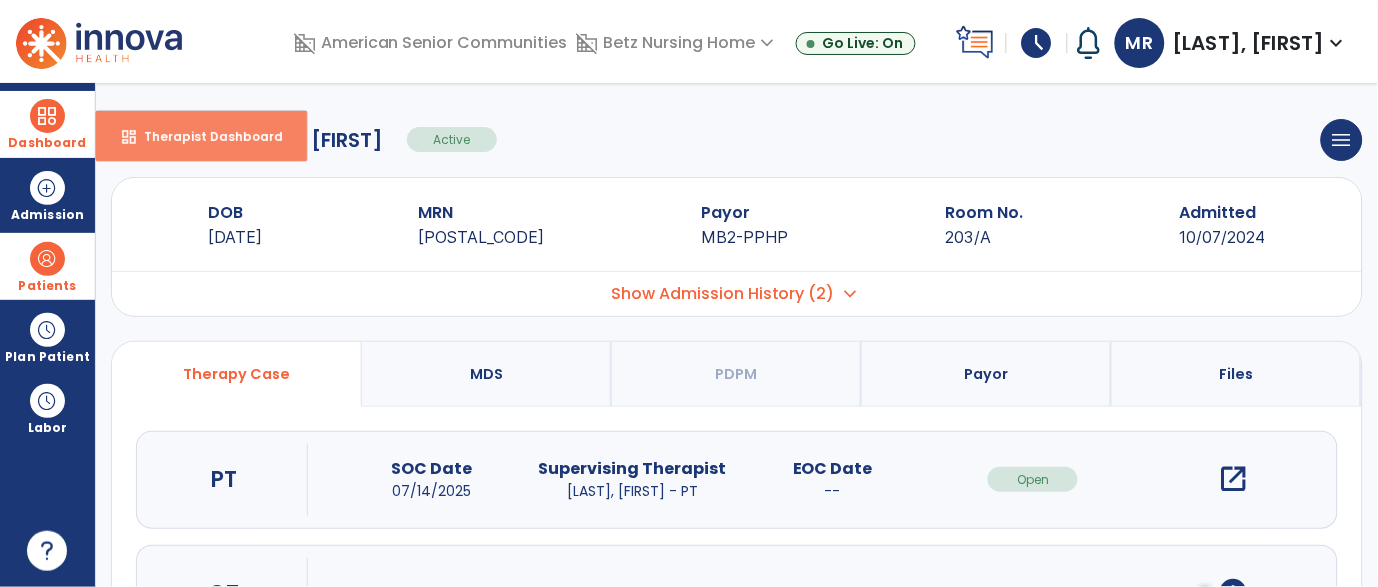 click on "Therapist Dashboard" at bounding box center (205, 136) 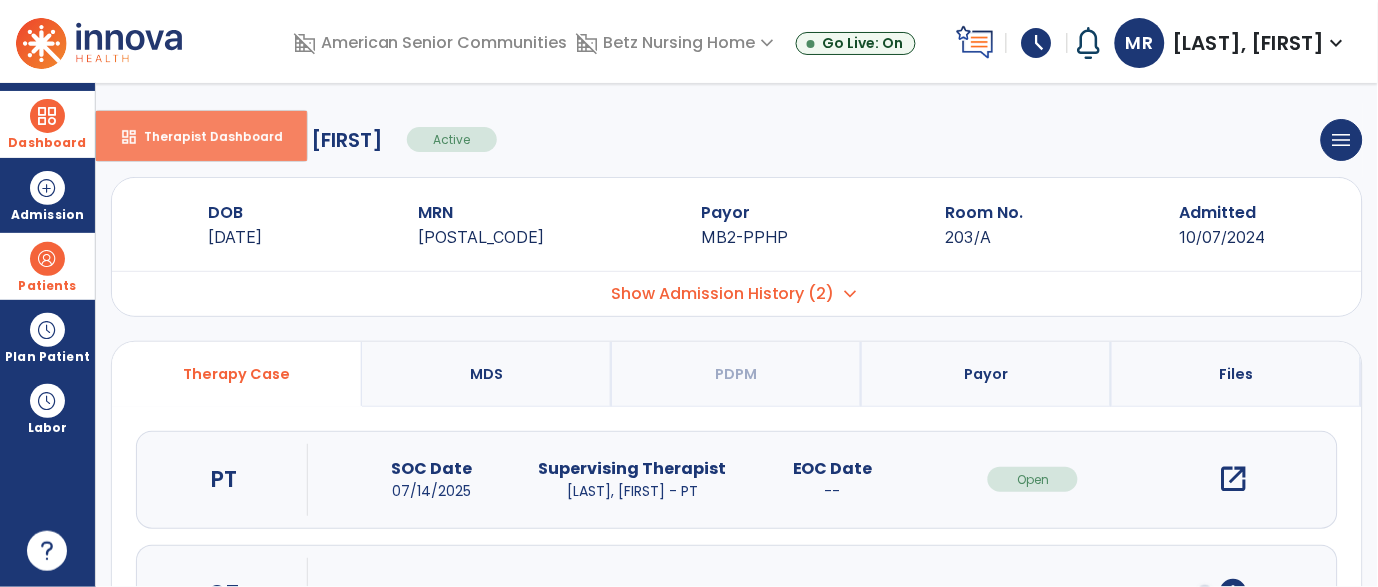 select on "****" 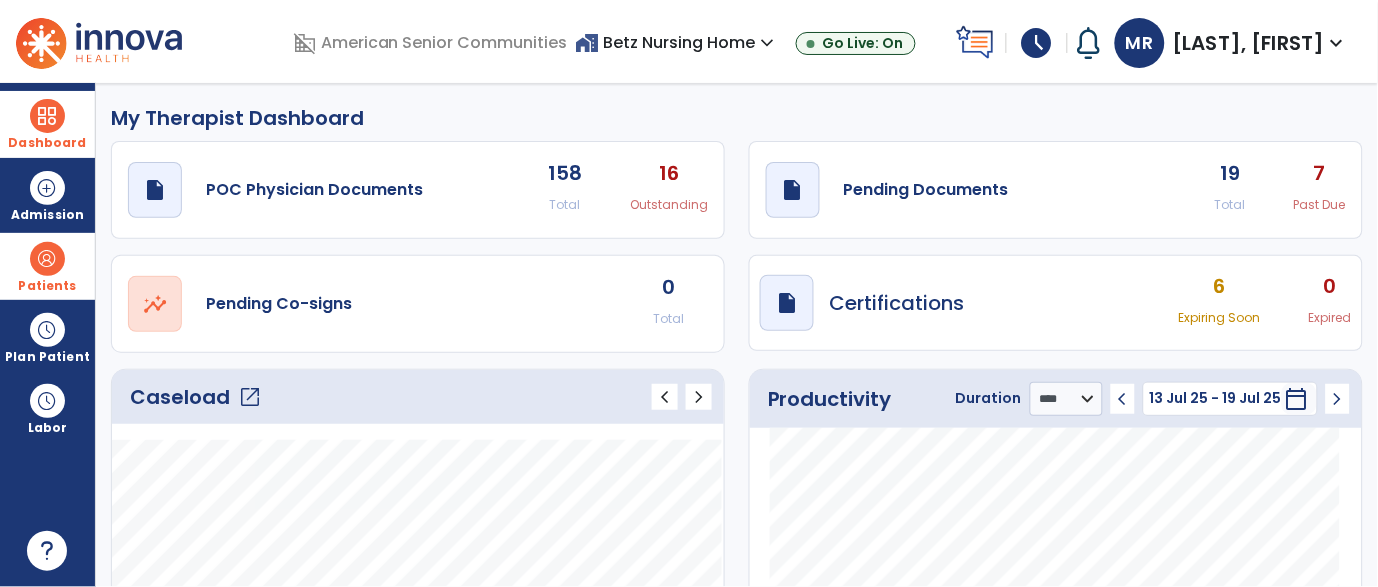 click on "expand_more" at bounding box center [768, 43] 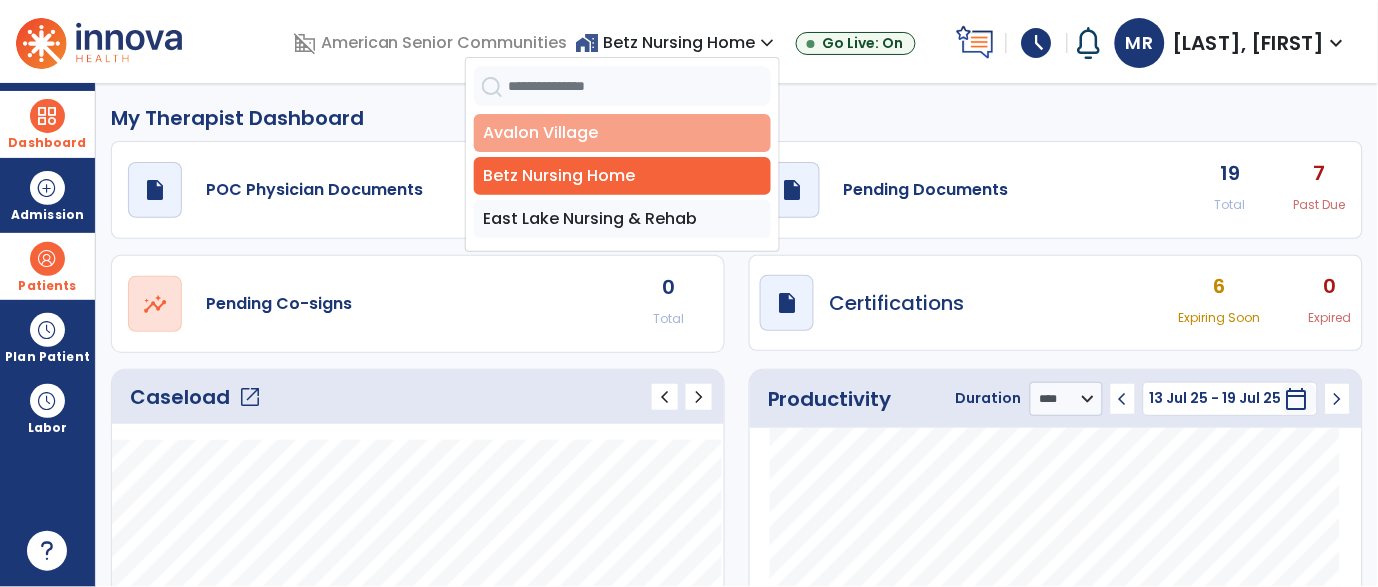 click on "Avalon Village" at bounding box center (622, 133) 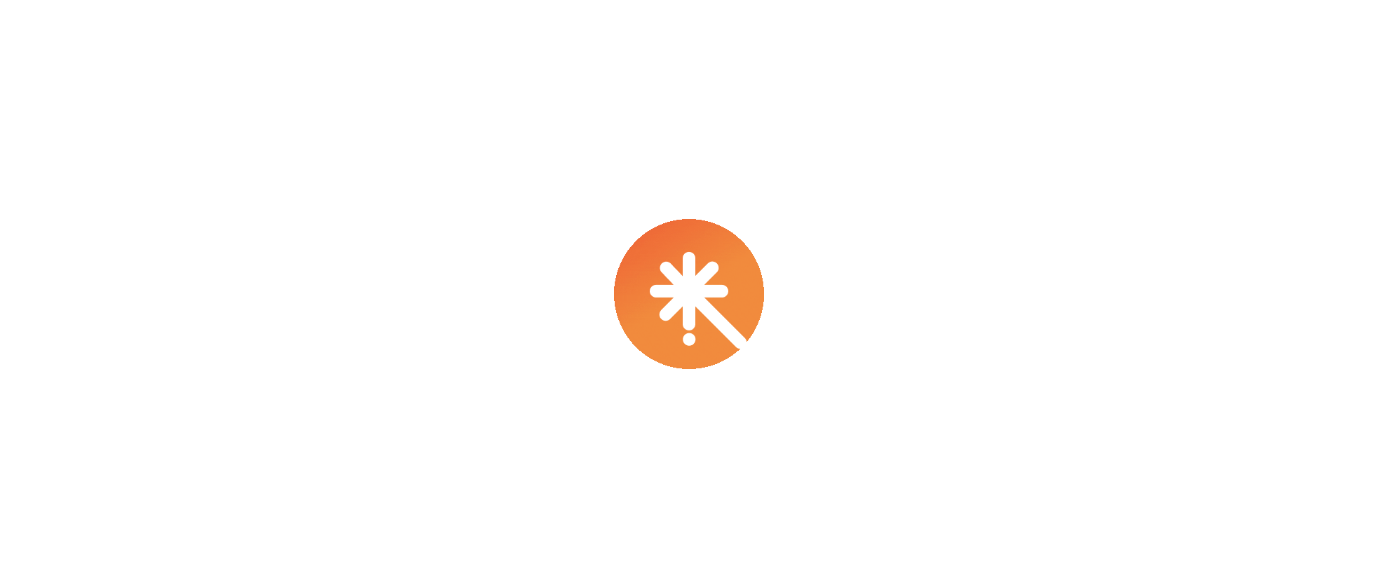 scroll, scrollTop: 0, scrollLeft: 0, axis: both 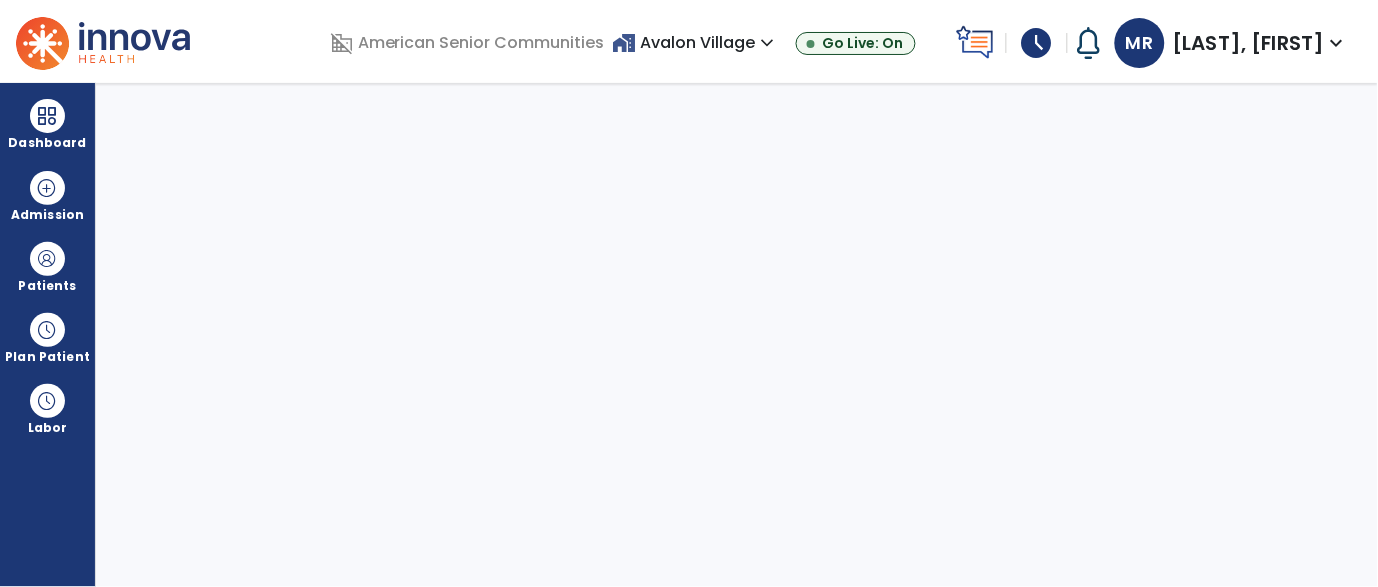 select on "****" 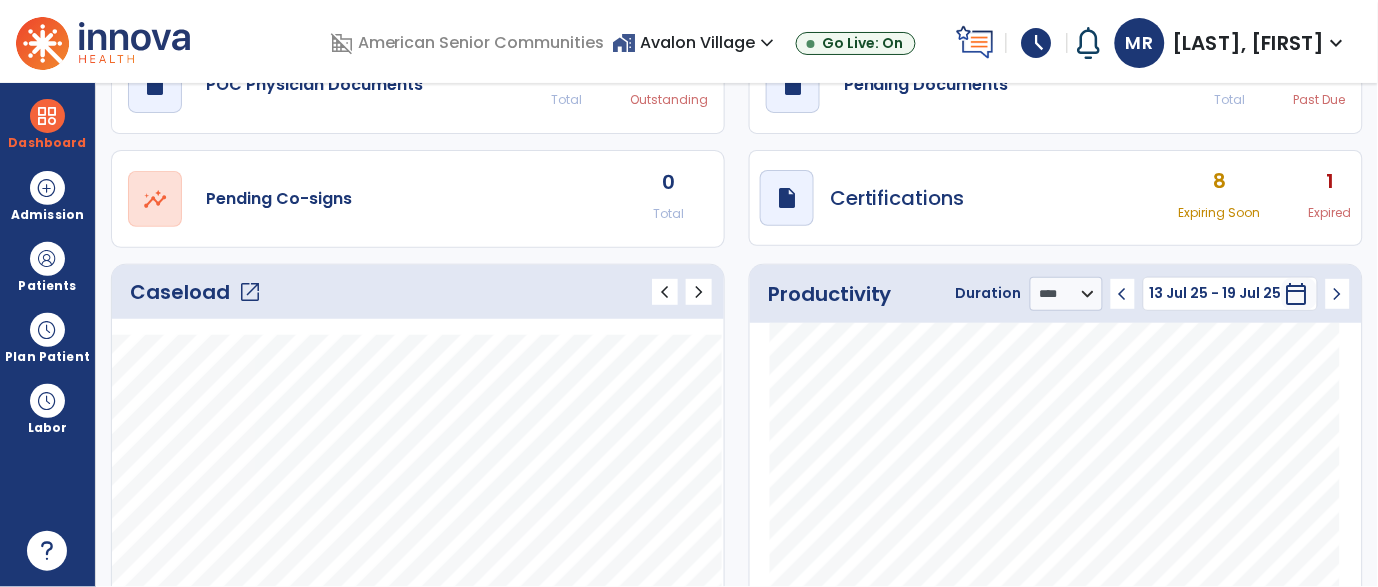 scroll, scrollTop: 0, scrollLeft: 0, axis: both 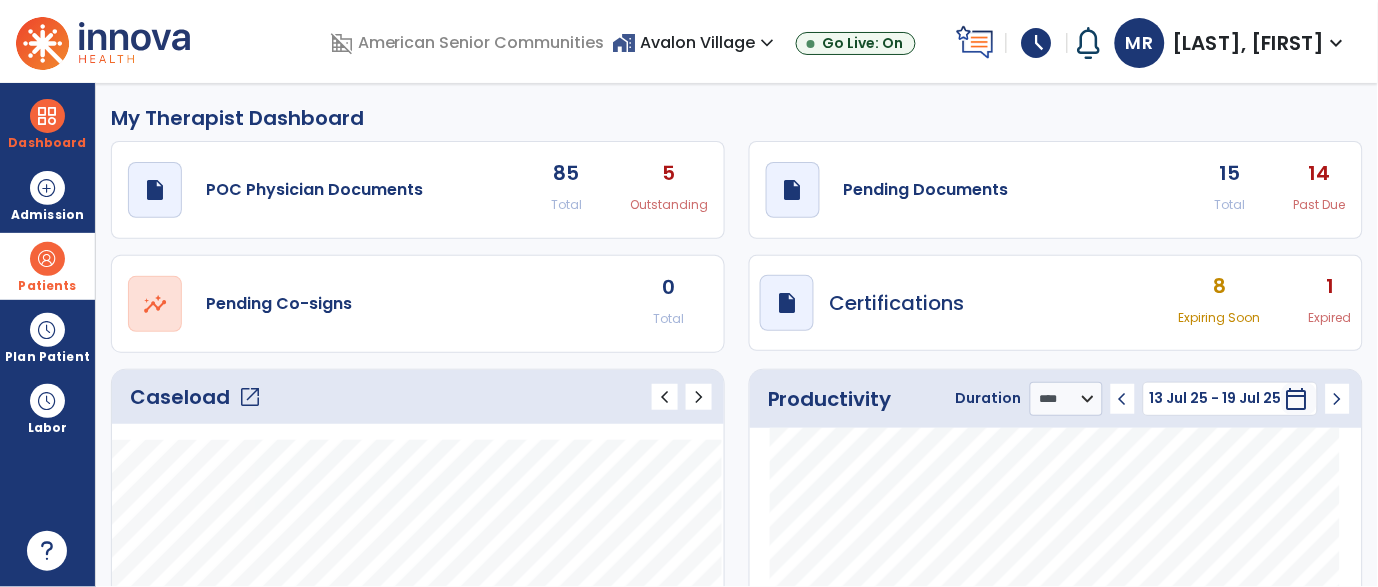 click on "Patients" at bounding box center (47, 286) 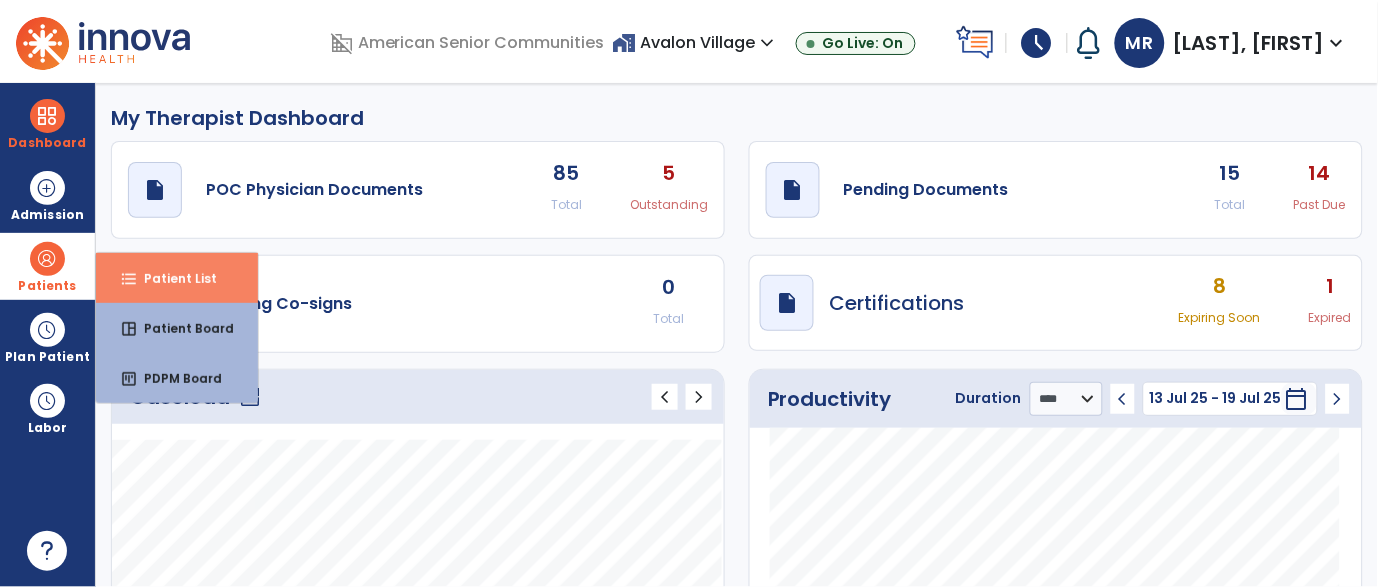 click on "format_list_bulleted  Patient List" at bounding box center (177, 278) 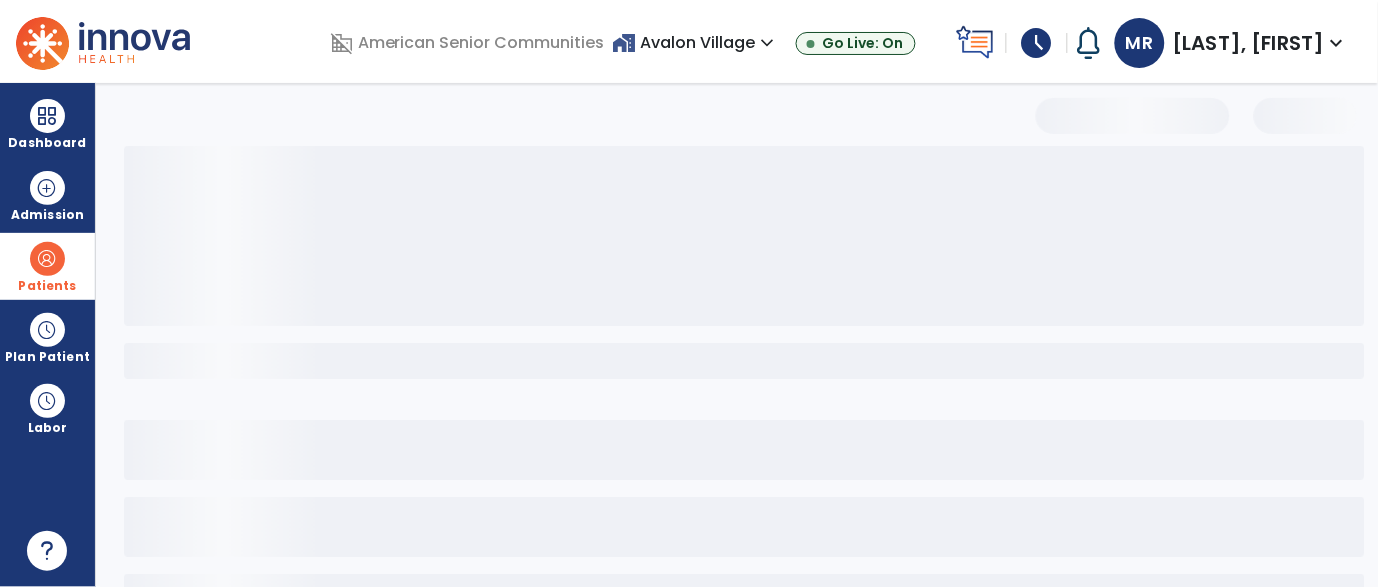 select on "***" 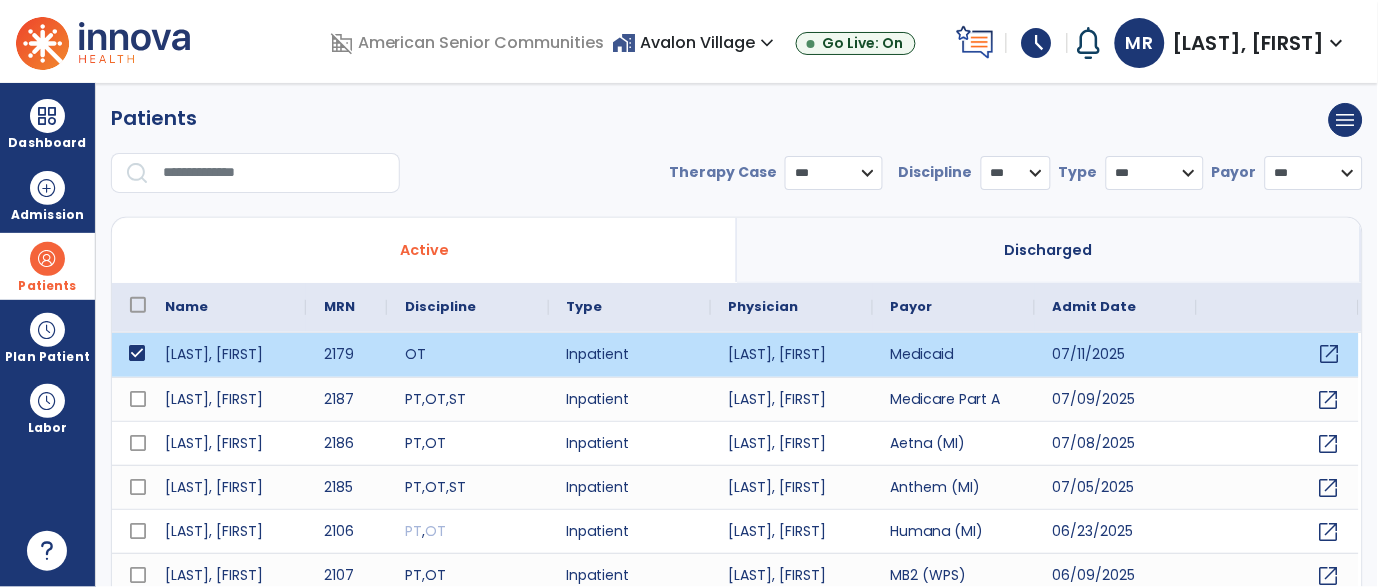 click on "open_in_new" at bounding box center (1330, 354) 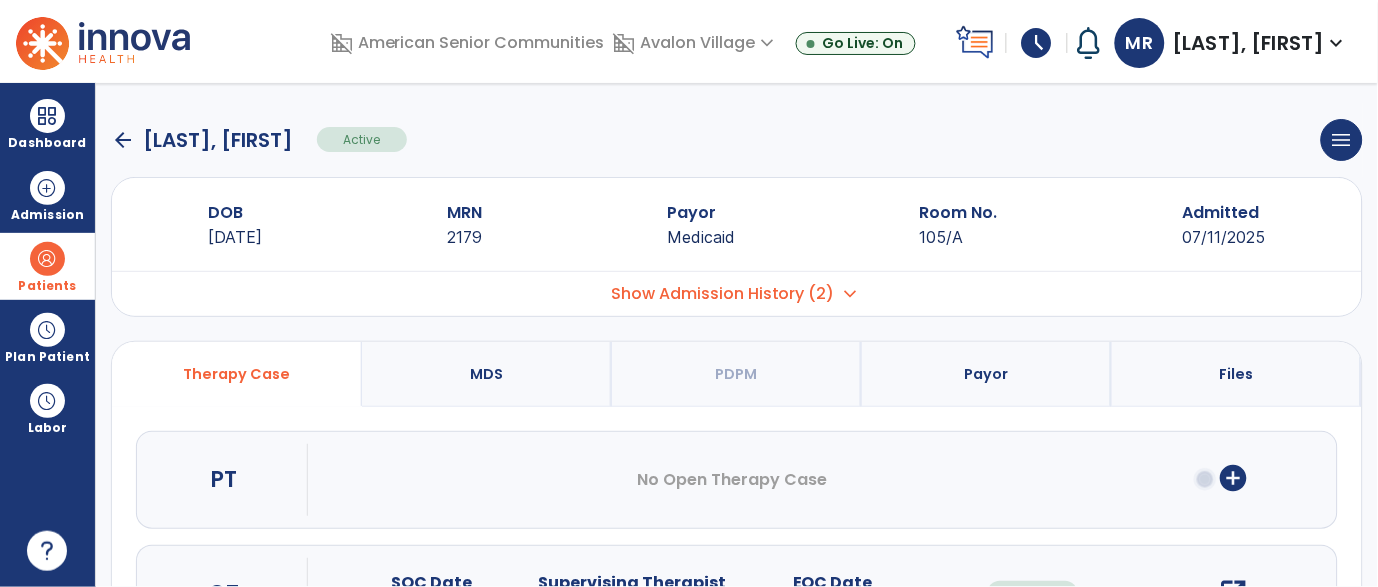 click on "add_circle" at bounding box center (1234, 478) 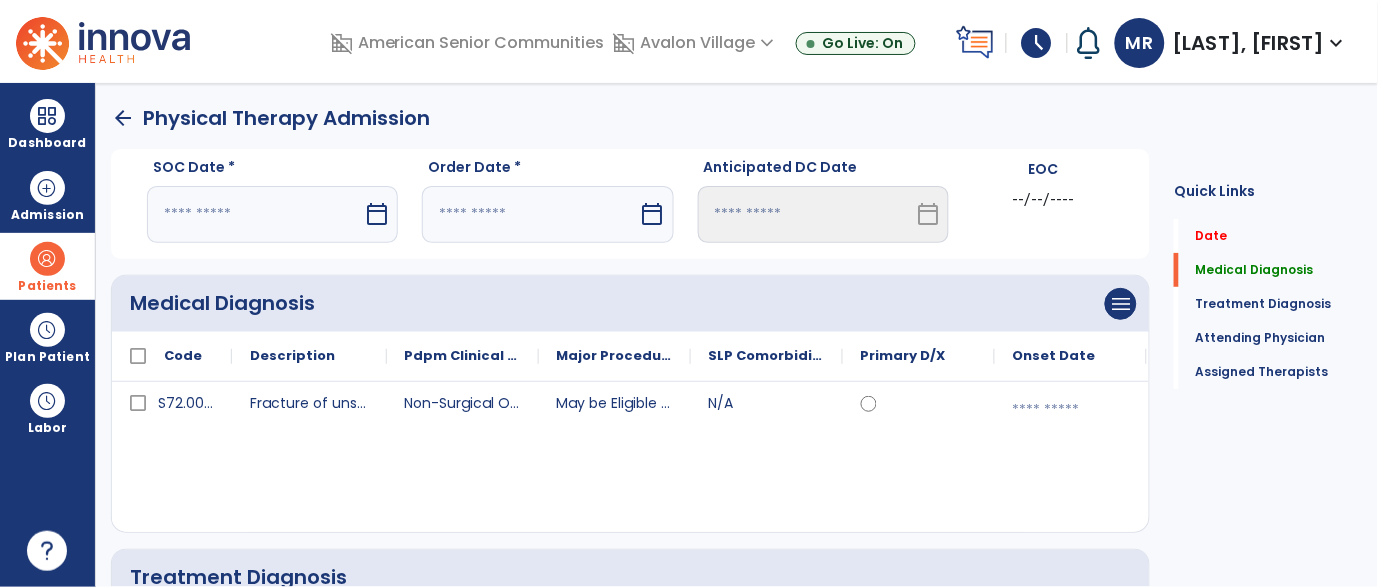 click at bounding box center [1071, 410] 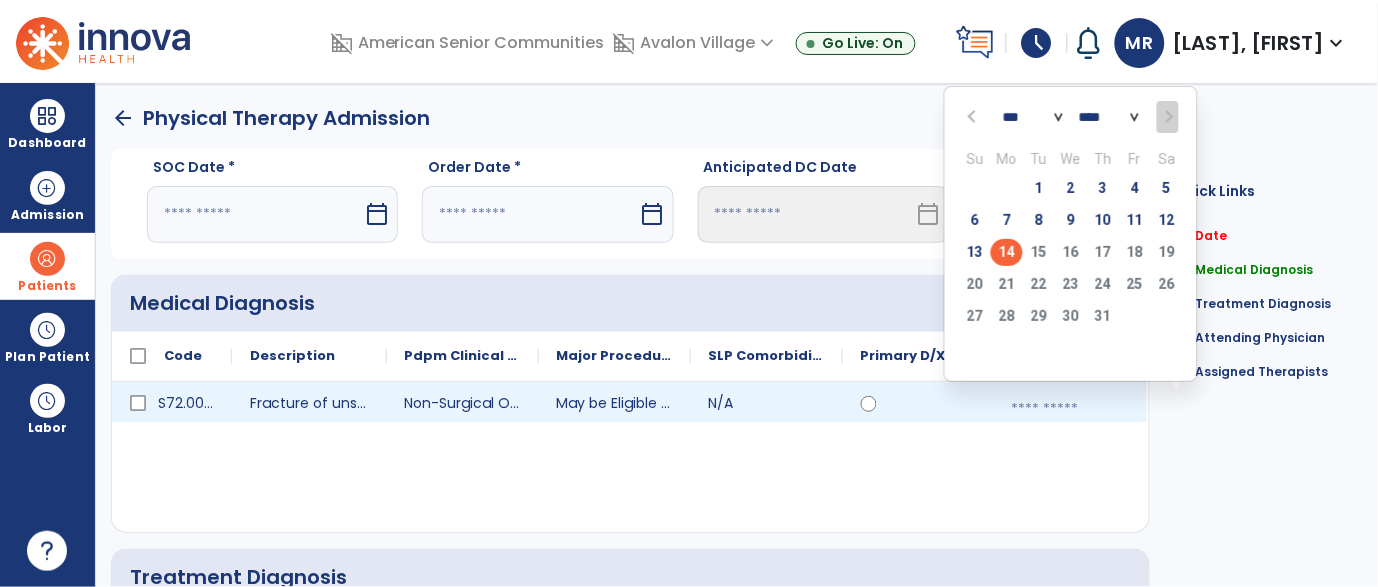 click 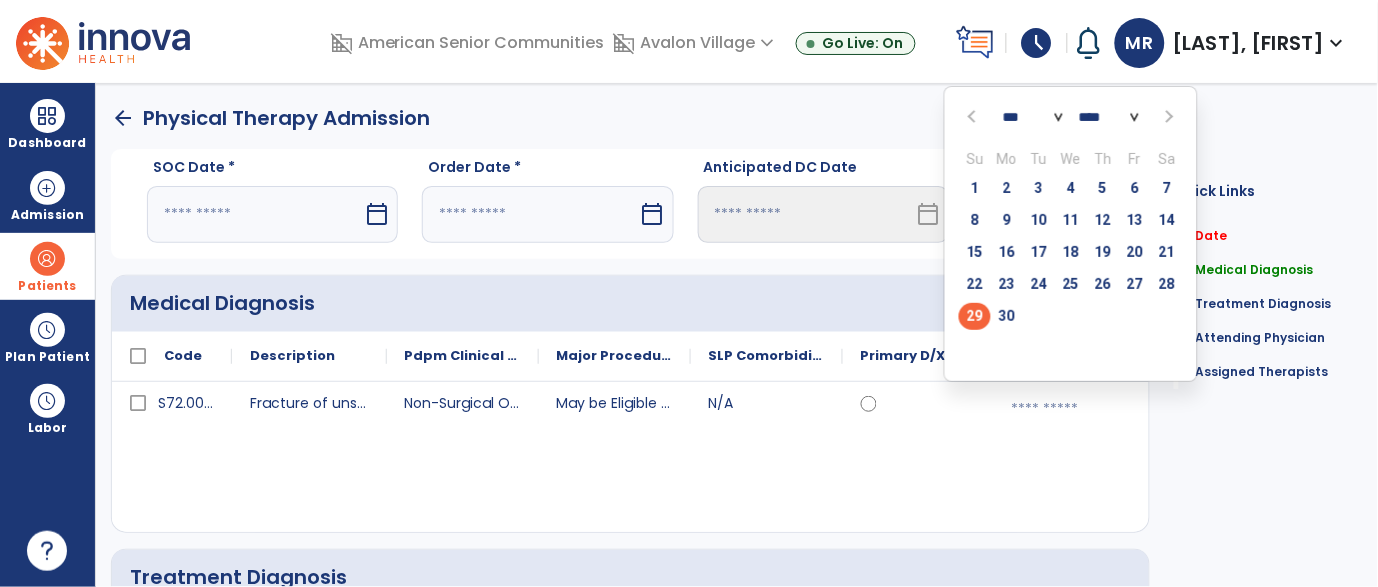 click on "29" 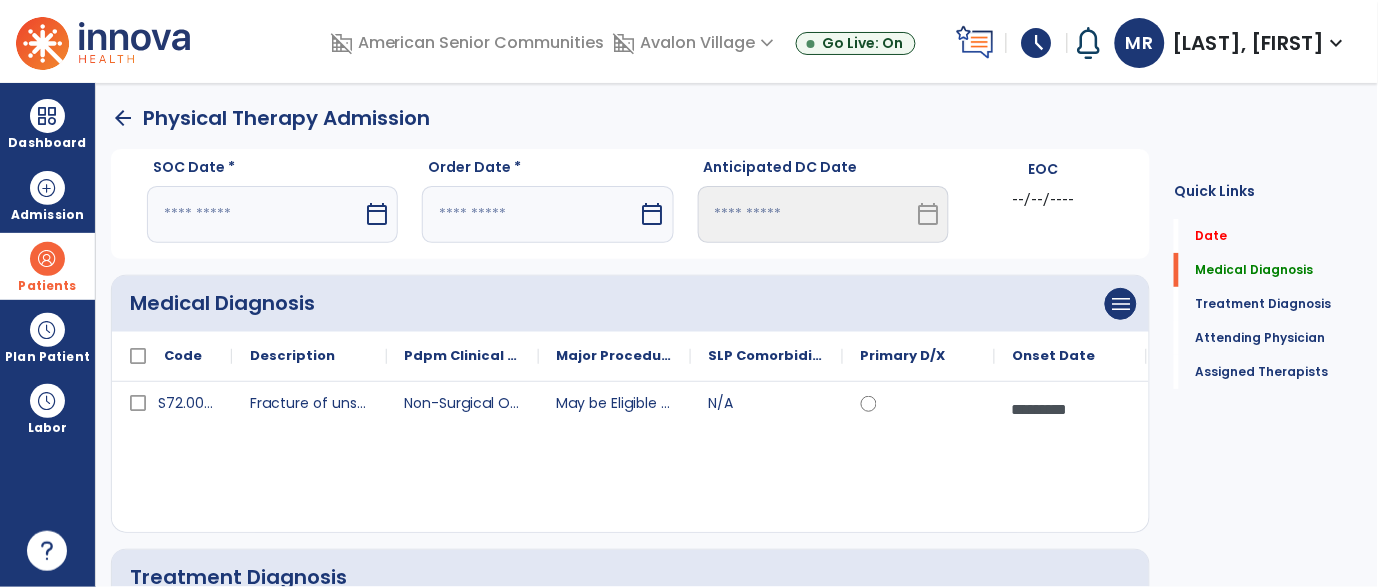 click on "calendar_today" at bounding box center [377, 214] 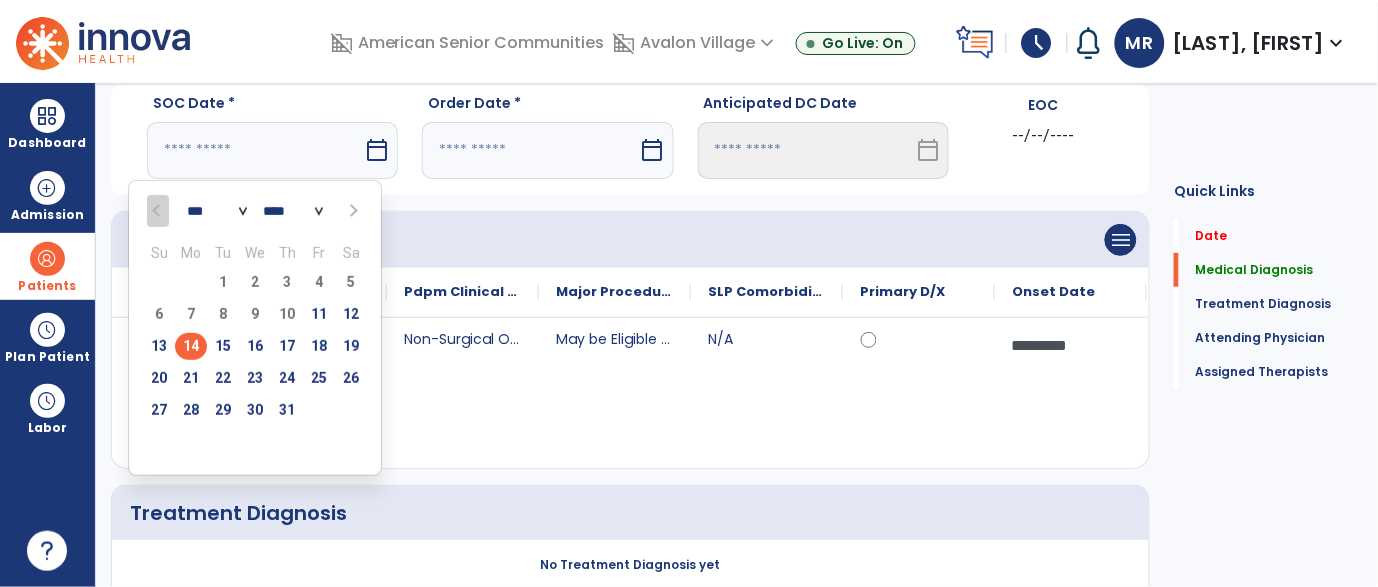 scroll, scrollTop: 55, scrollLeft: 0, axis: vertical 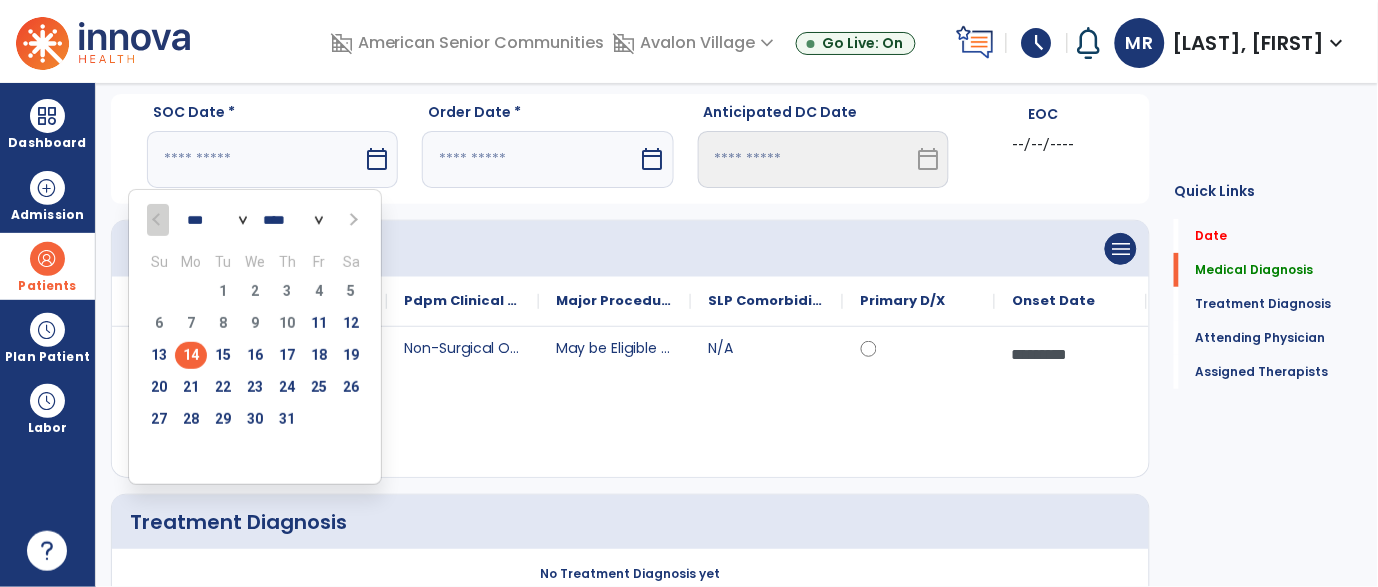 click on "S72.001D Fracture of unspecified part of neck of right femur, subsequent encounter for closed fracture with routine healing  Non-Surgical Orthopedic/Musculoskeletal May be Eligible for One of the Two Orthopedic Surgery Categories N/A *********  calendar_today" 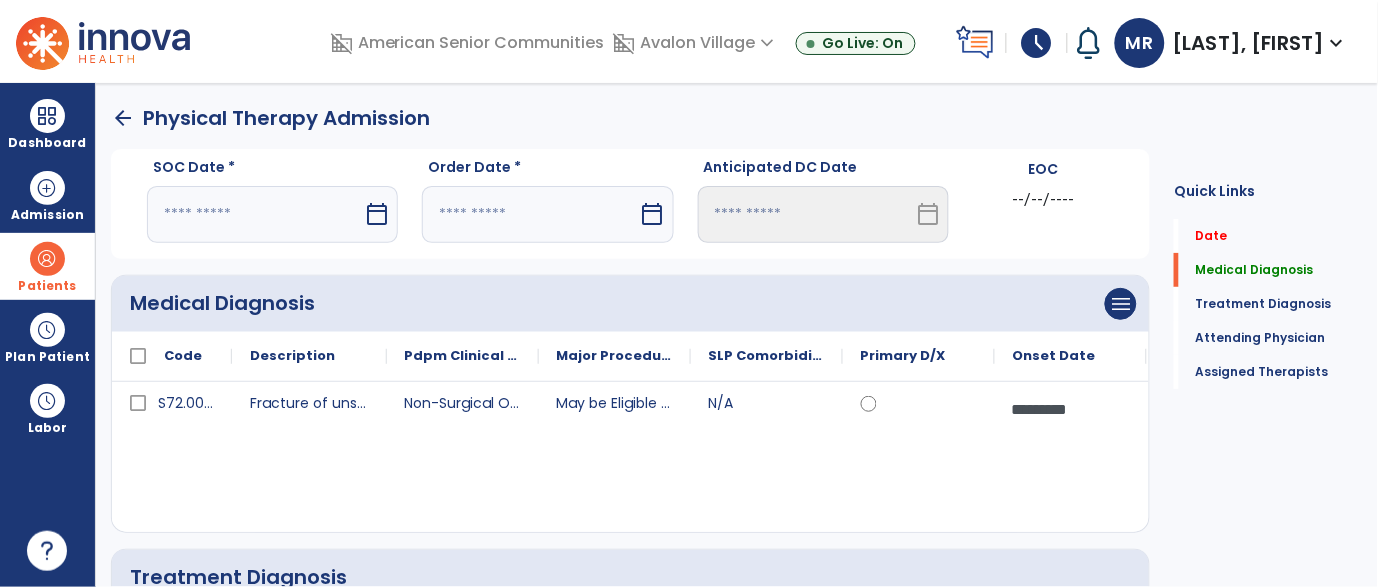 scroll, scrollTop: 1, scrollLeft: 0, axis: vertical 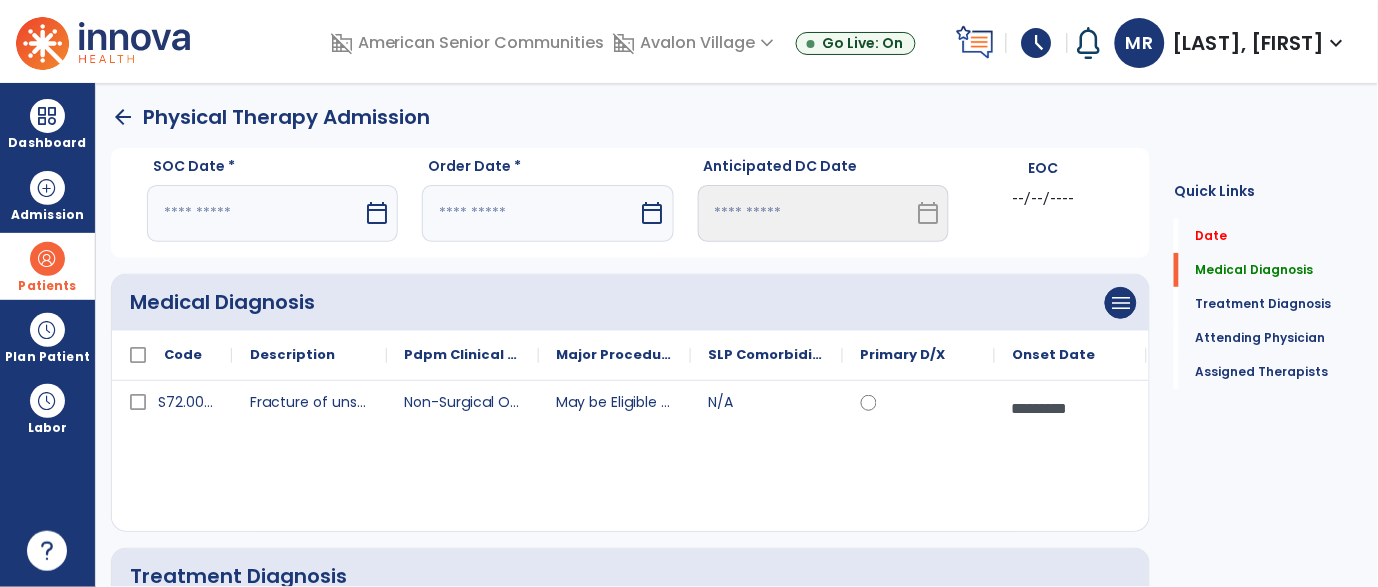 click on "calendar_today" at bounding box center [377, 213] 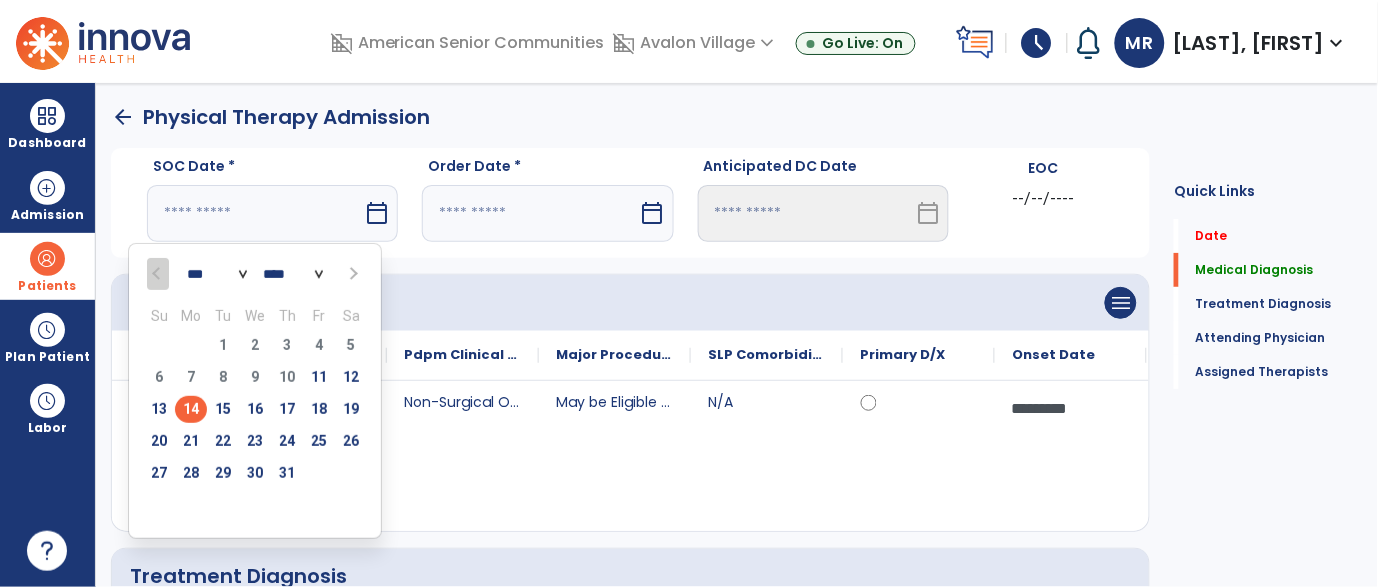 click on "14" at bounding box center [191, 409] 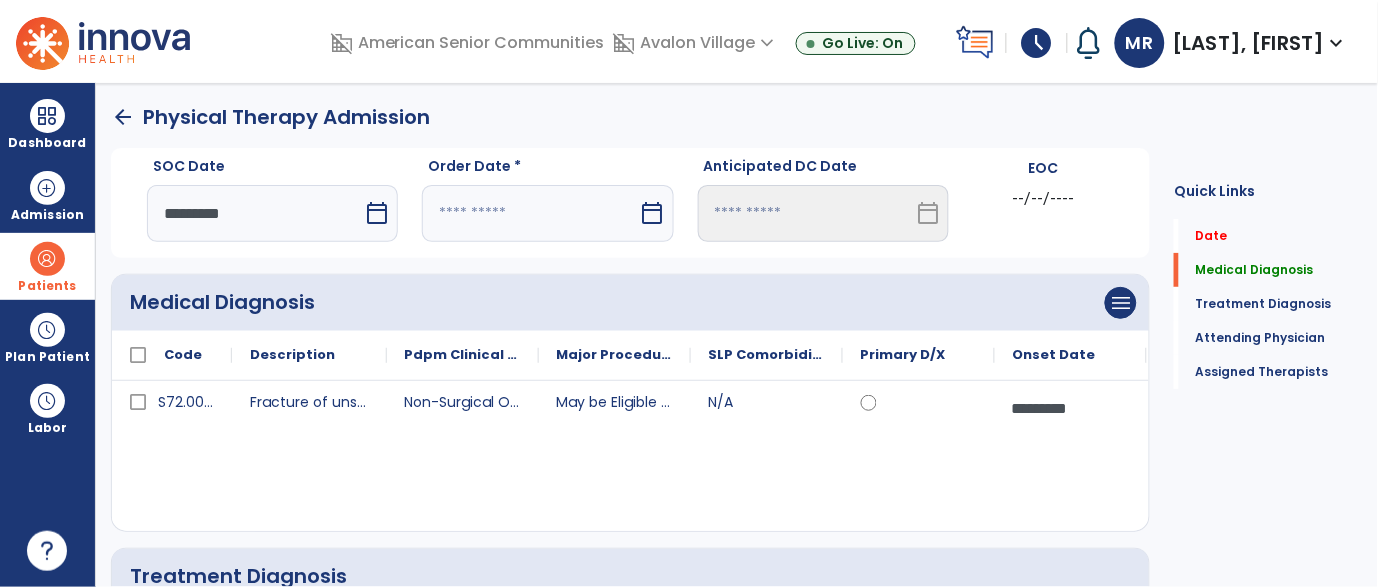 click on "calendar_today" at bounding box center (653, 213) 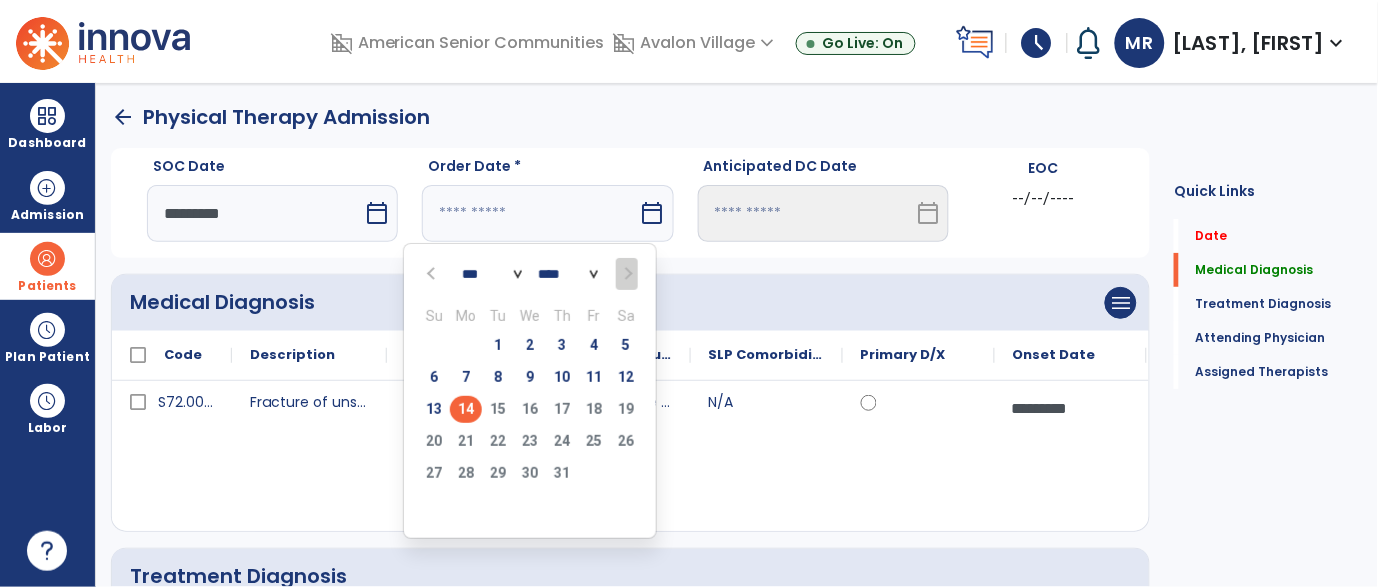 click on "14" at bounding box center (466, 409) 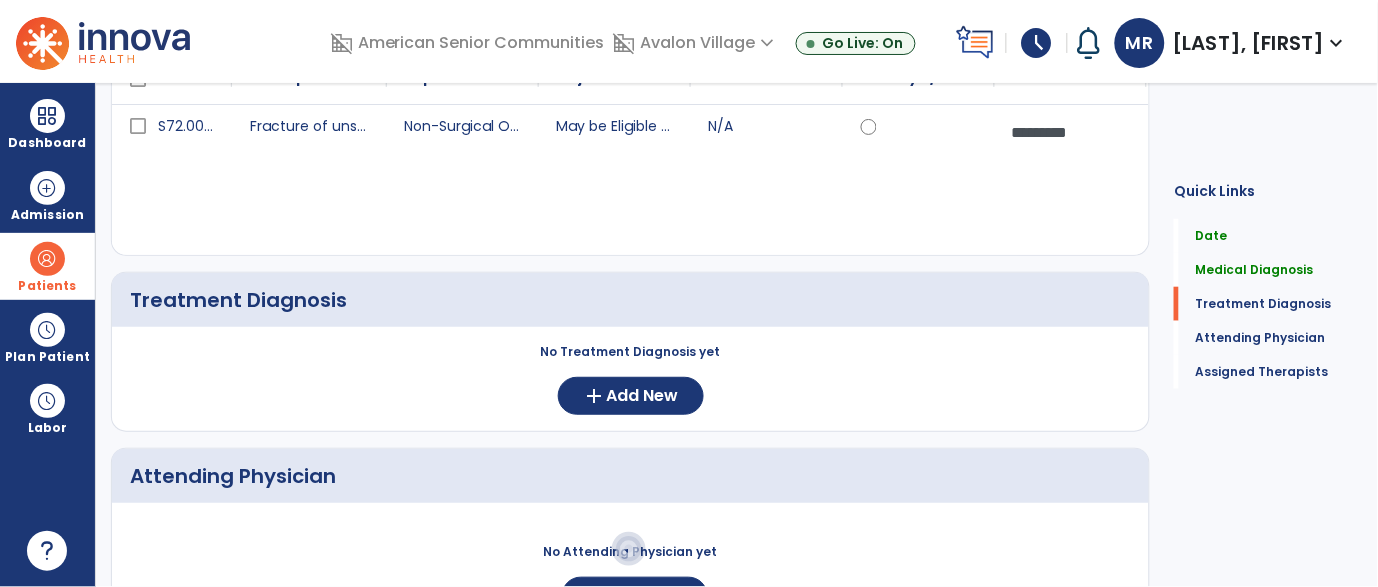 scroll, scrollTop: 281, scrollLeft: 0, axis: vertical 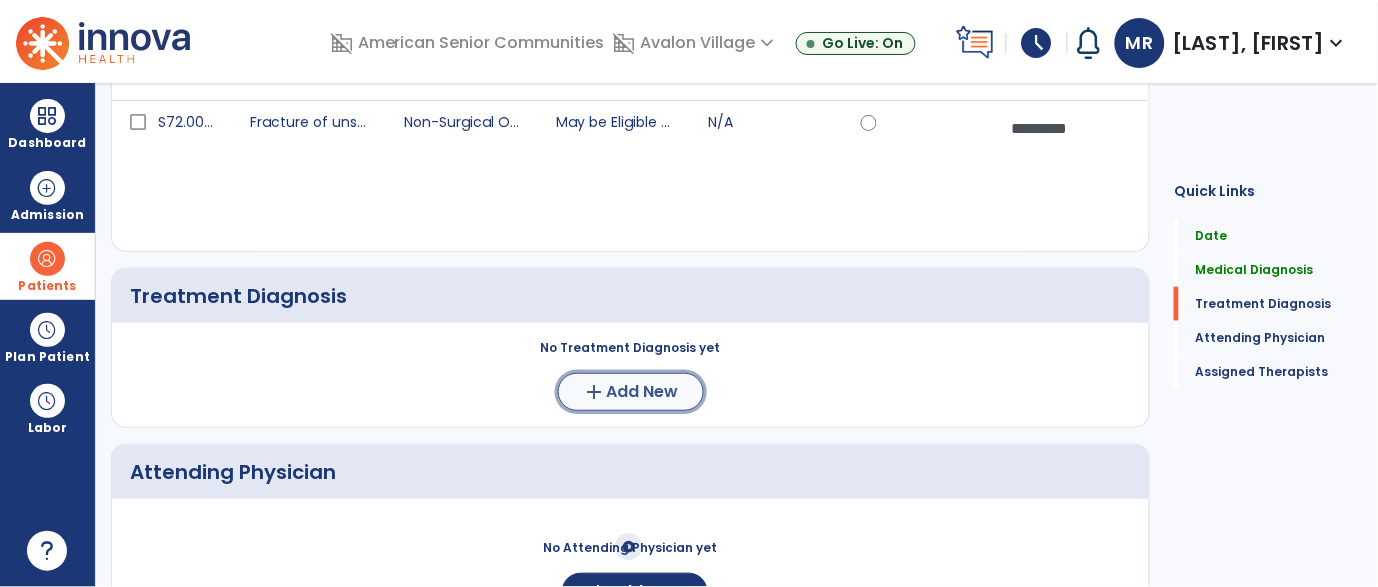 click on "Add New" 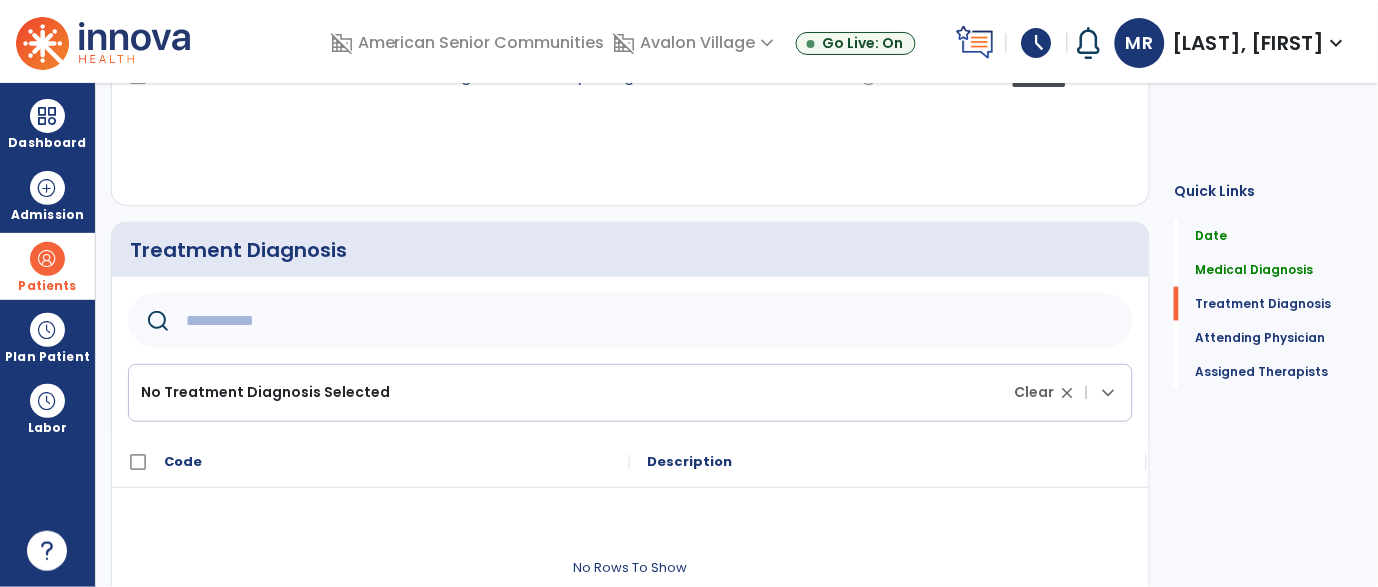 scroll, scrollTop: 328, scrollLeft: 0, axis: vertical 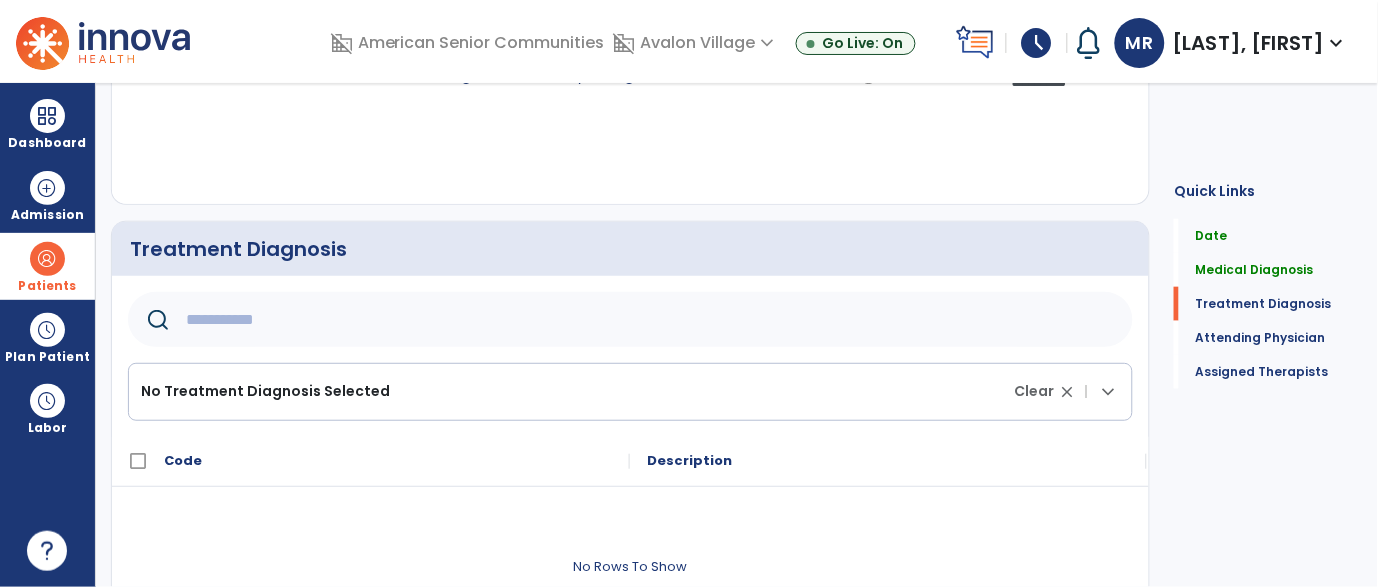 click 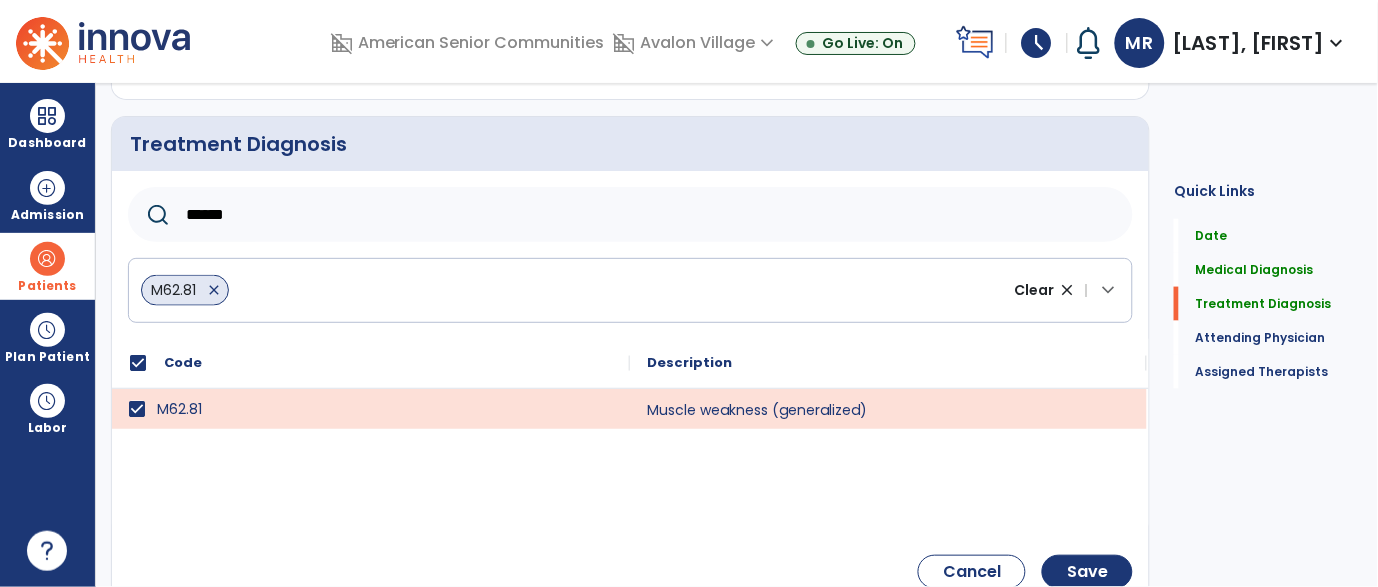 scroll, scrollTop: 436, scrollLeft: 0, axis: vertical 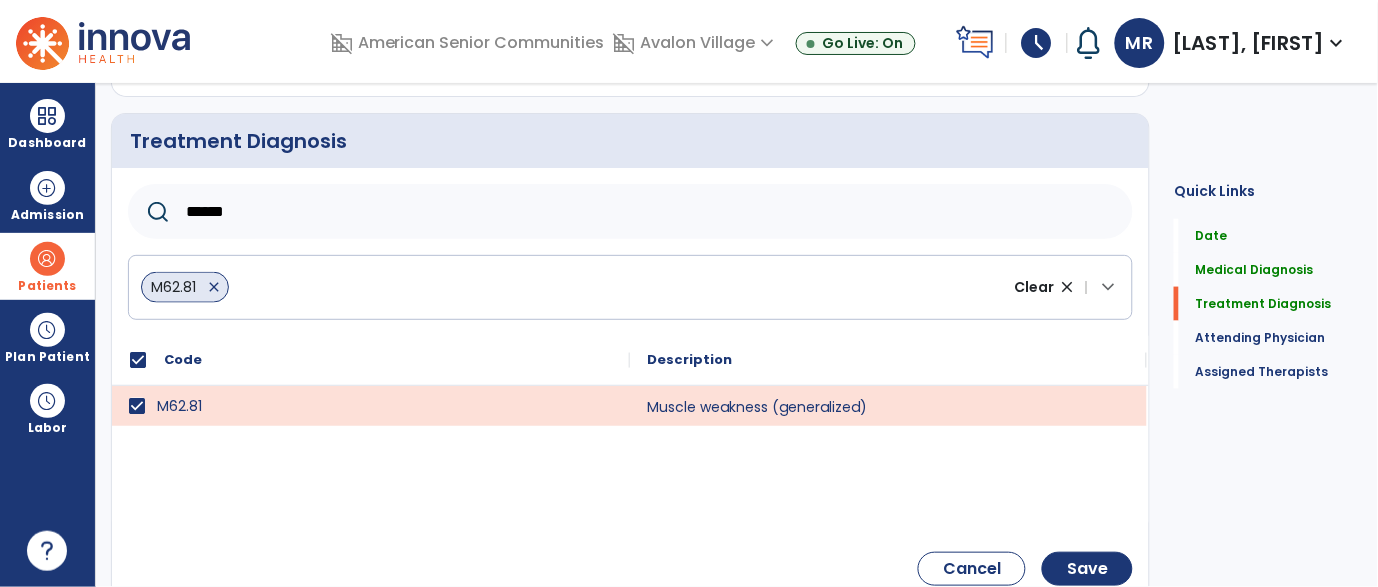 click on "******" 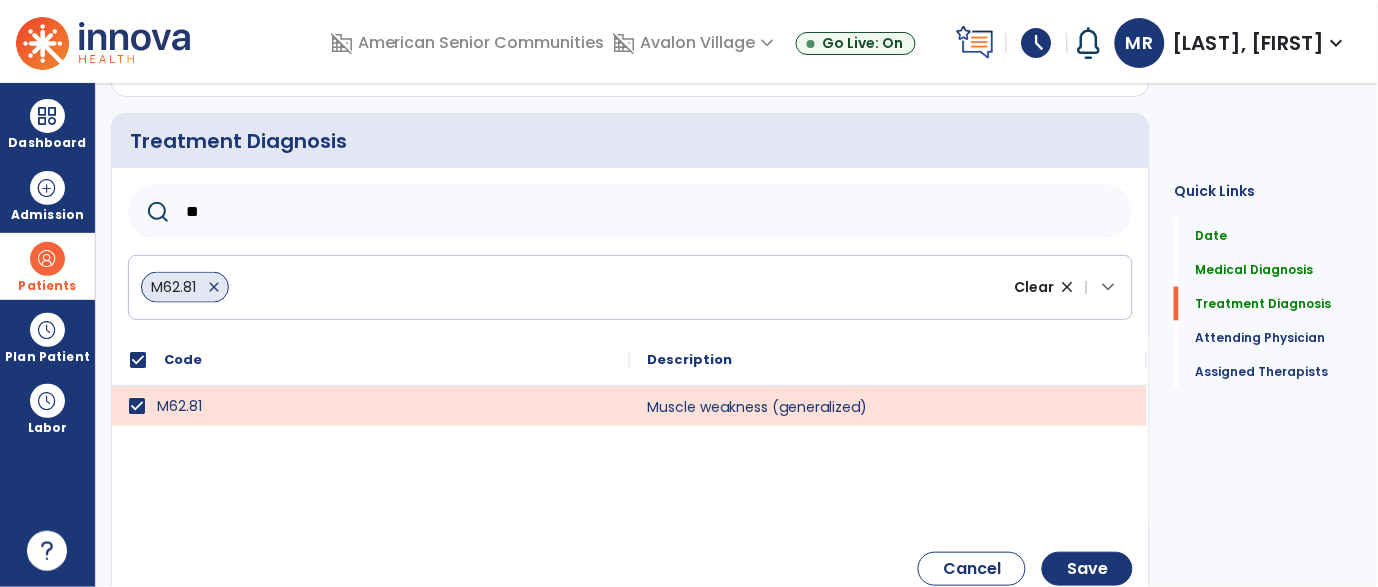 type on "*" 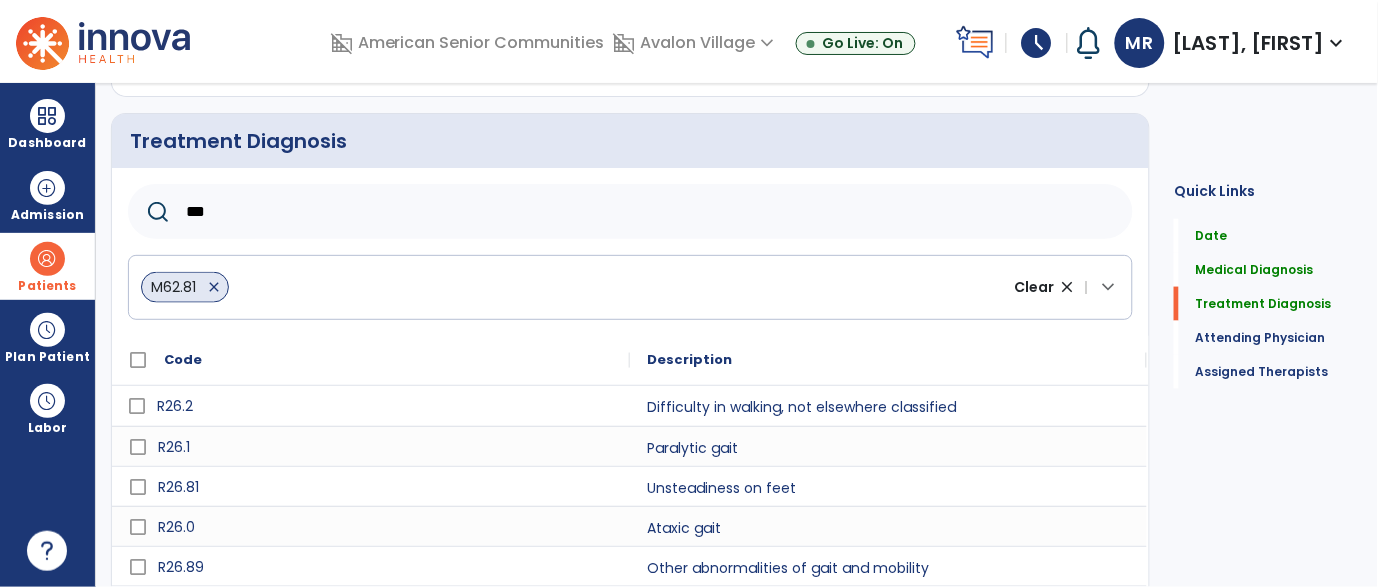 type on "***" 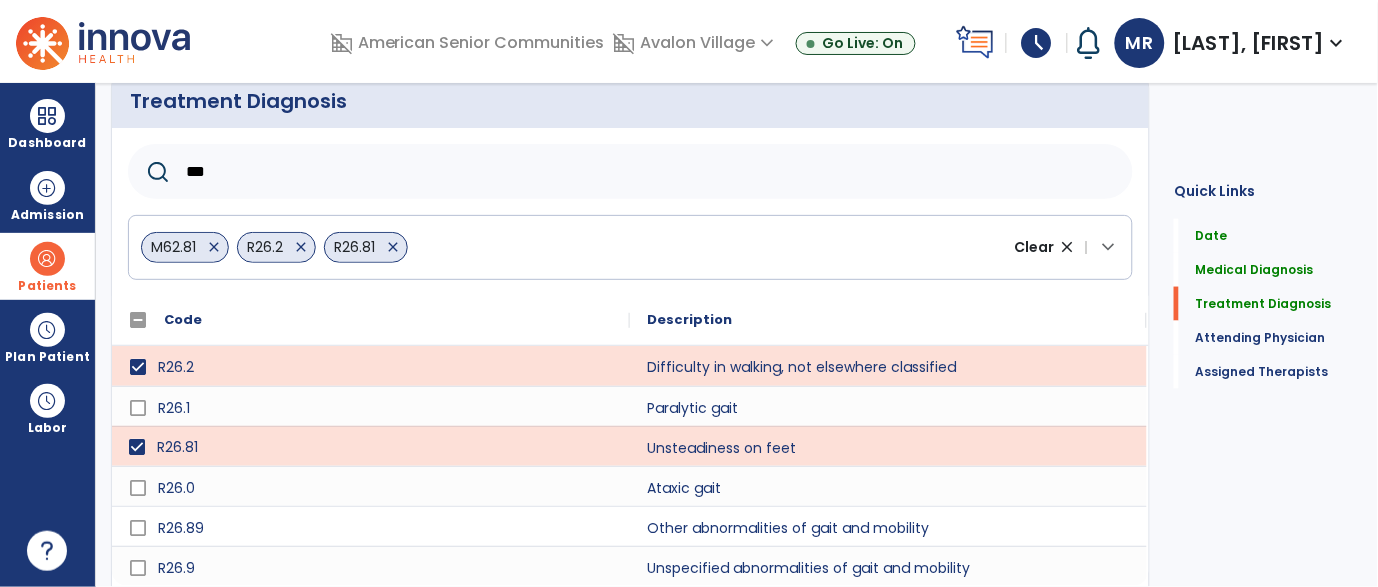 scroll, scrollTop: 501, scrollLeft: 0, axis: vertical 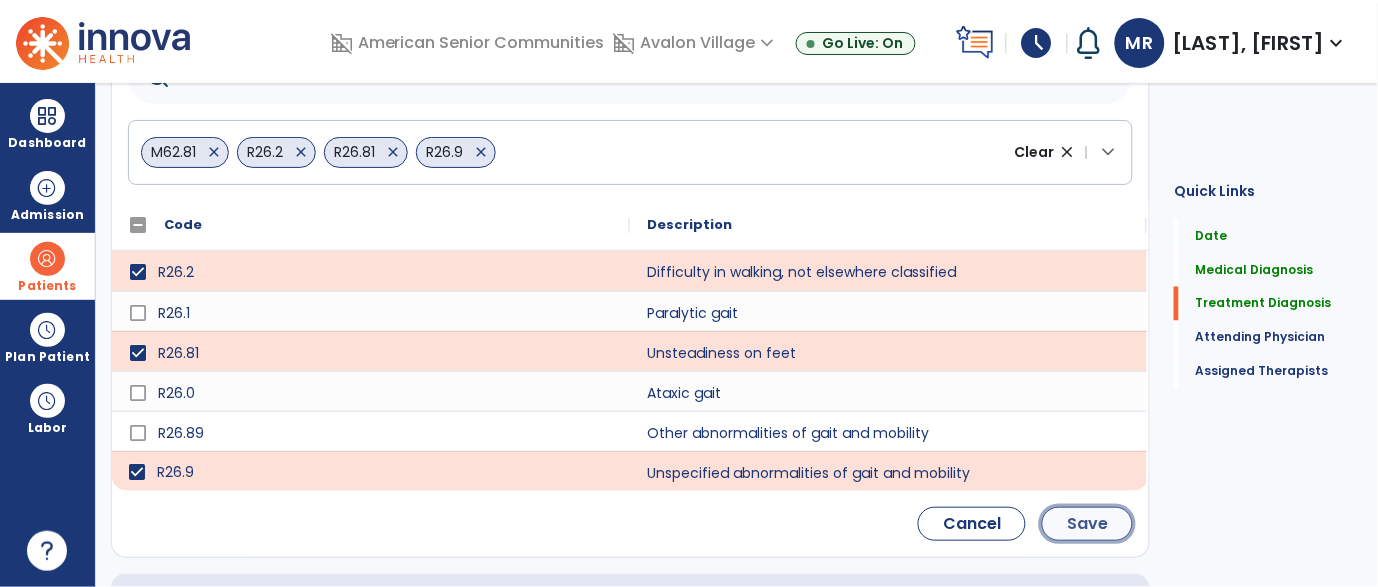 click on "Save" 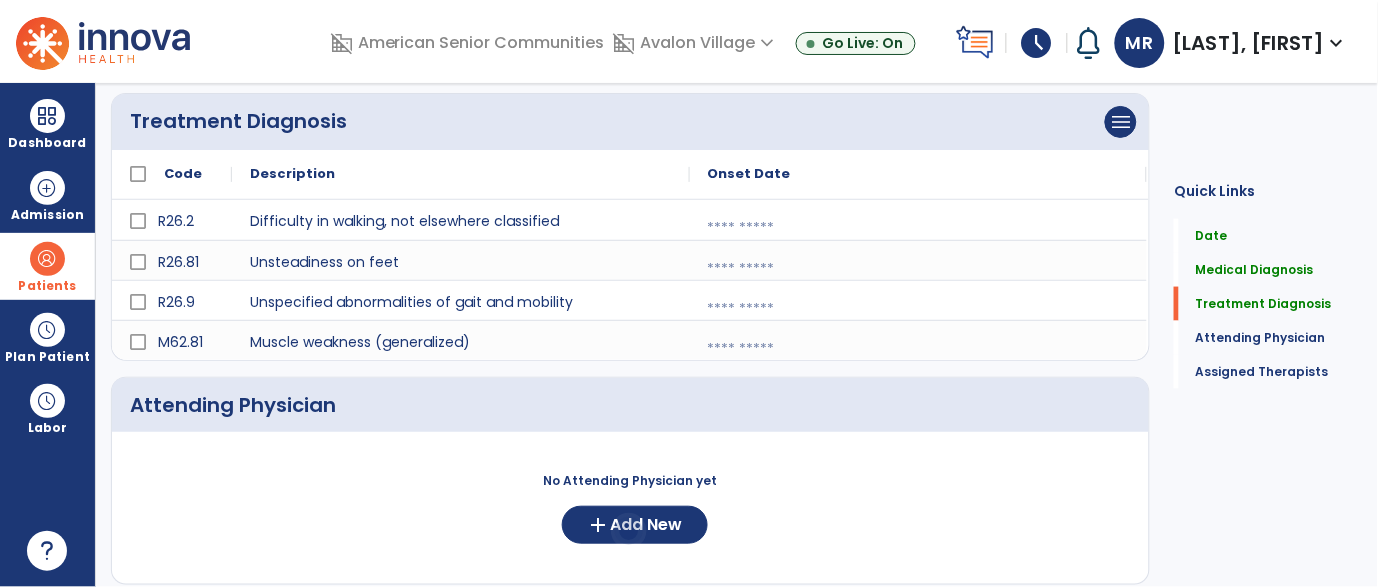 scroll, scrollTop: 481, scrollLeft: 0, axis: vertical 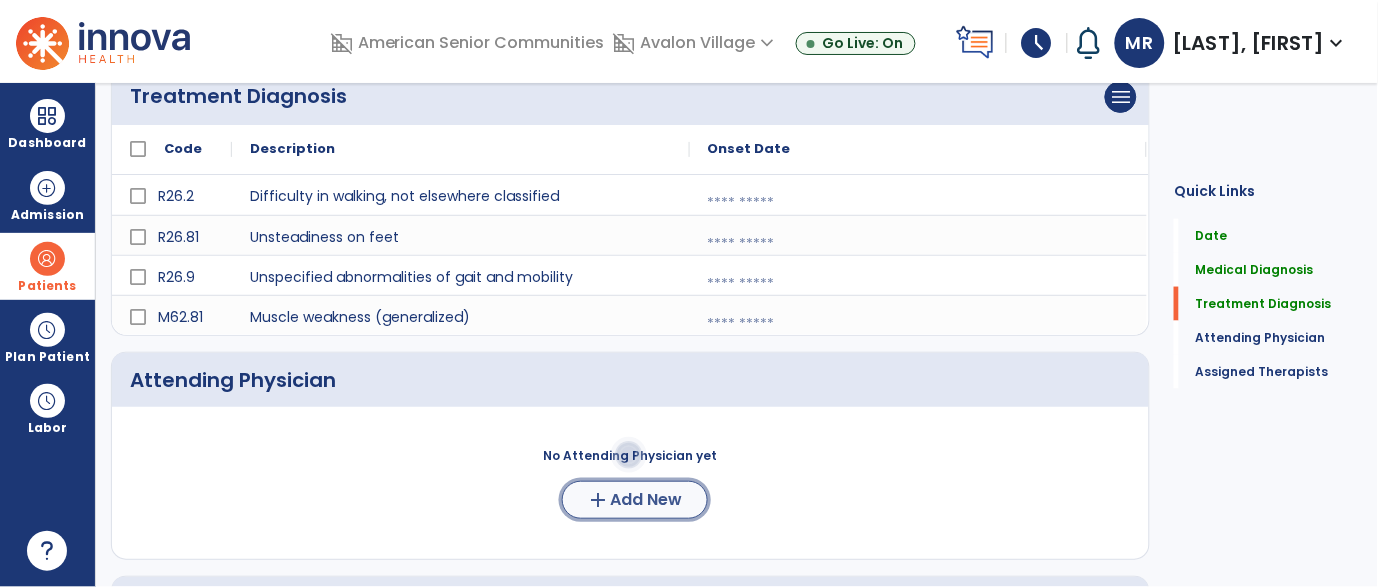 click on "Add New" 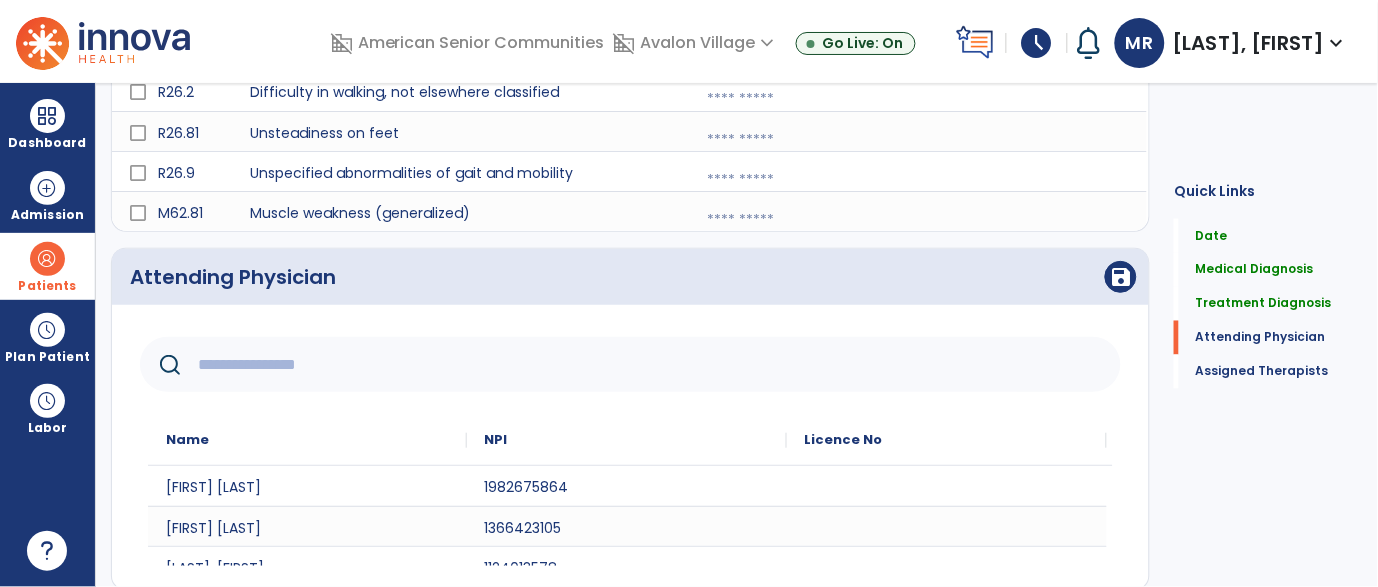 scroll, scrollTop: 586, scrollLeft: 0, axis: vertical 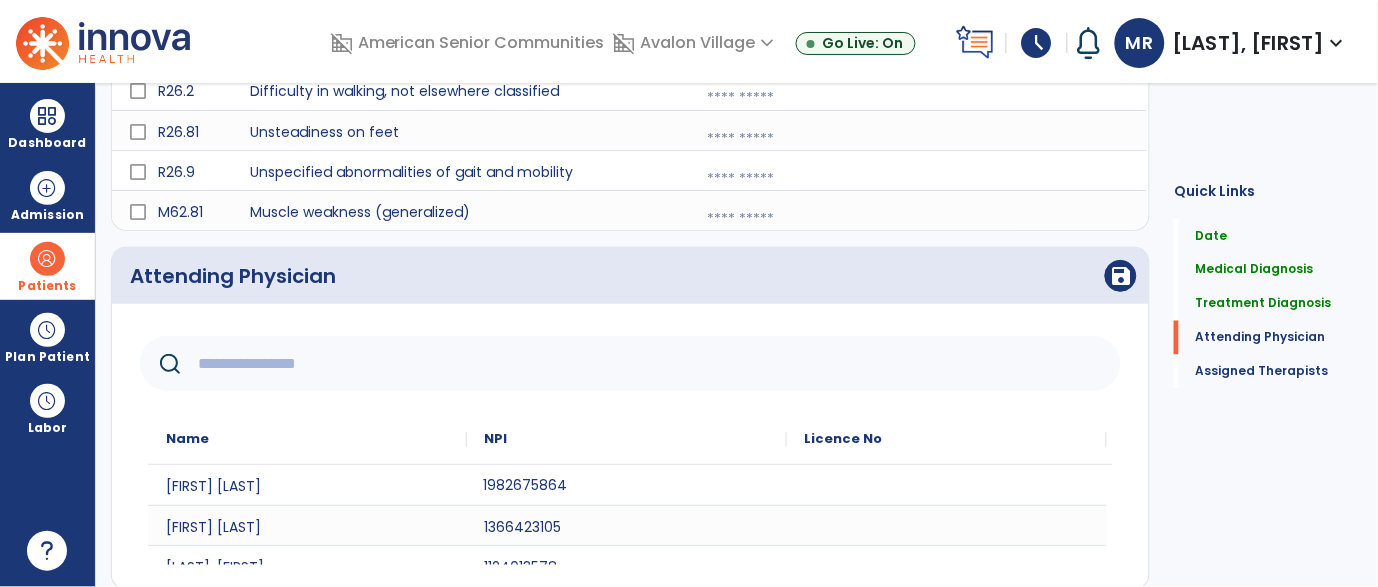 click on "1982675864" 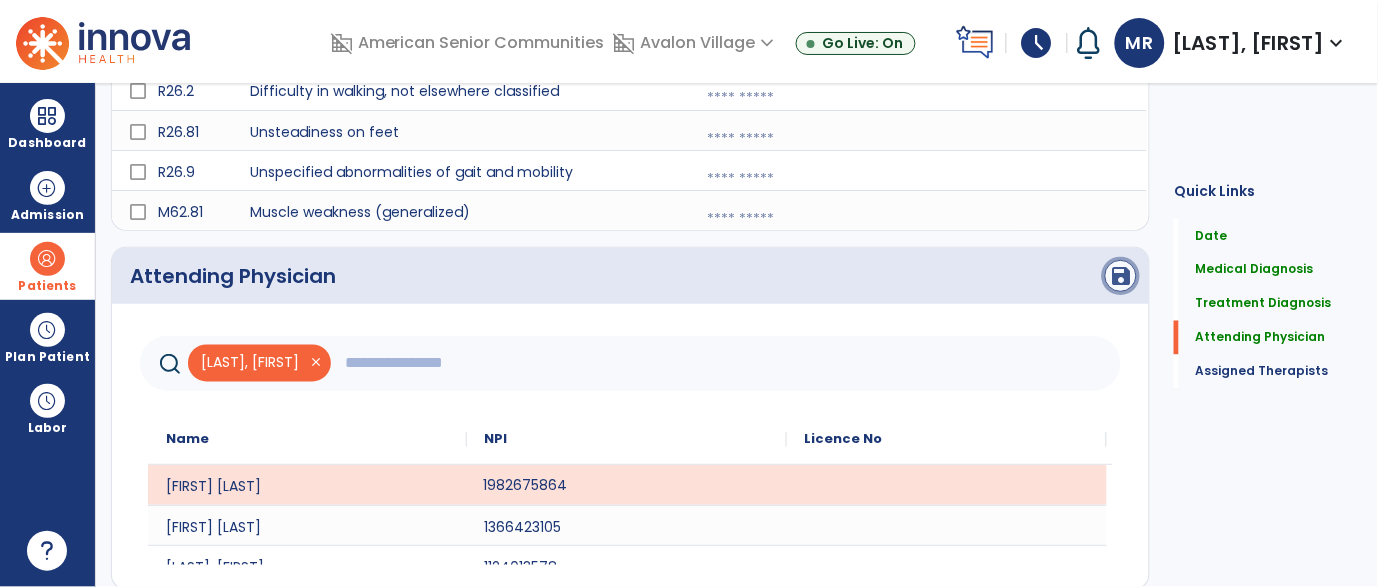 click on "save" 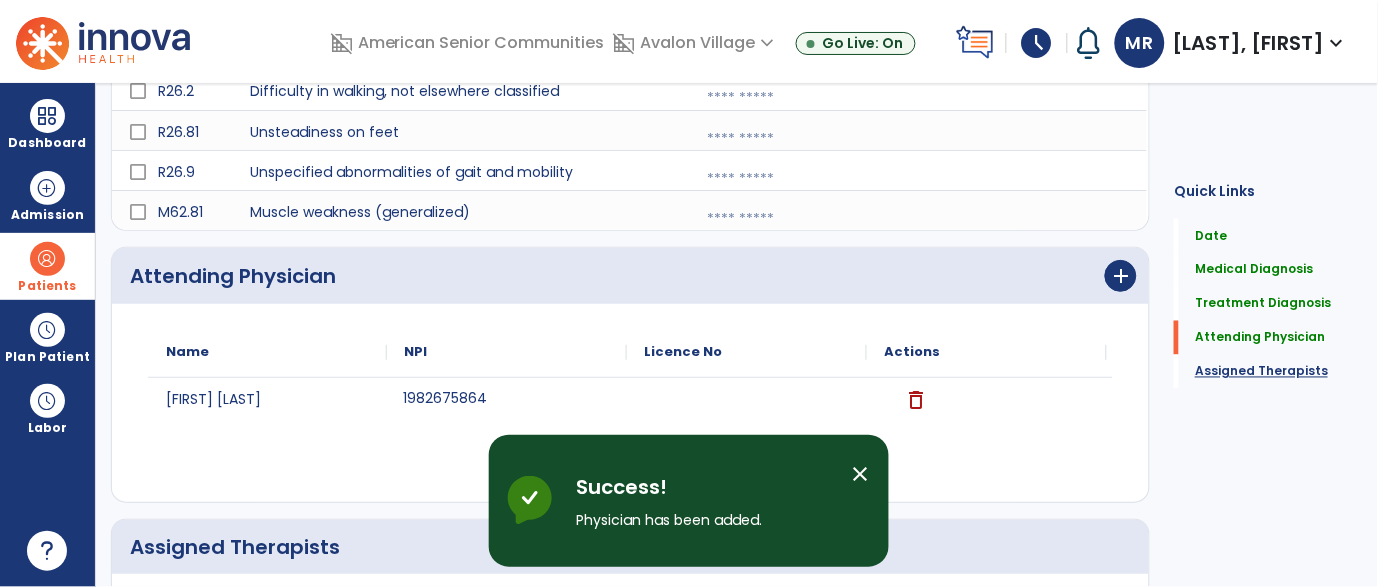 click on "Assigned Therapists" 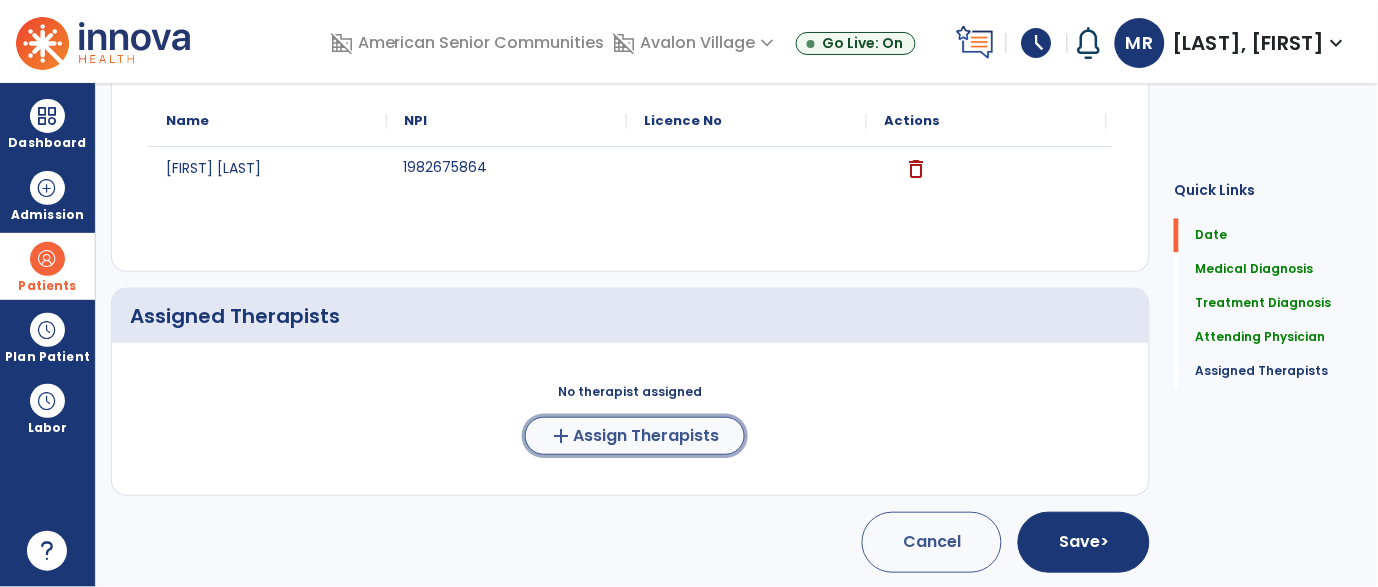 click on "Assign Therapists" 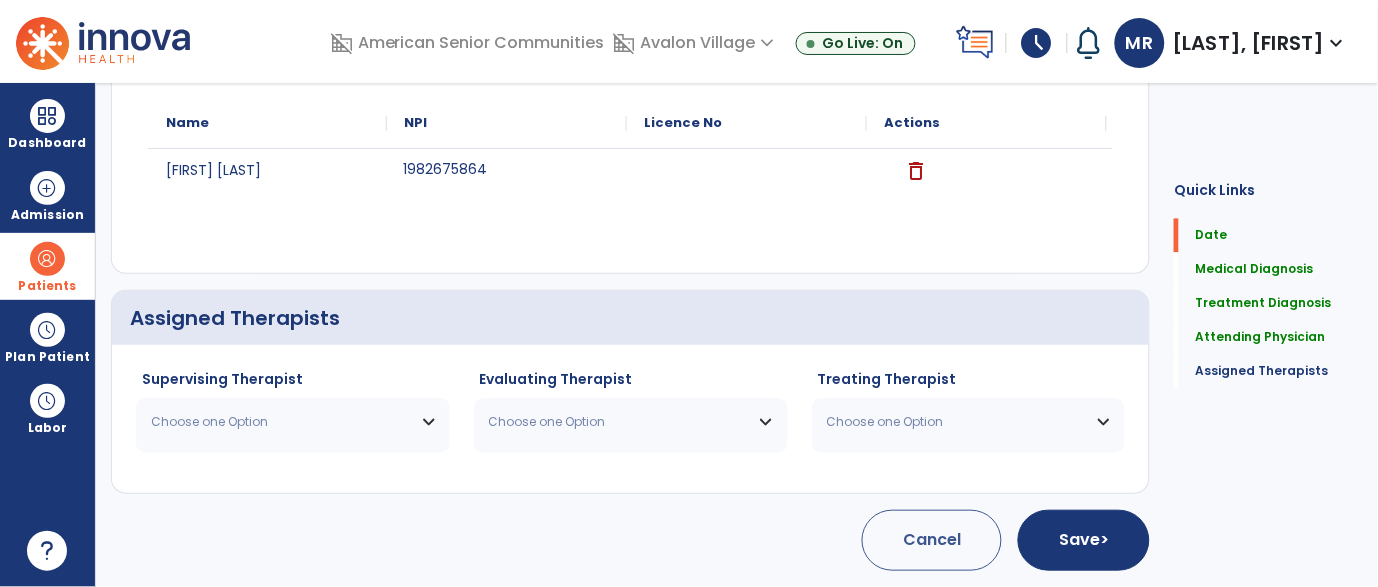 scroll, scrollTop: 813, scrollLeft: 0, axis: vertical 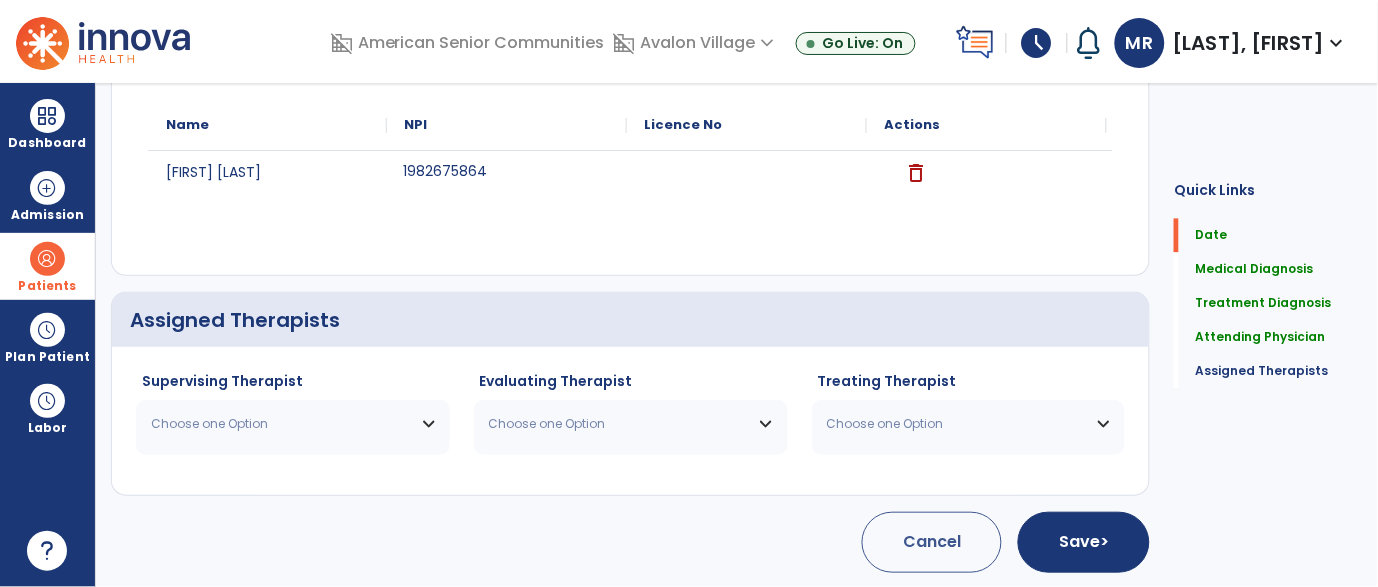 click on "Choose one Option" at bounding box center (293, 424) 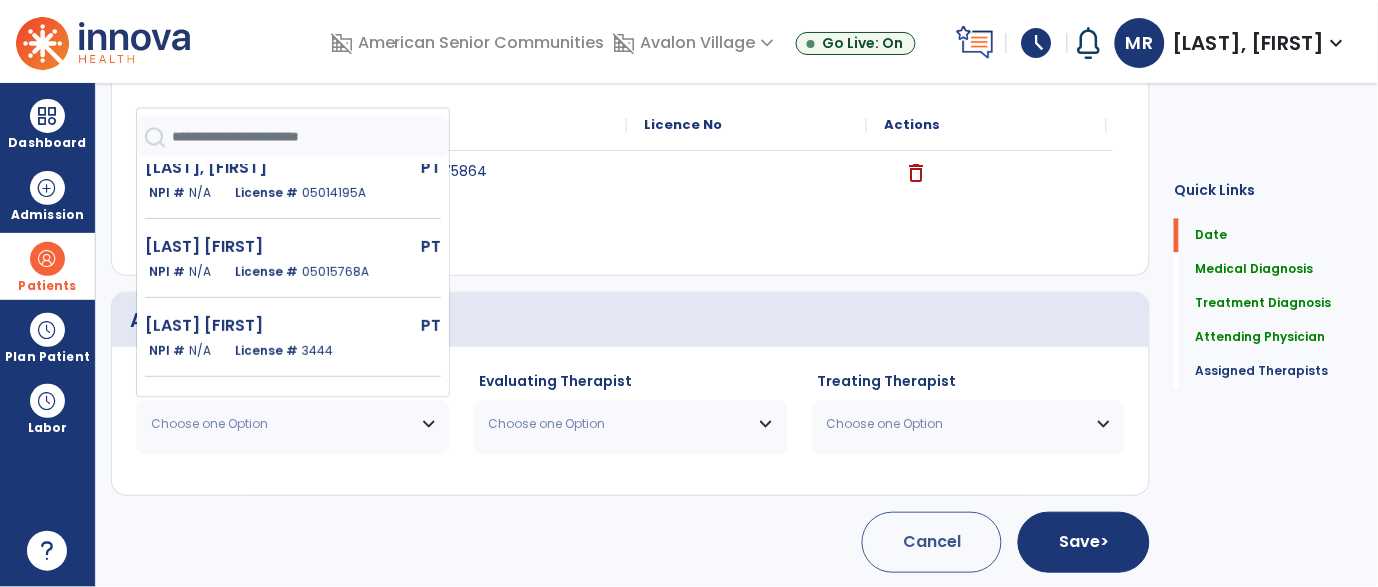 scroll, scrollTop: 88, scrollLeft: 0, axis: vertical 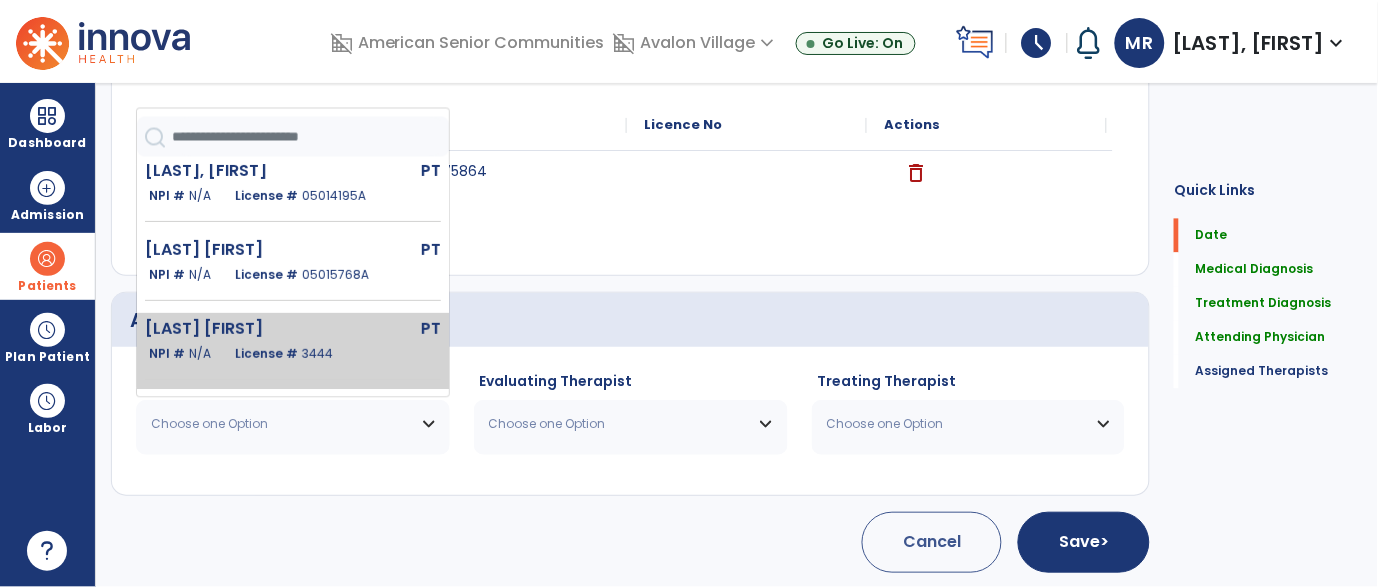 click on "3444" 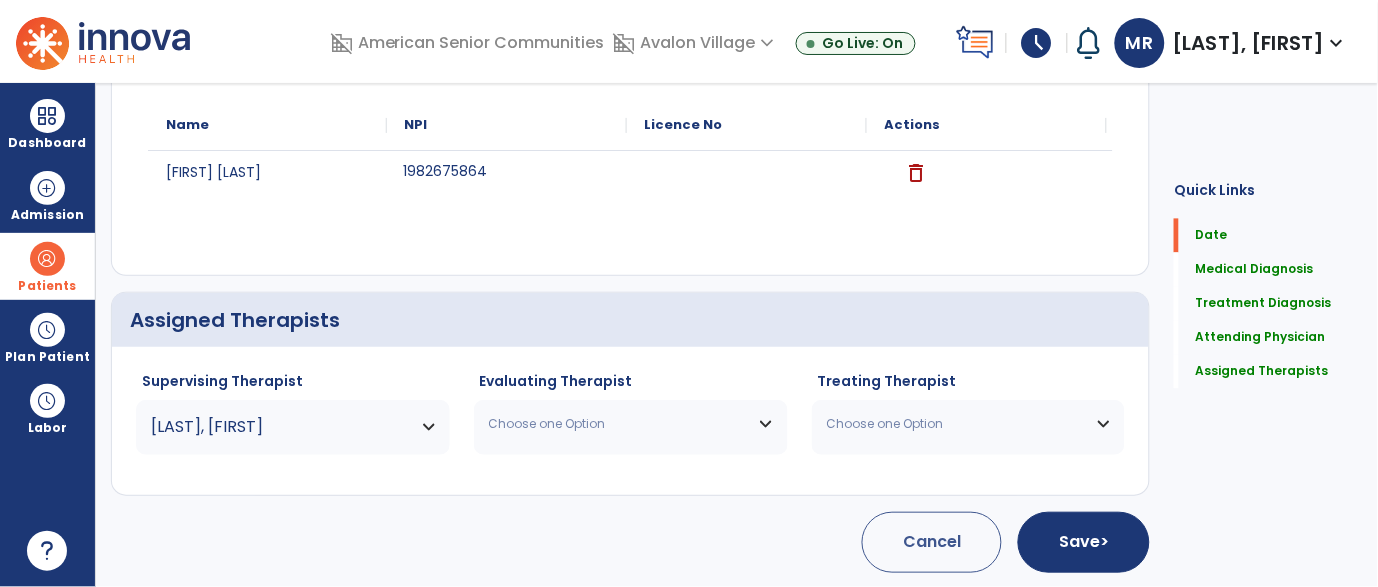 click on "Choose one Option" at bounding box center (631, 424) 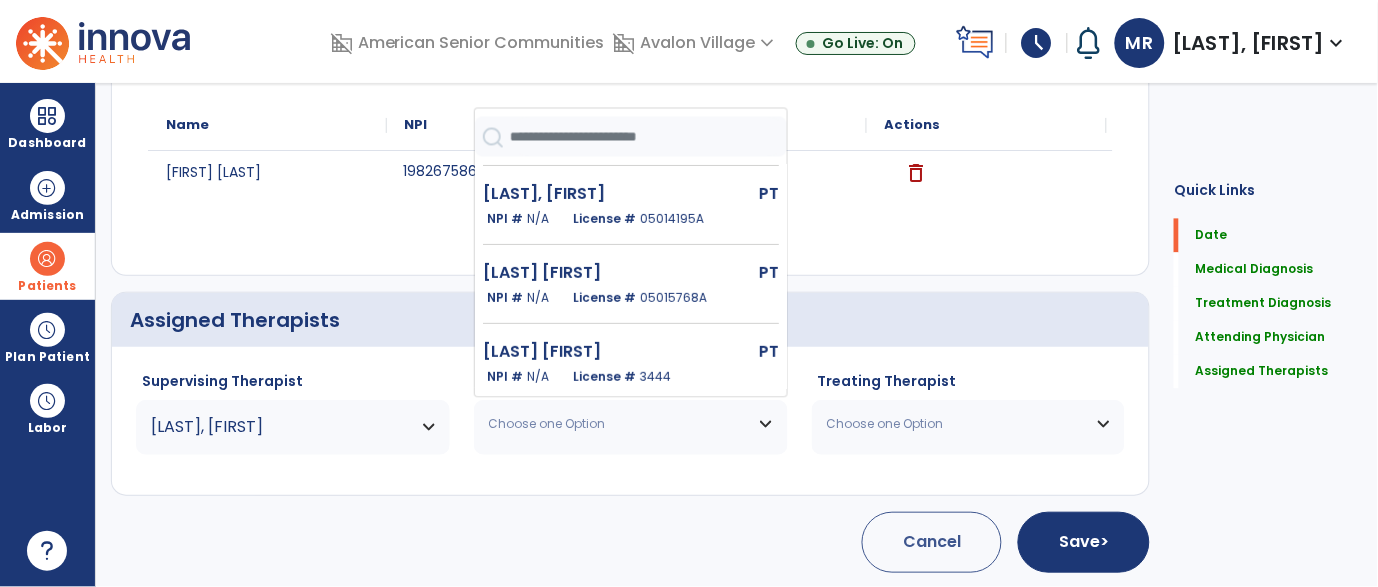 scroll, scrollTop: 91, scrollLeft: 0, axis: vertical 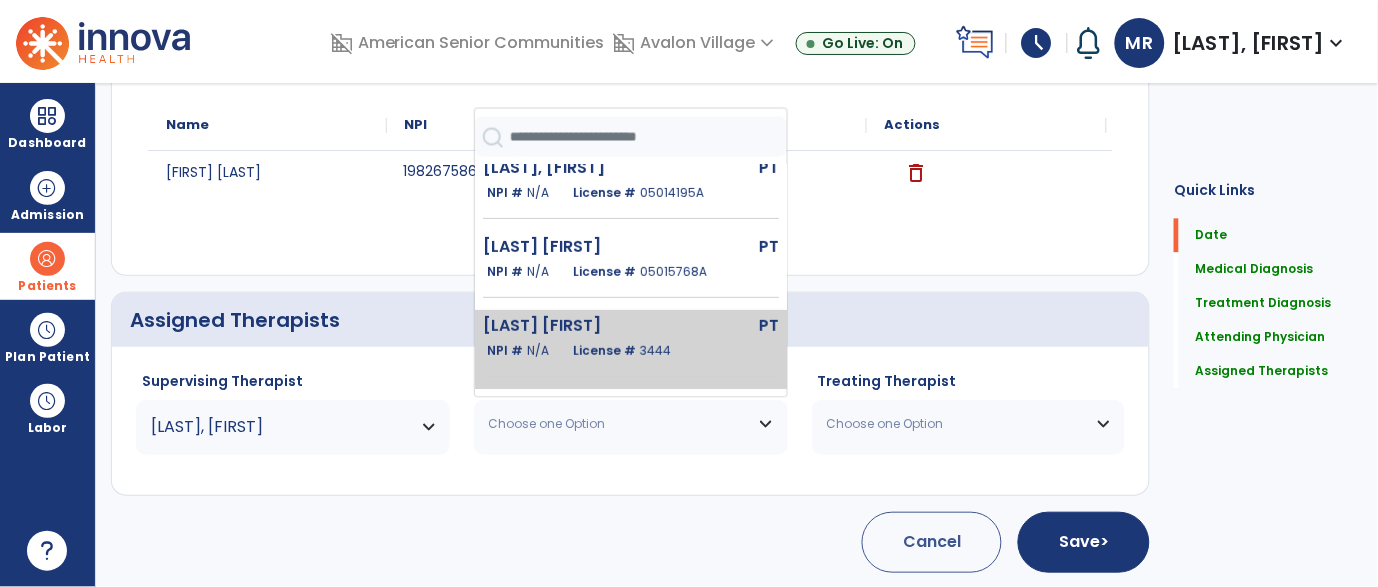 click on "License #  3444" 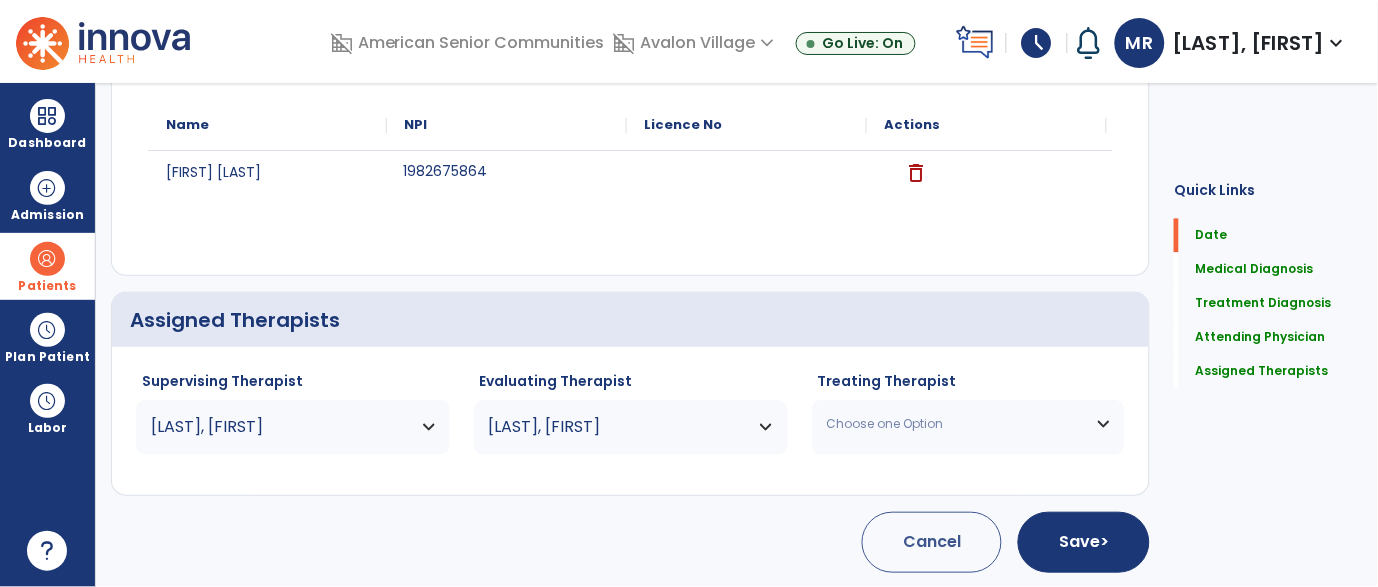 click on "Choose one Option" at bounding box center (969, 424) 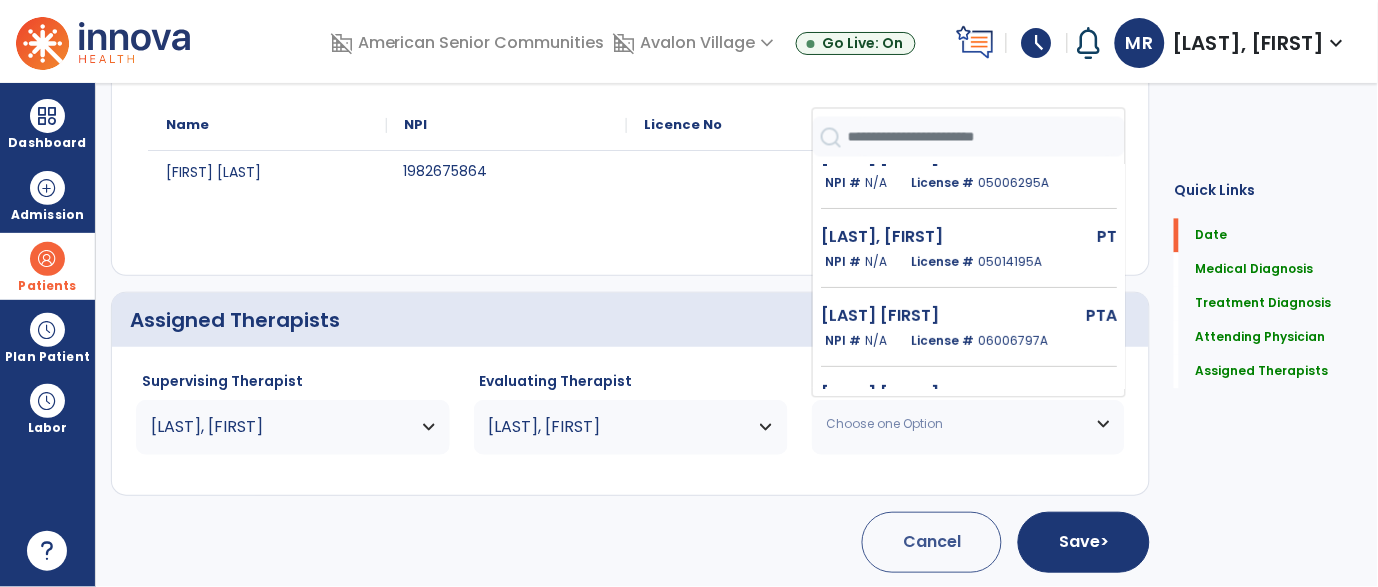 scroll, scrollTop: 37, scrollLeft: 0, axis: vertical 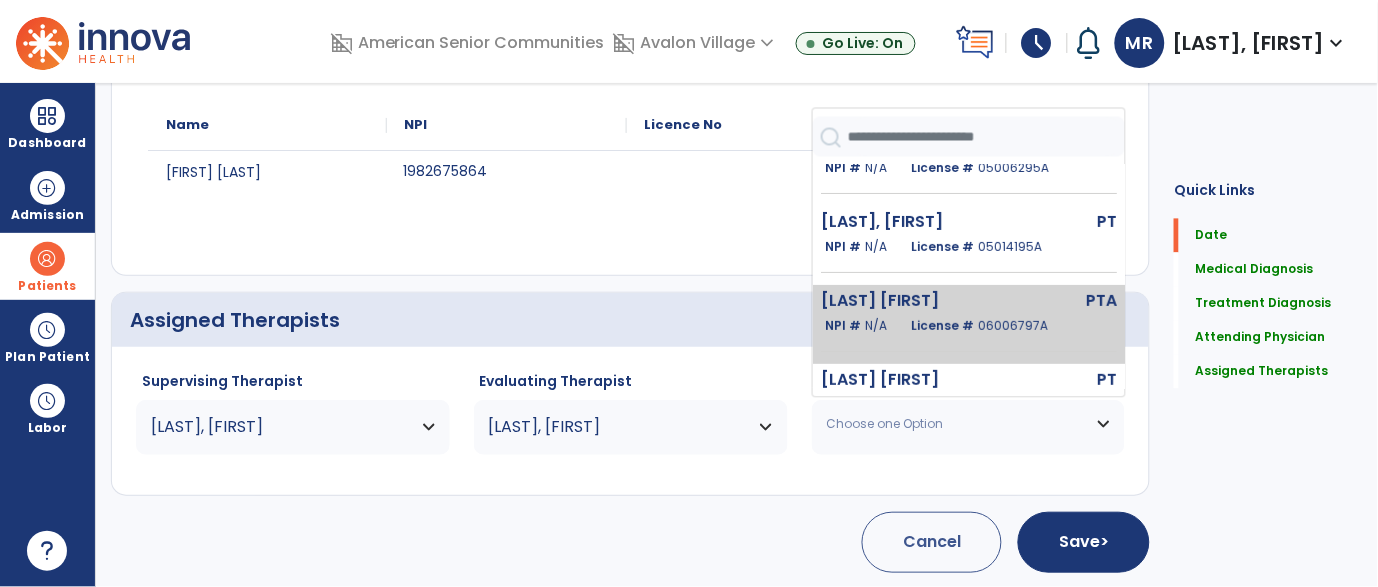 click on "06006797A" 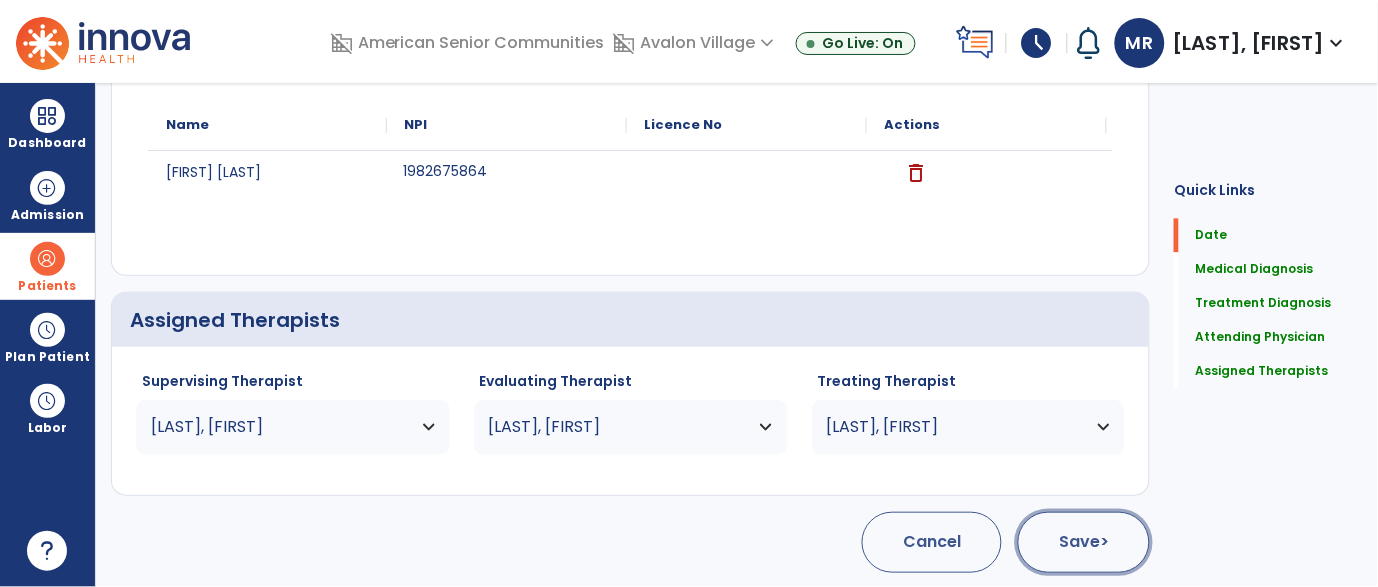 click on "Save  >" 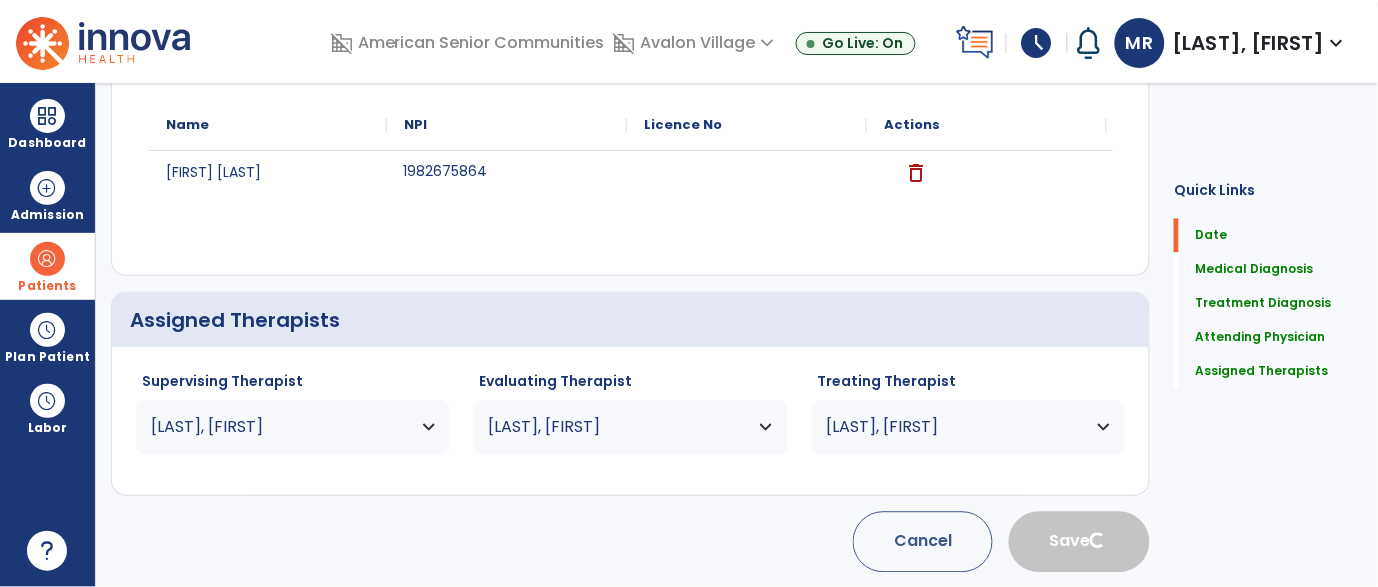 type 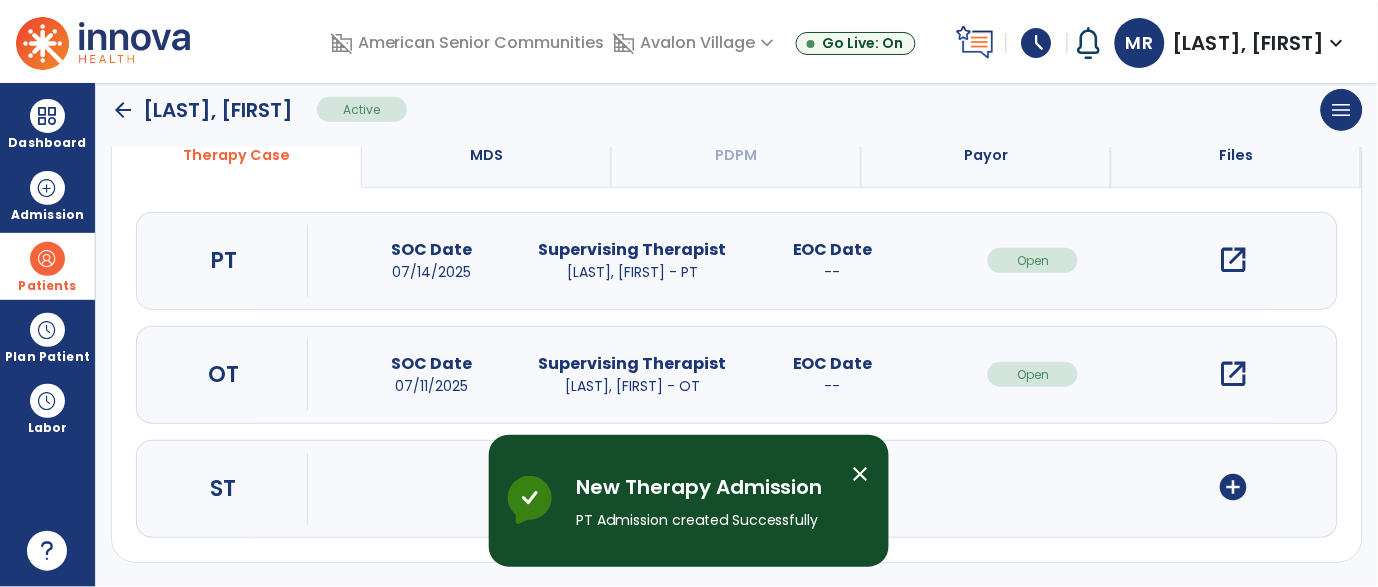 scroll, scrollTop: 218, scrollLeft: 0, axis: vertical 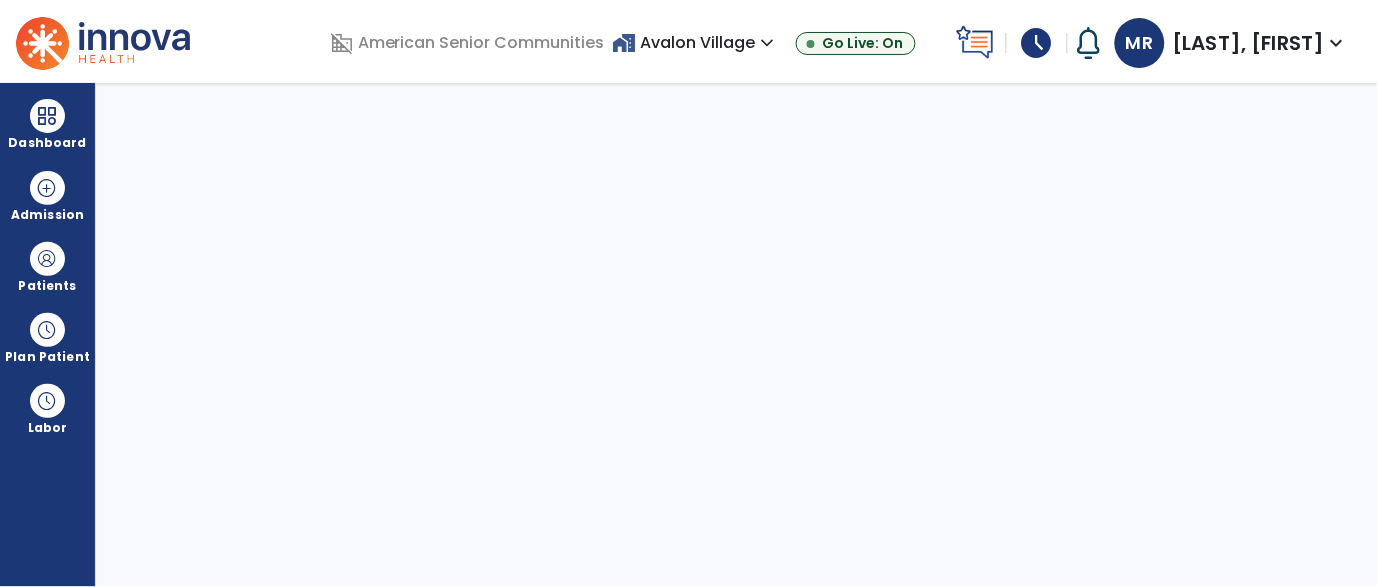 select on "****" 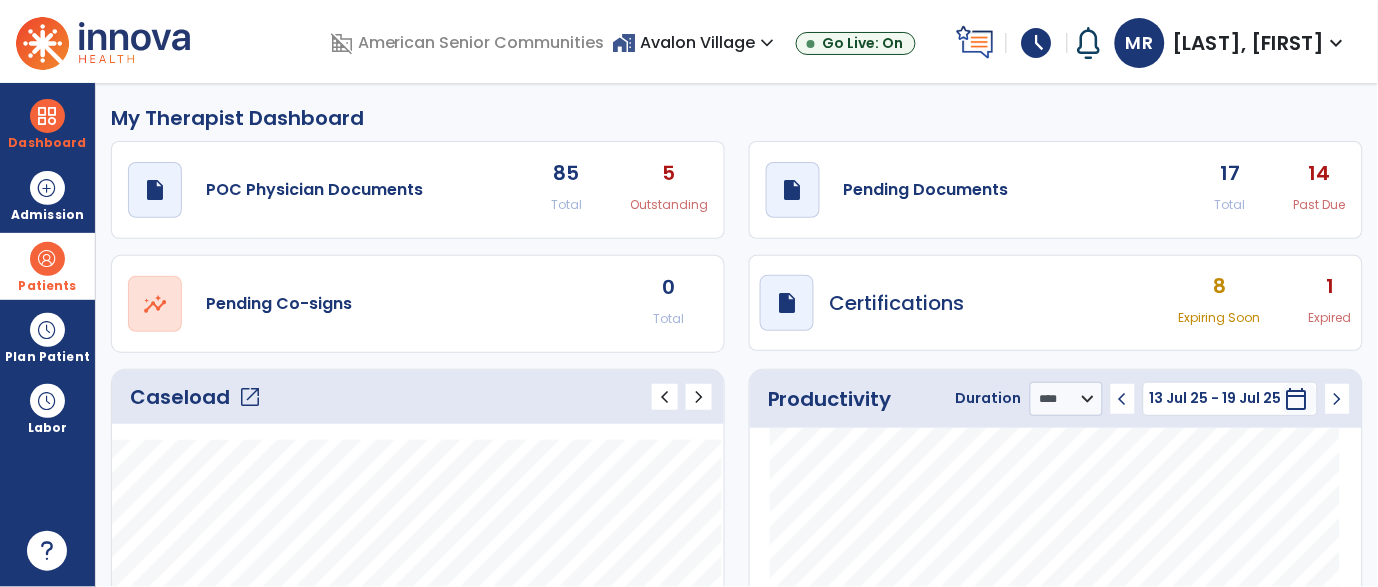 click at bounding box center (47, 259) 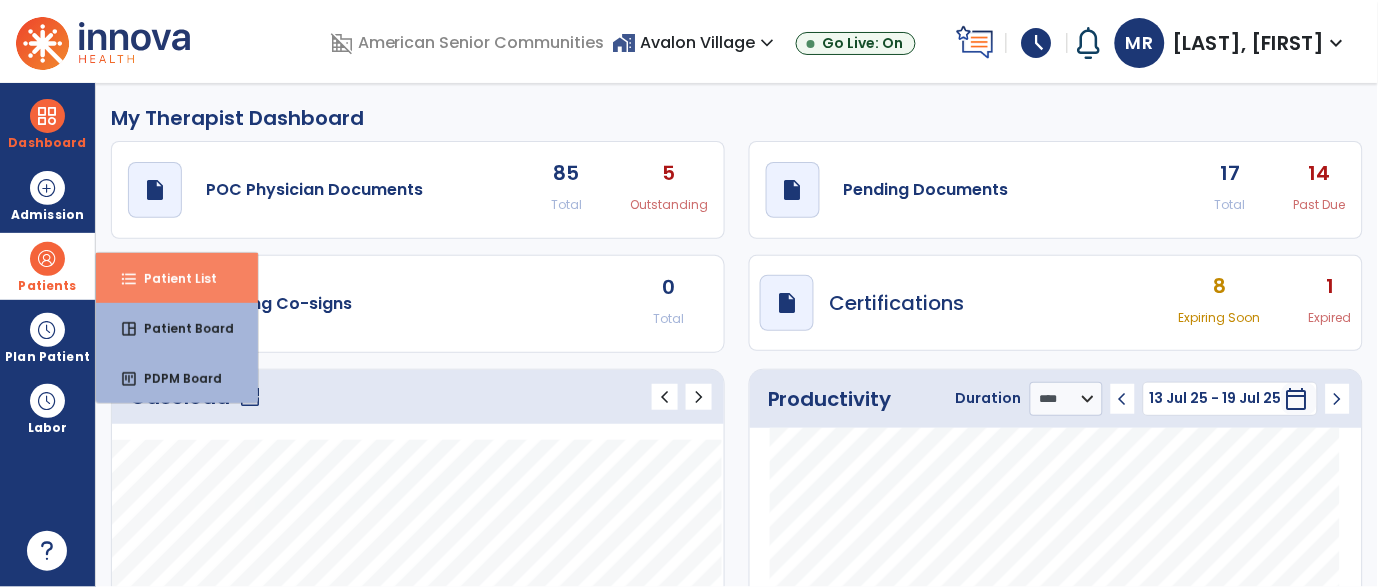 click on "format_list_bulleted  Patient List" at bounding box center [177, 278] 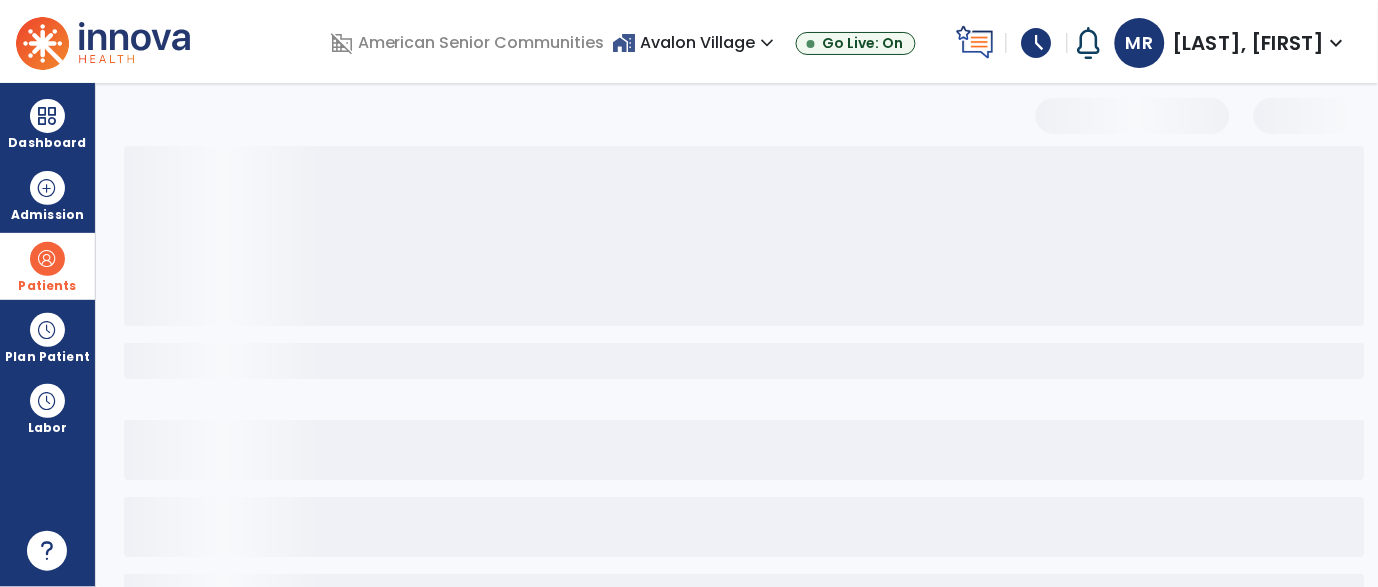 select on "***" 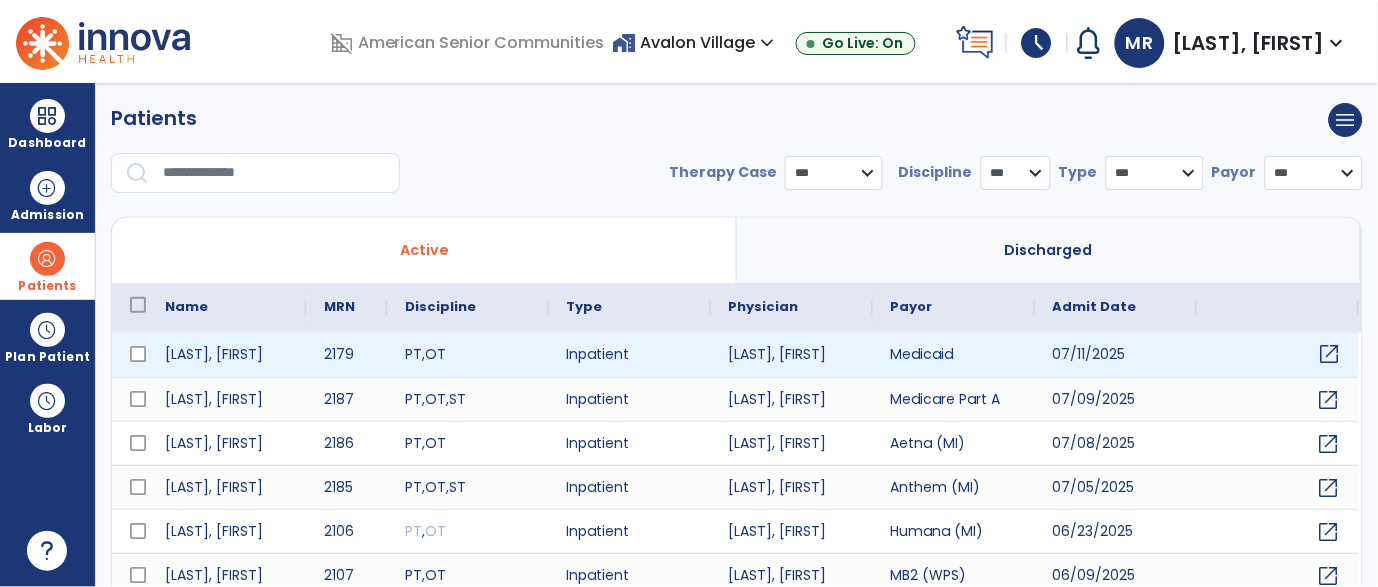 click on "open_in_new" at bounding box center [1330, 354] 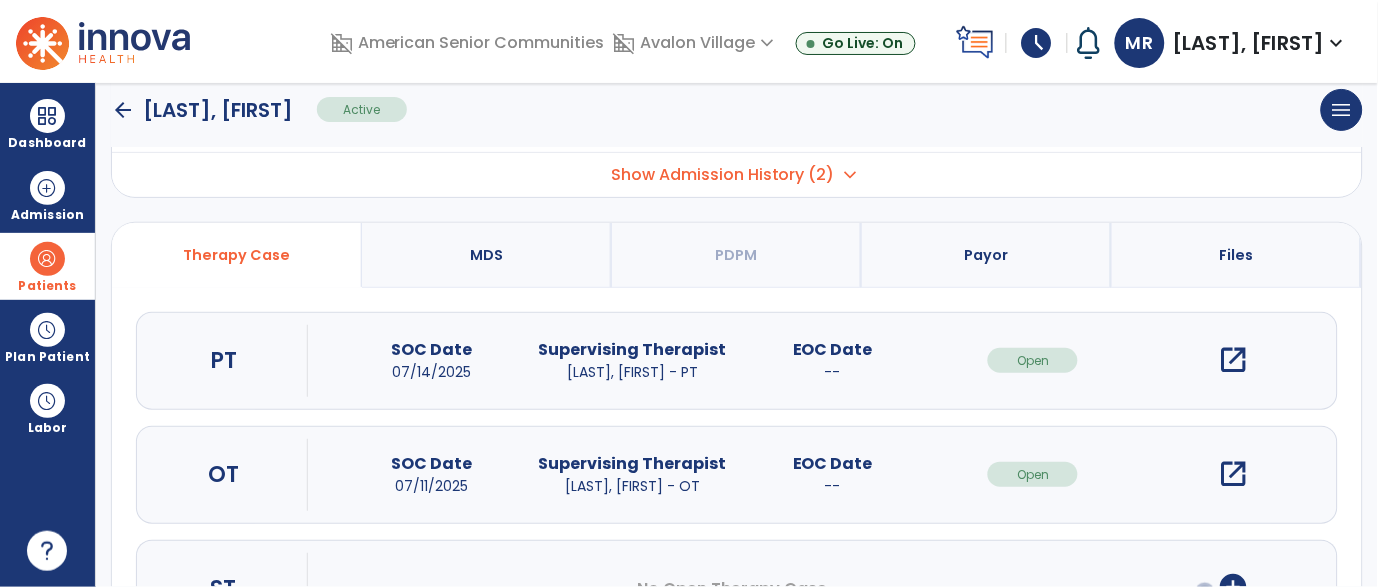 scroll, scrollTop: 120, scrollLeft: 0, axis: vertical 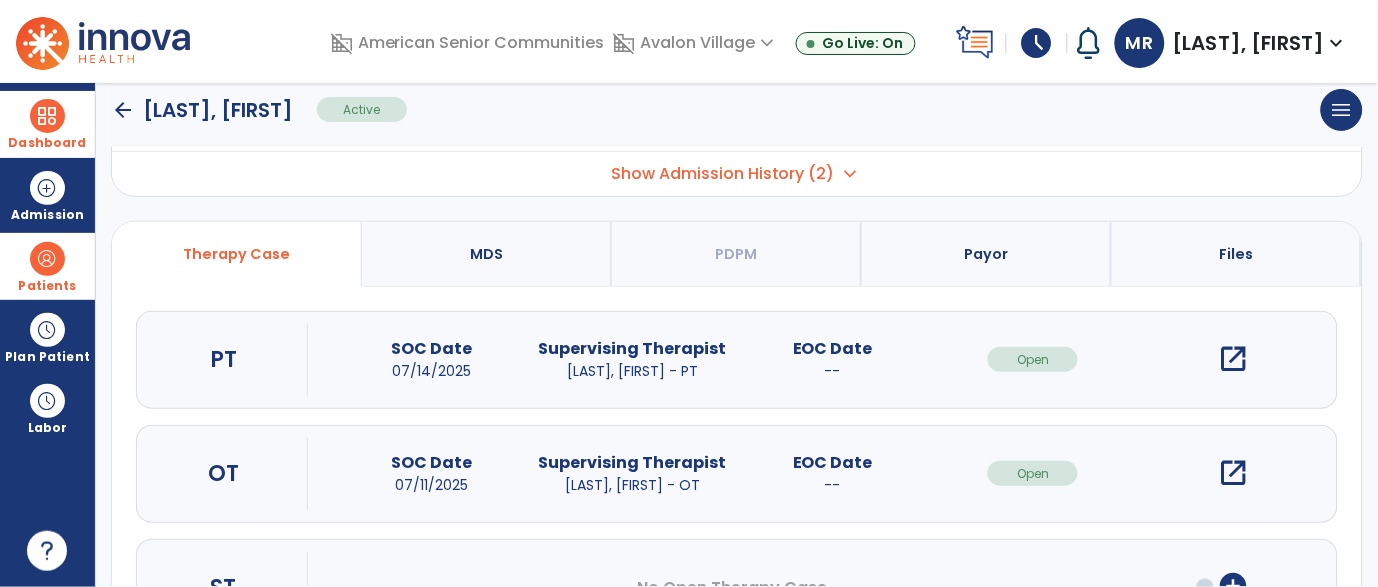click at bounding box center (47, 116) 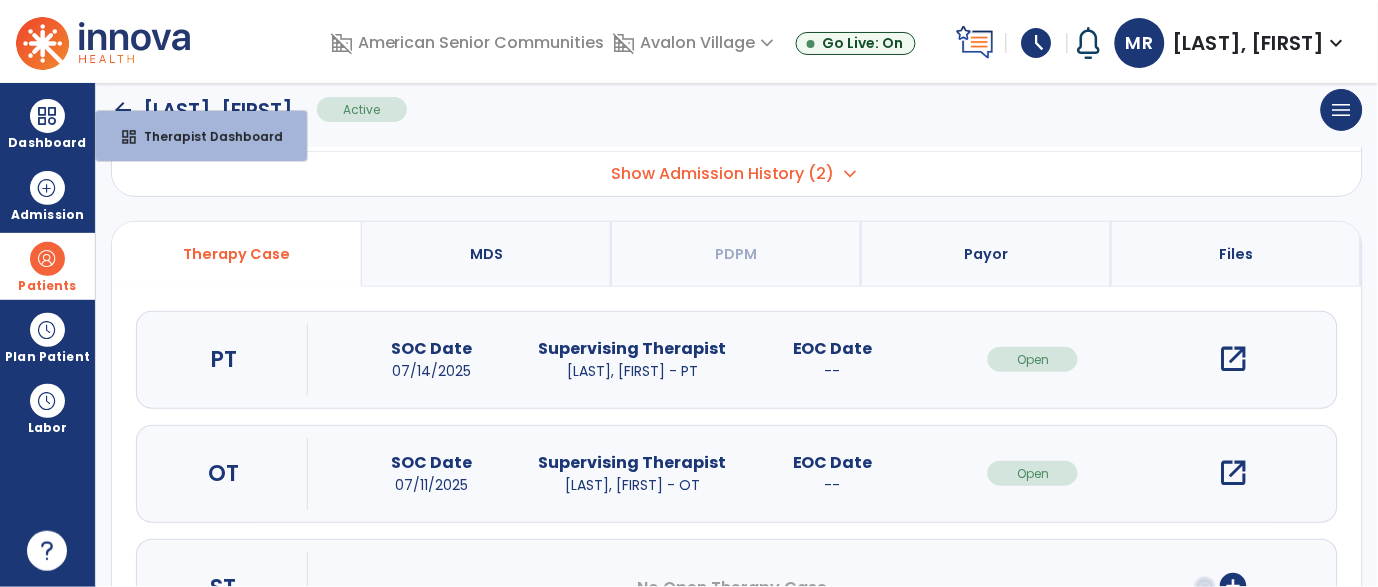 click at bounding box center [47, 259] 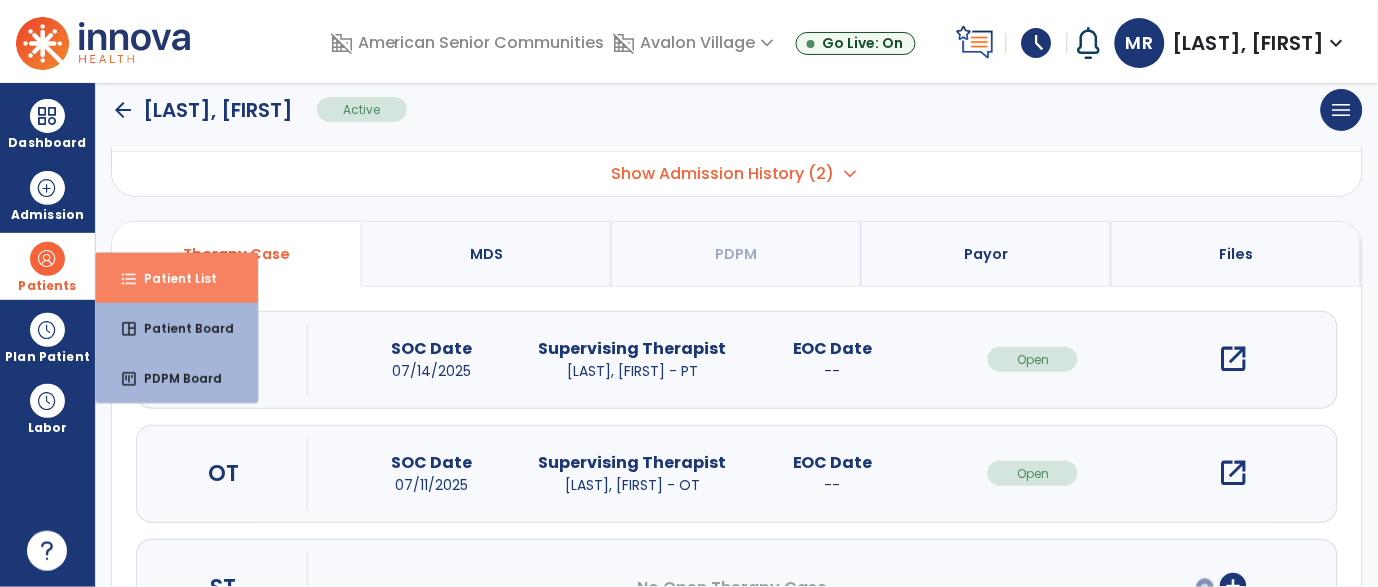 click on "Patient List" at bounding box center [172, 278] 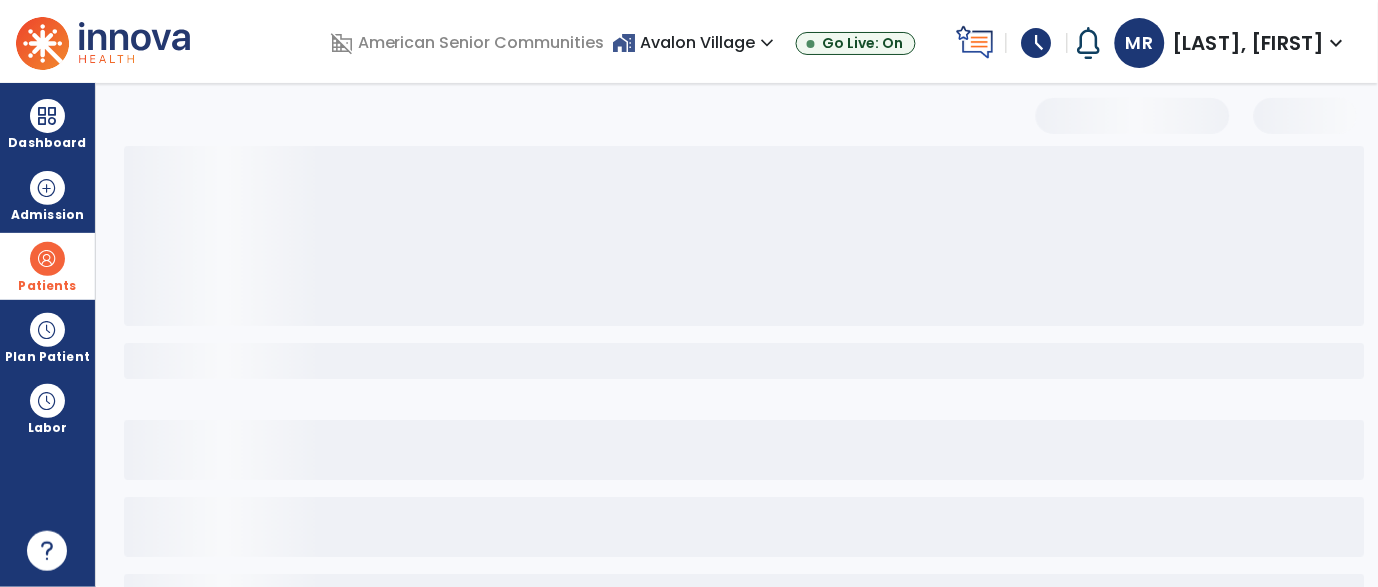 select on "***" 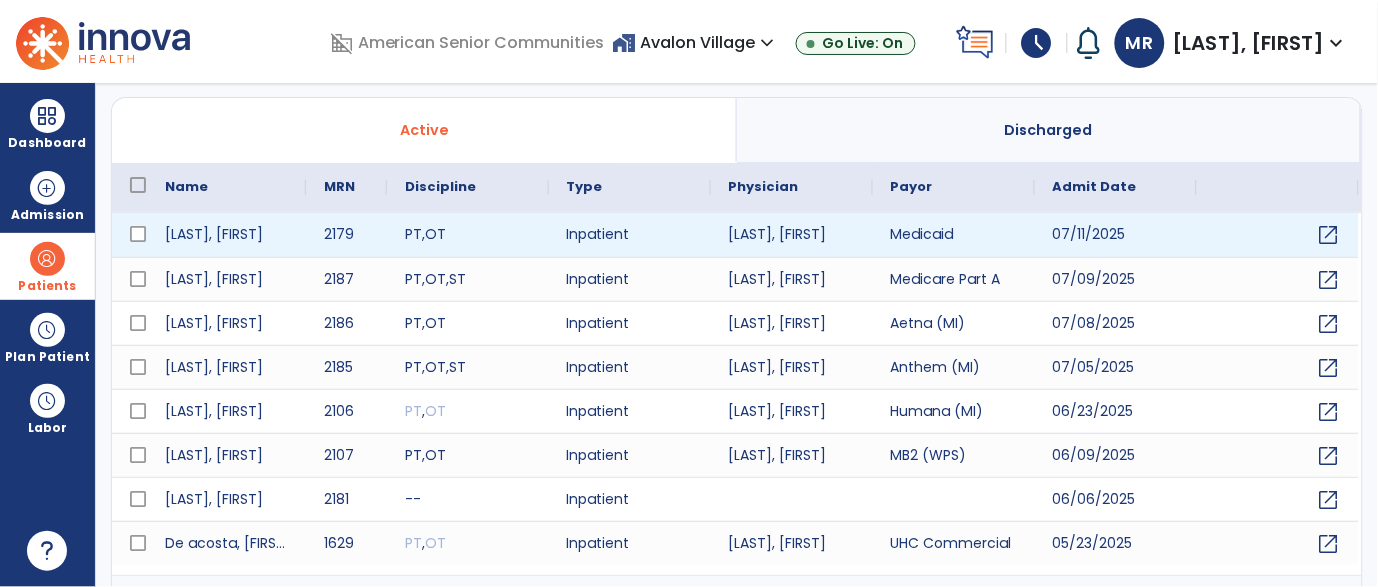 scroll, scrollTop: 0, scrollLeft: 0, axis: both 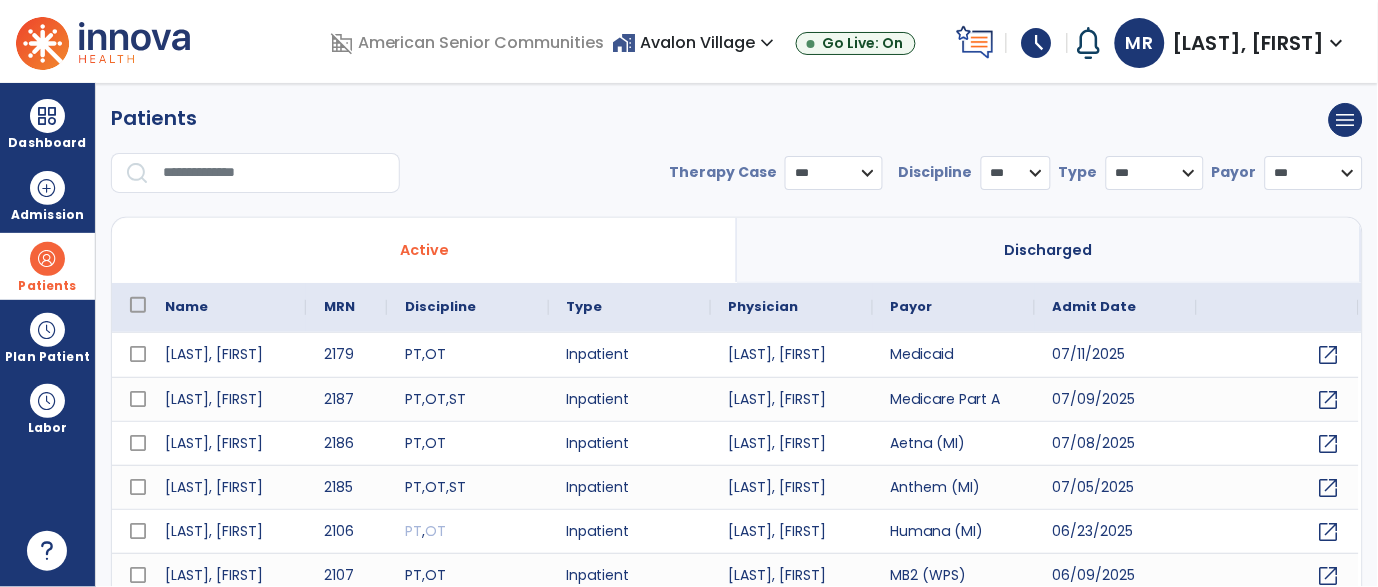 click at bounding box center [274, 173] 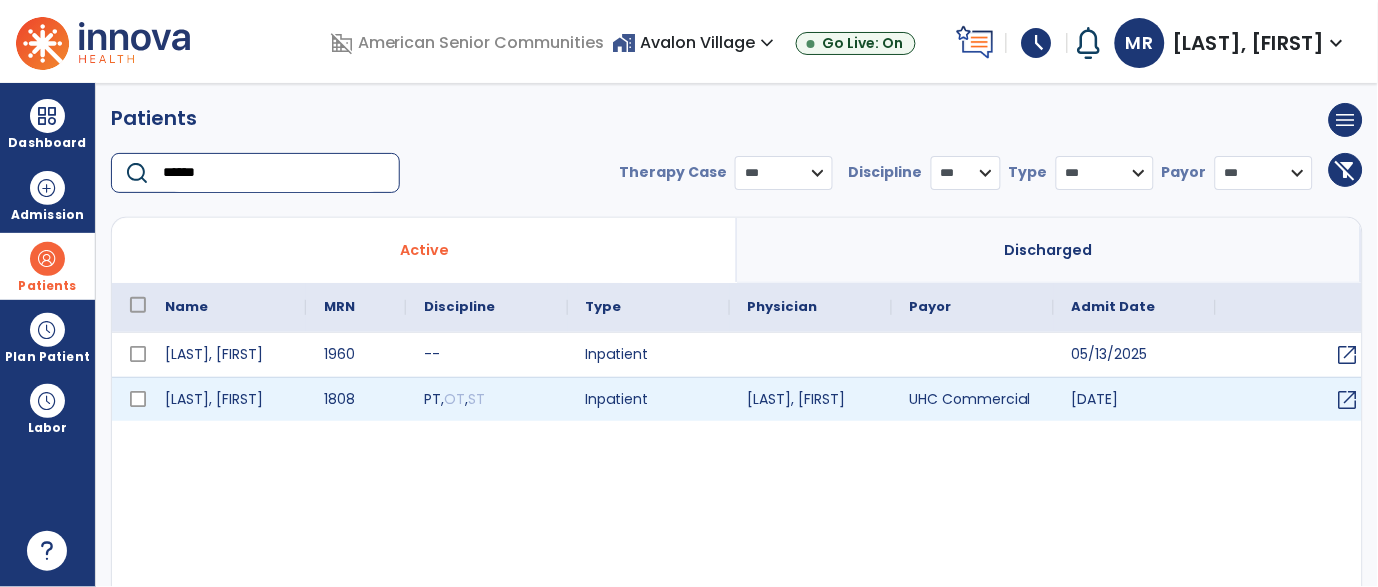 type on "******" 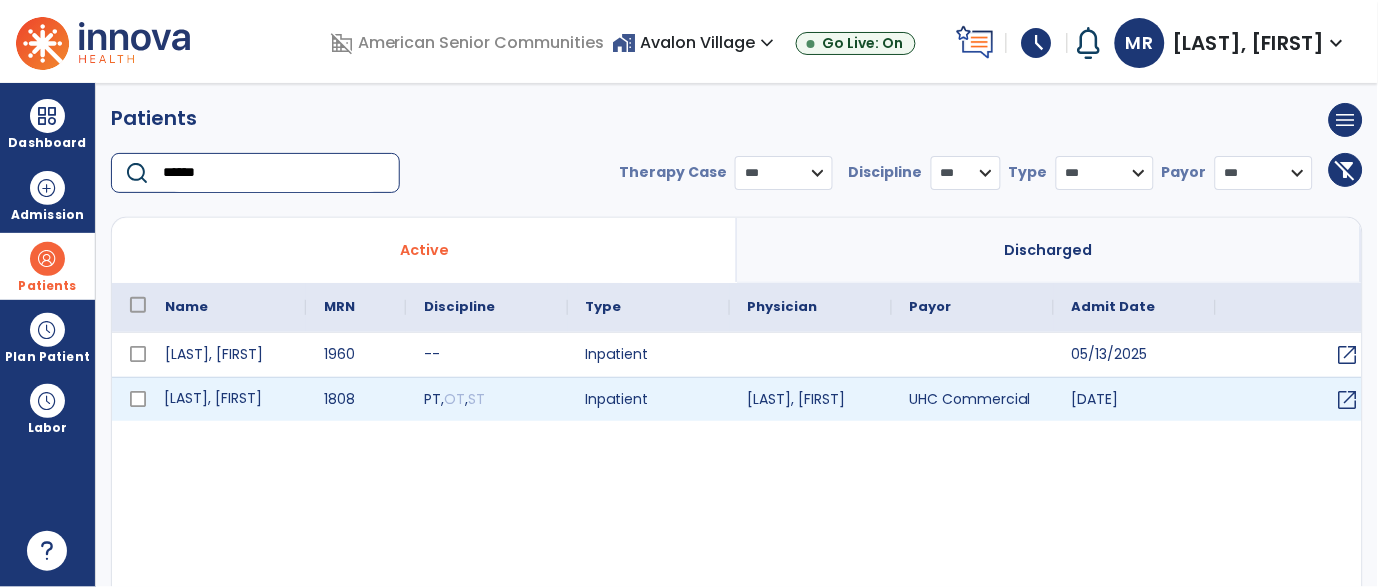 click on "[LAST], [FIRST]" at bounding box center (226, 399) 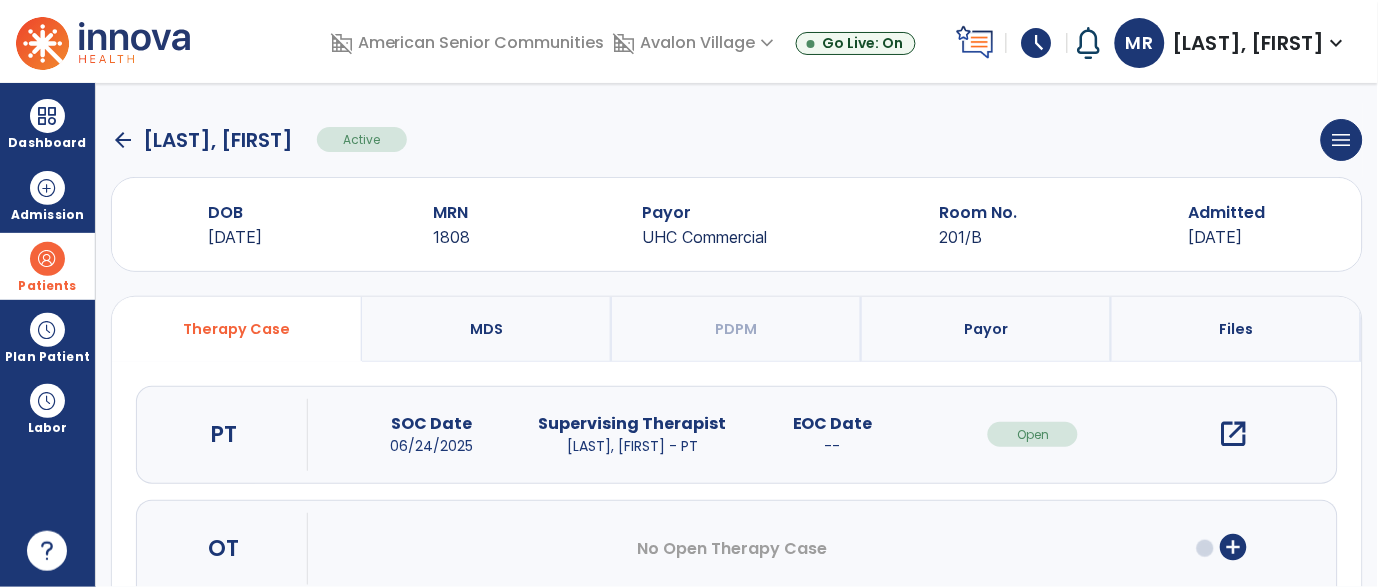 click on "open_in_new" at bounding box center [1234, 434] 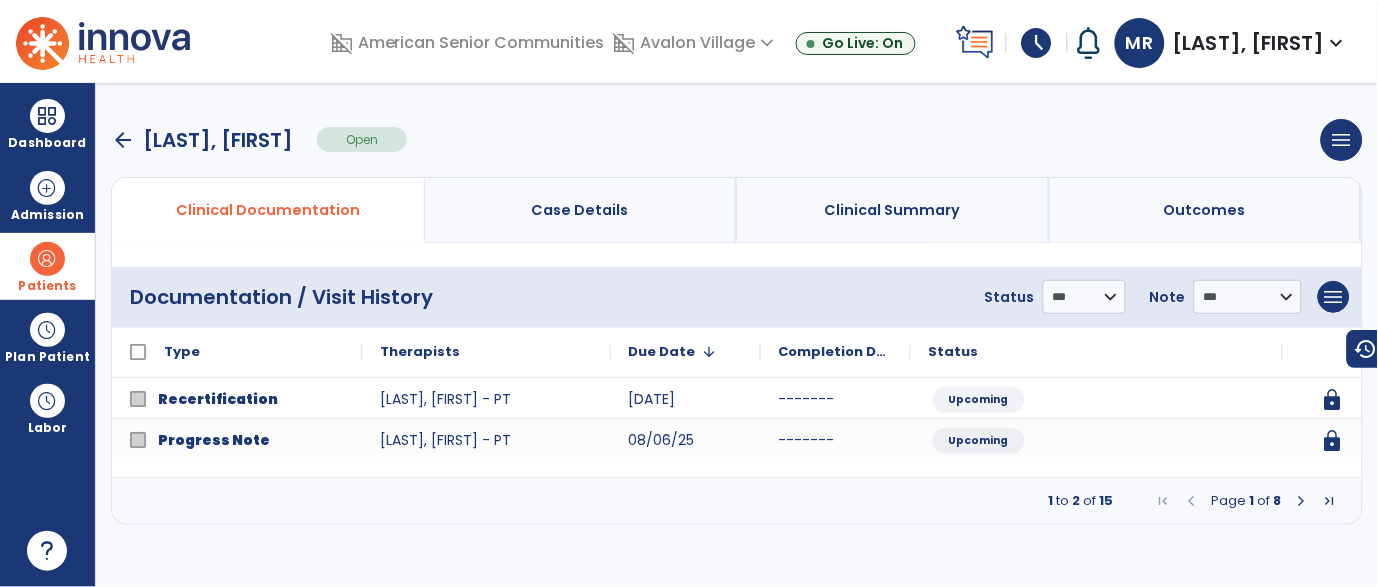 click at bounding box center [1302, 501] 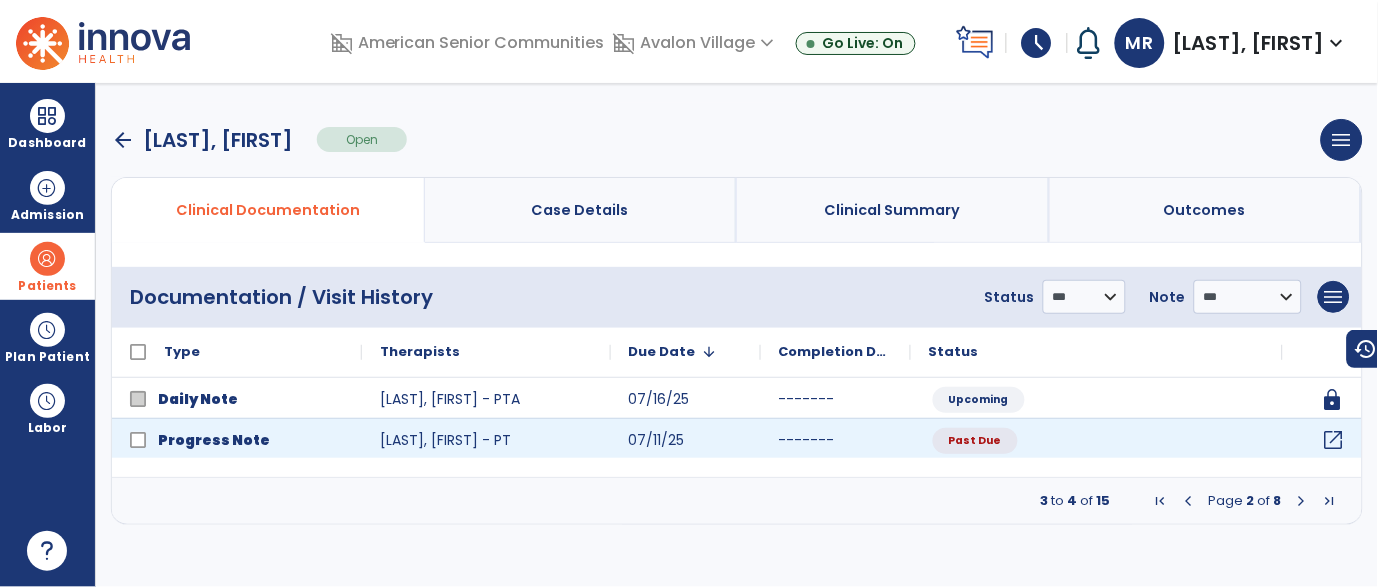 click on "open_in_new" 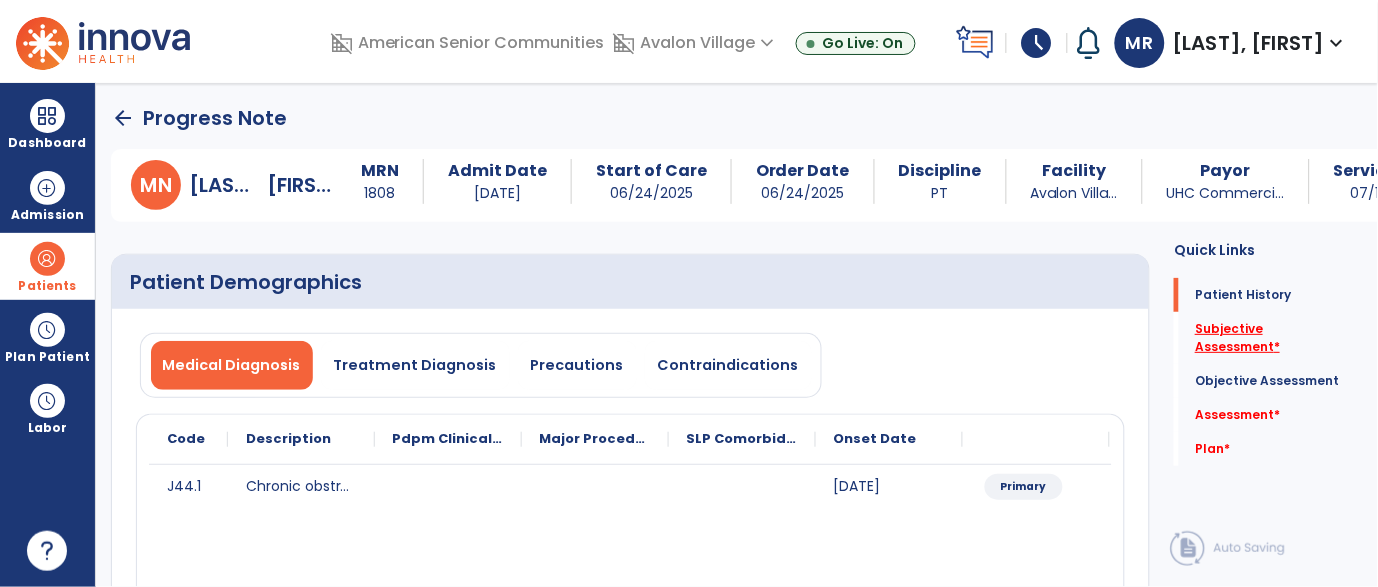 click on "Subjective Assessment   *" 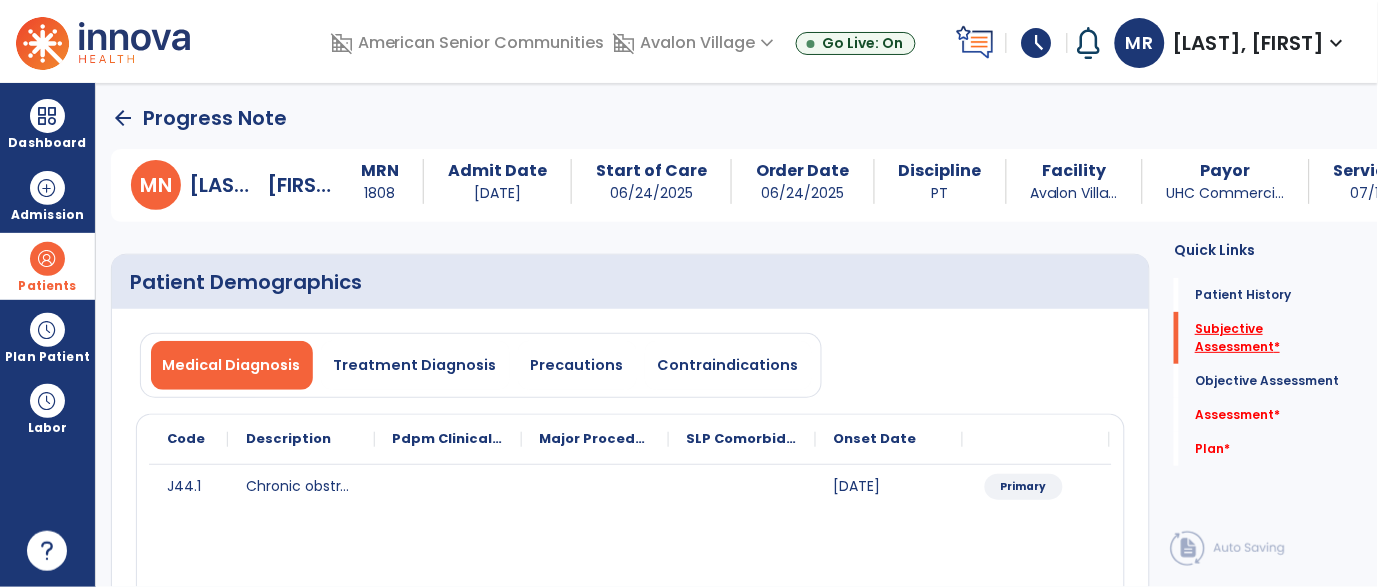 scroll, scrollTop: 41, scrollLeft: 0, axis: vertical 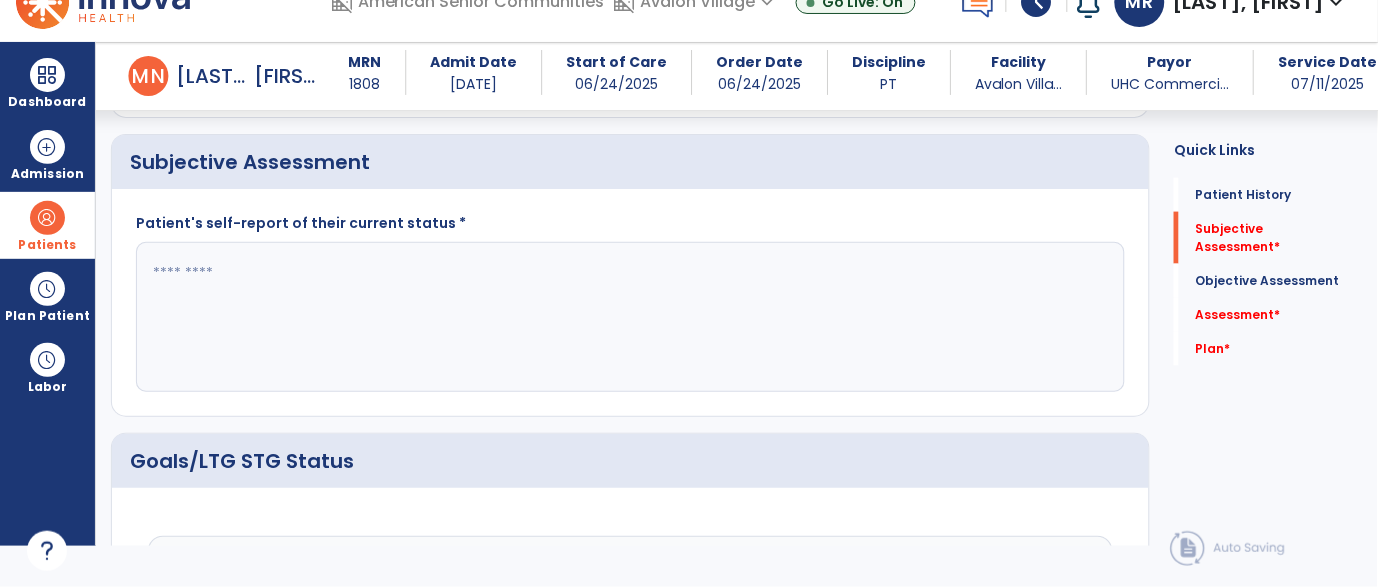 click 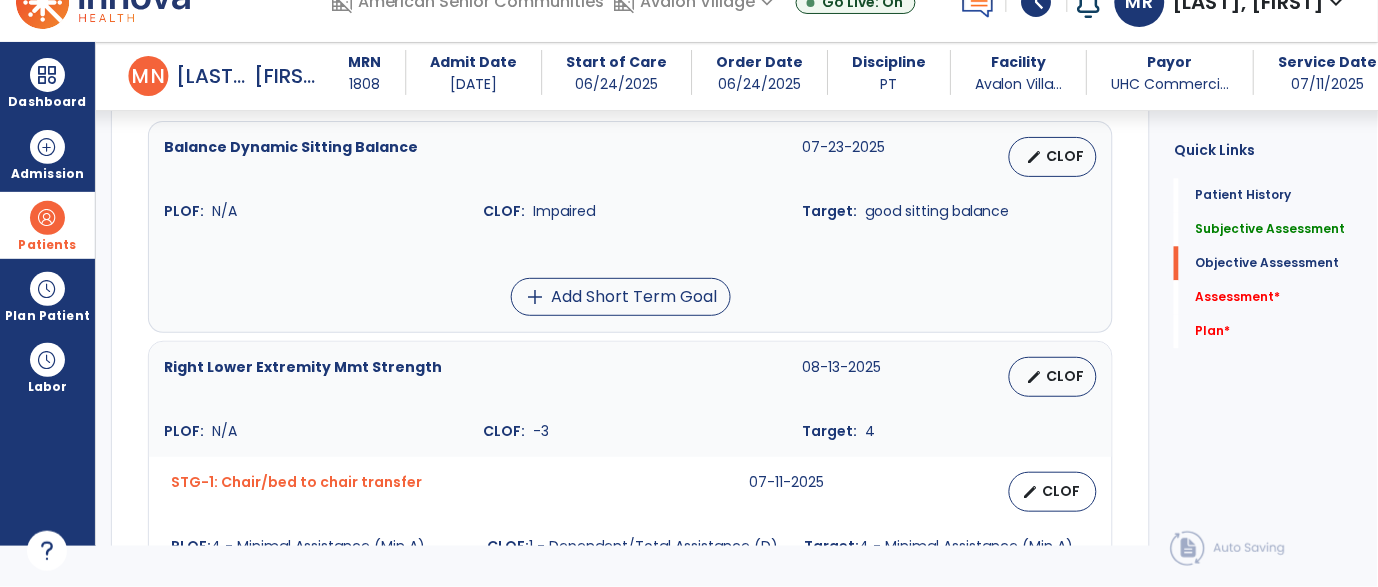 scroll, scrollTop: 882, scrollLeft: 0, axis: vertical 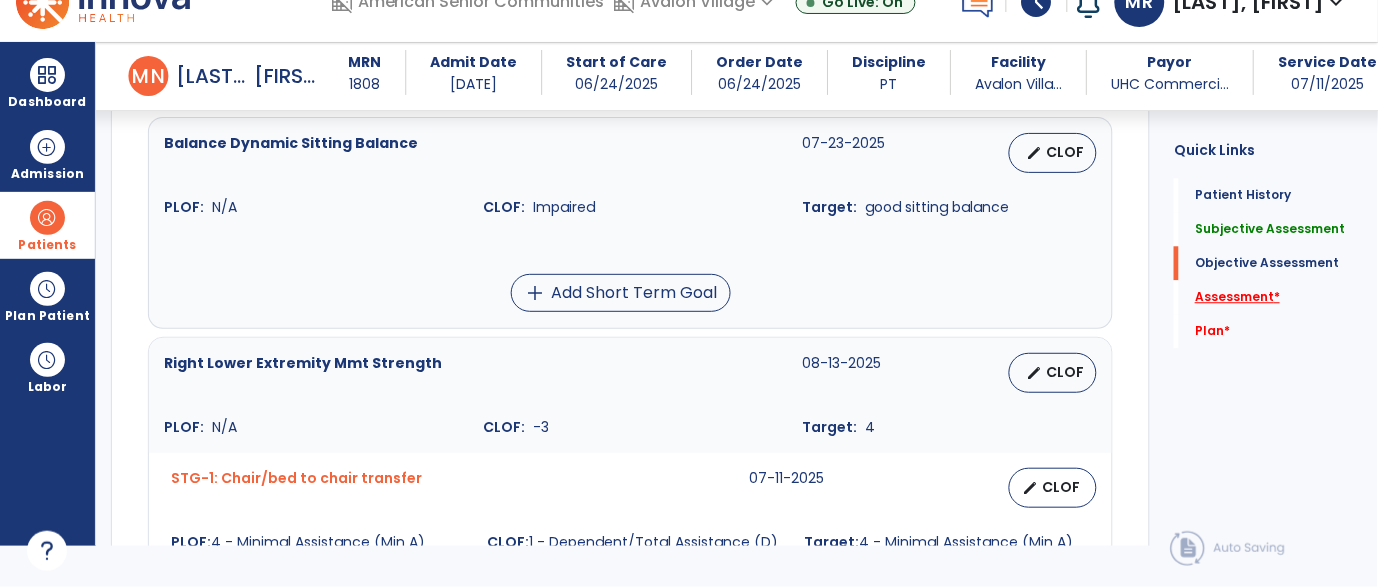 type on "**********" 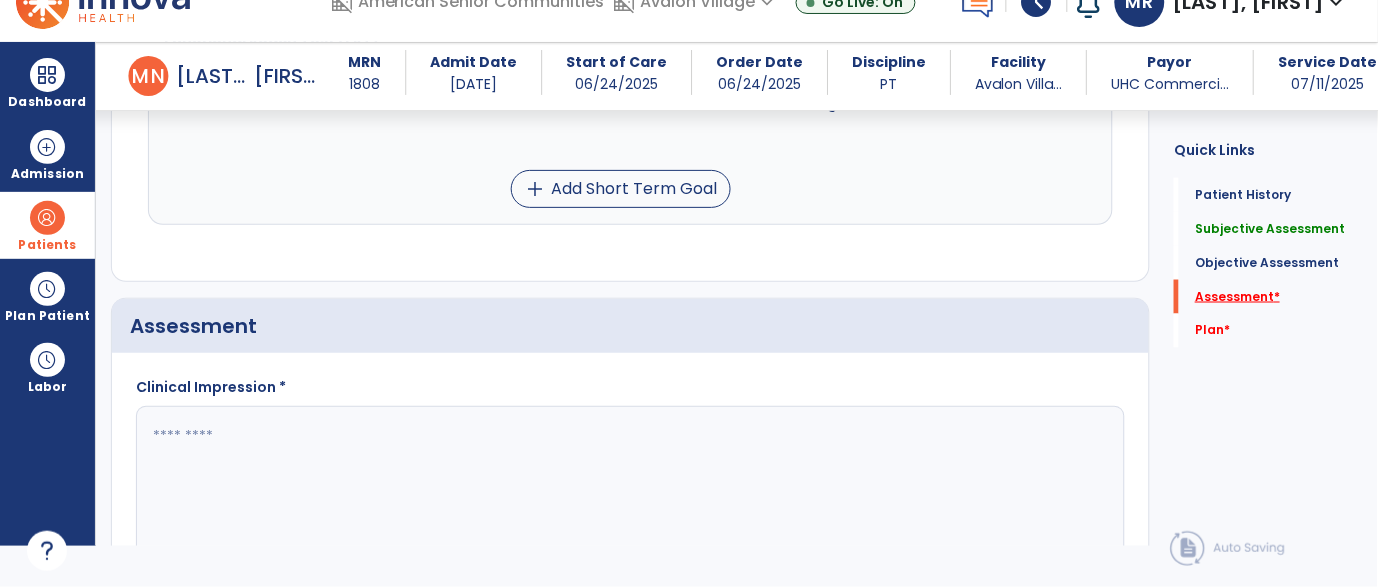 scroll, scrollTop: 2211, scrollLeft: 0, axis: vertical 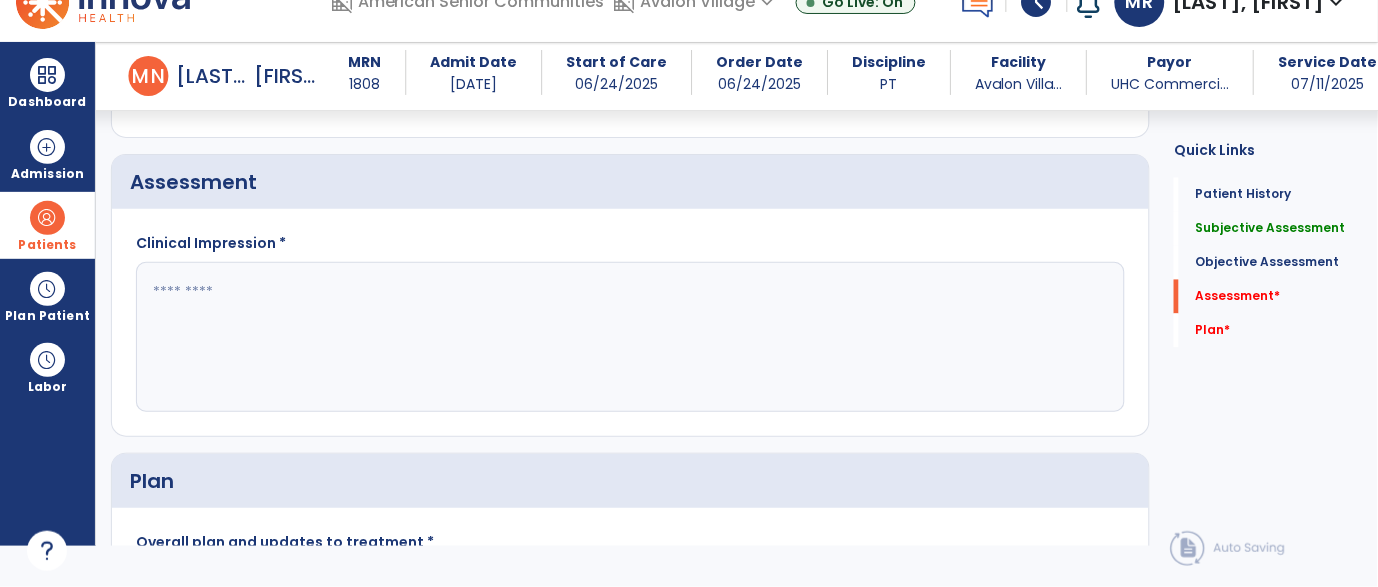 click 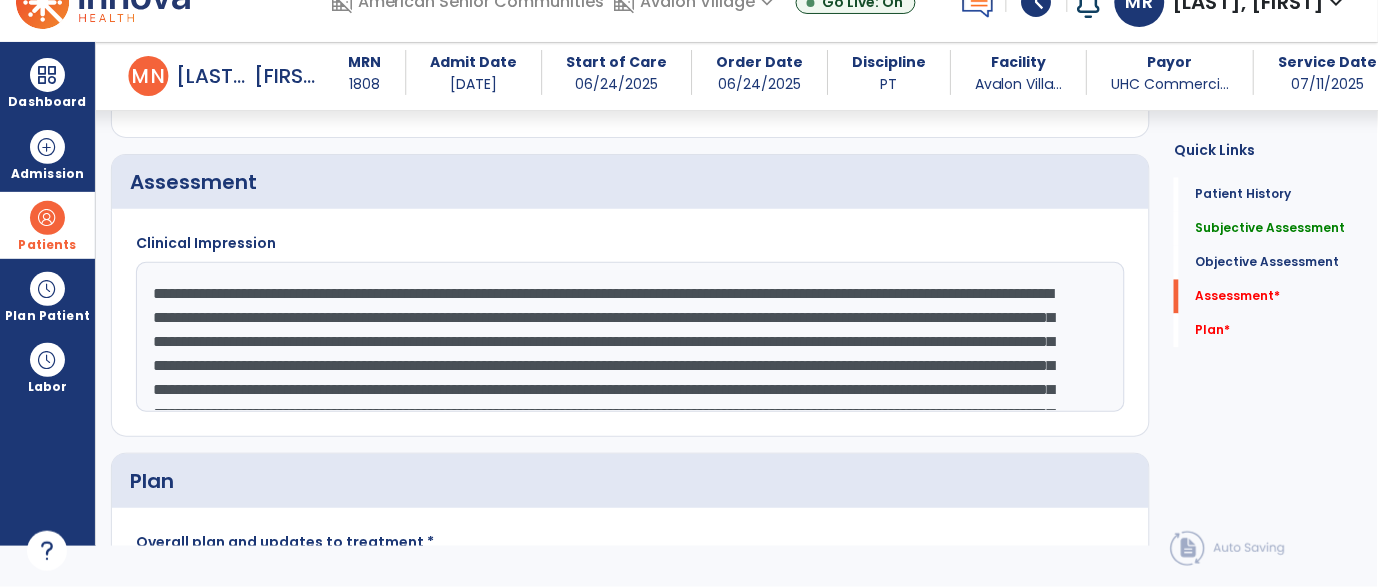 scroll, scrollTop: 86, scrollLeft: 0, axis: vertical 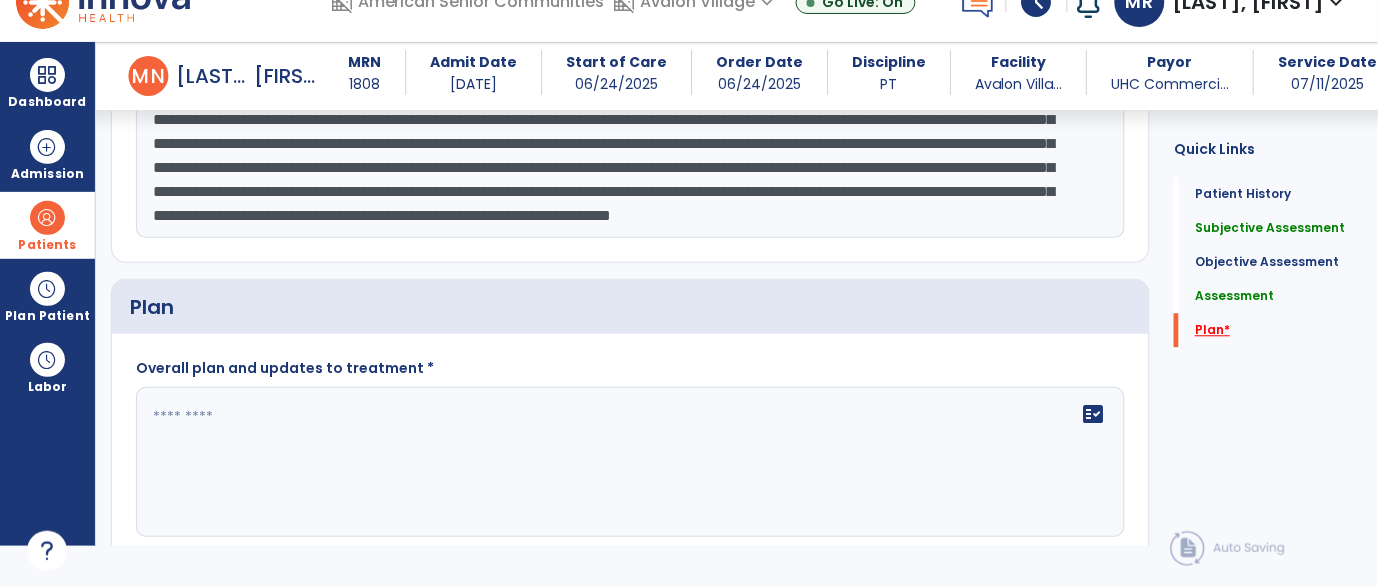 type on "**********" 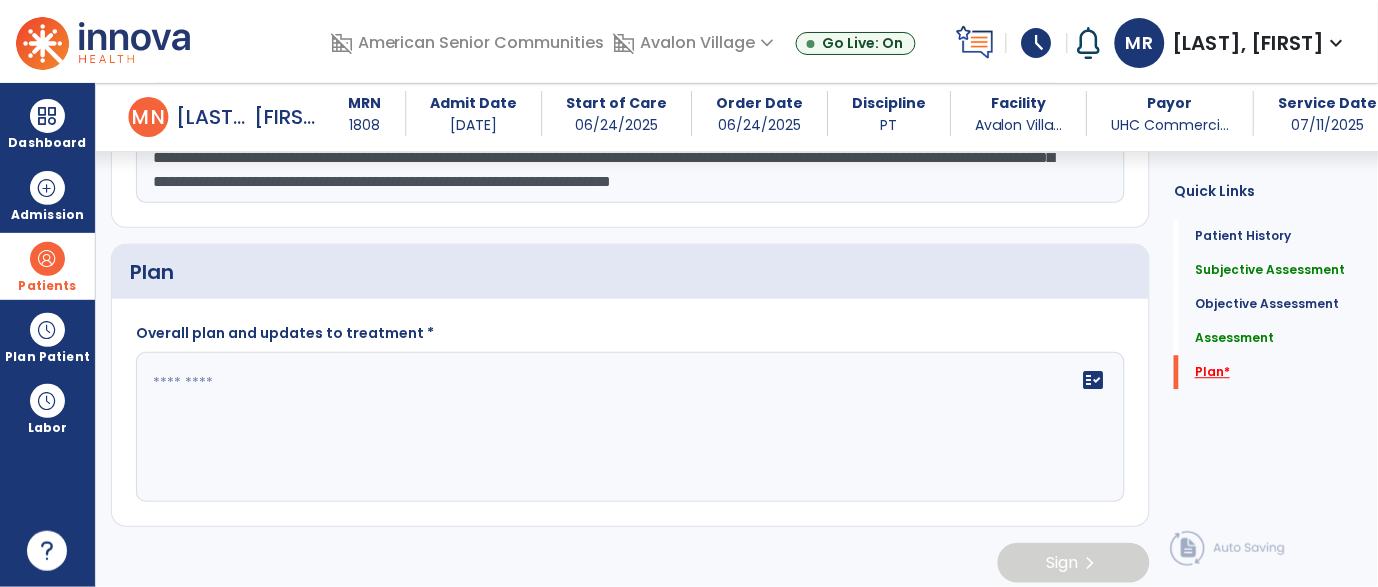 scroll, scrollTop: 2472, scrollLeft: 0, axis: vertical 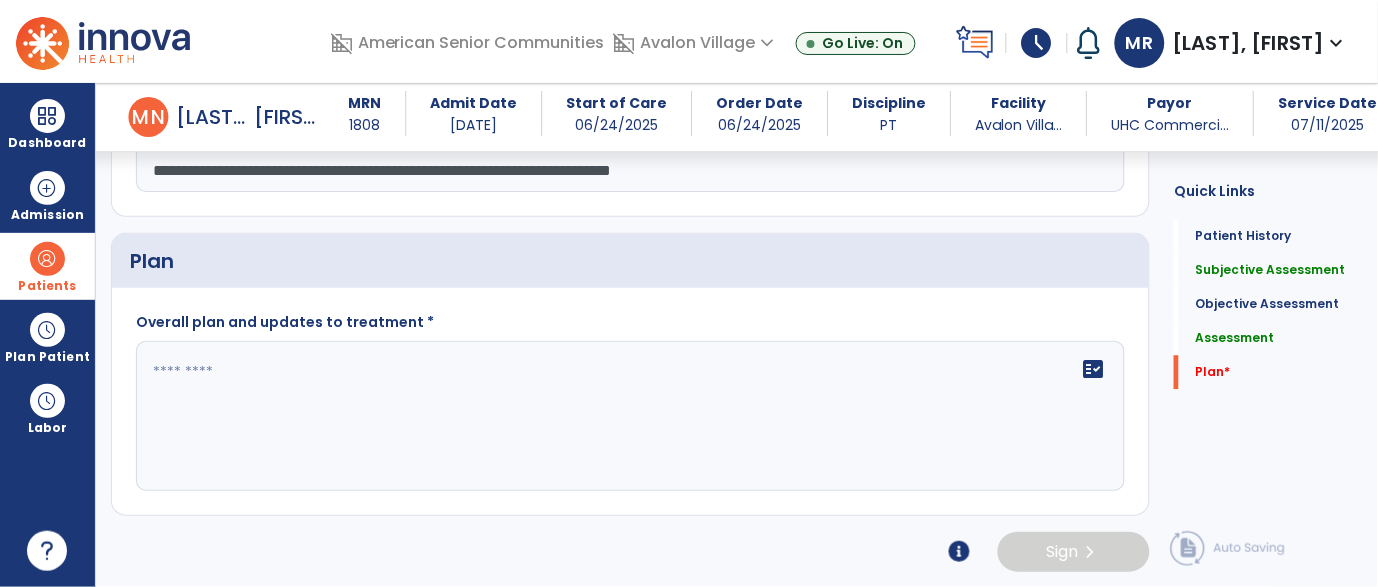 click 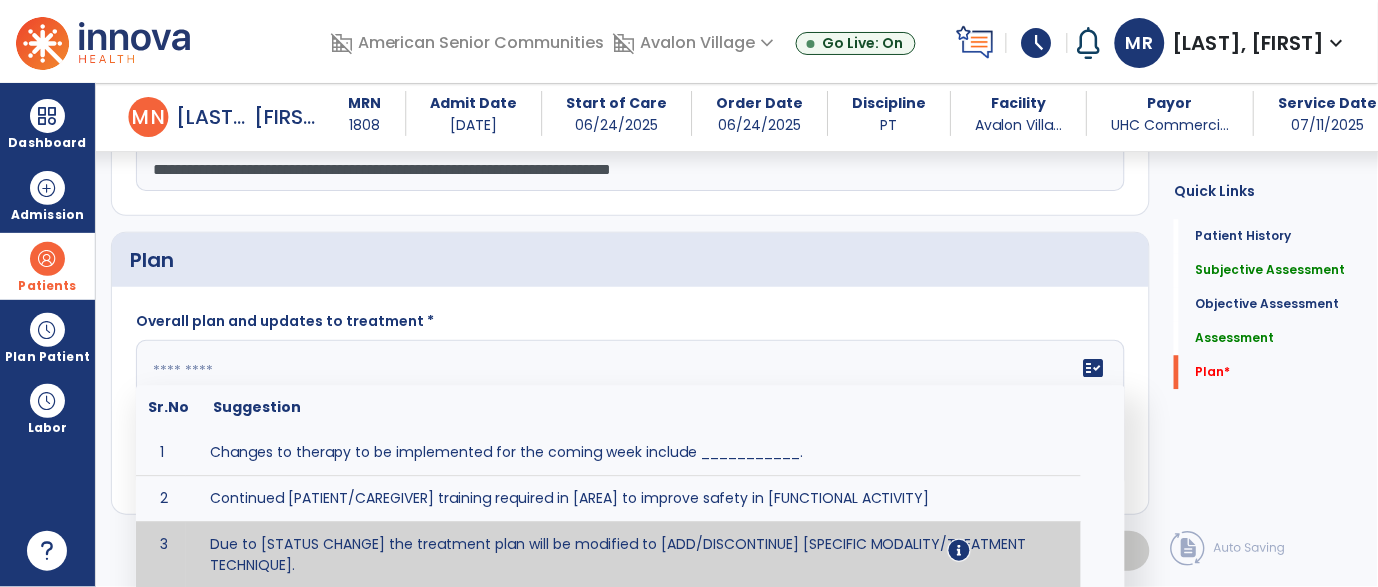 paste on "**********" 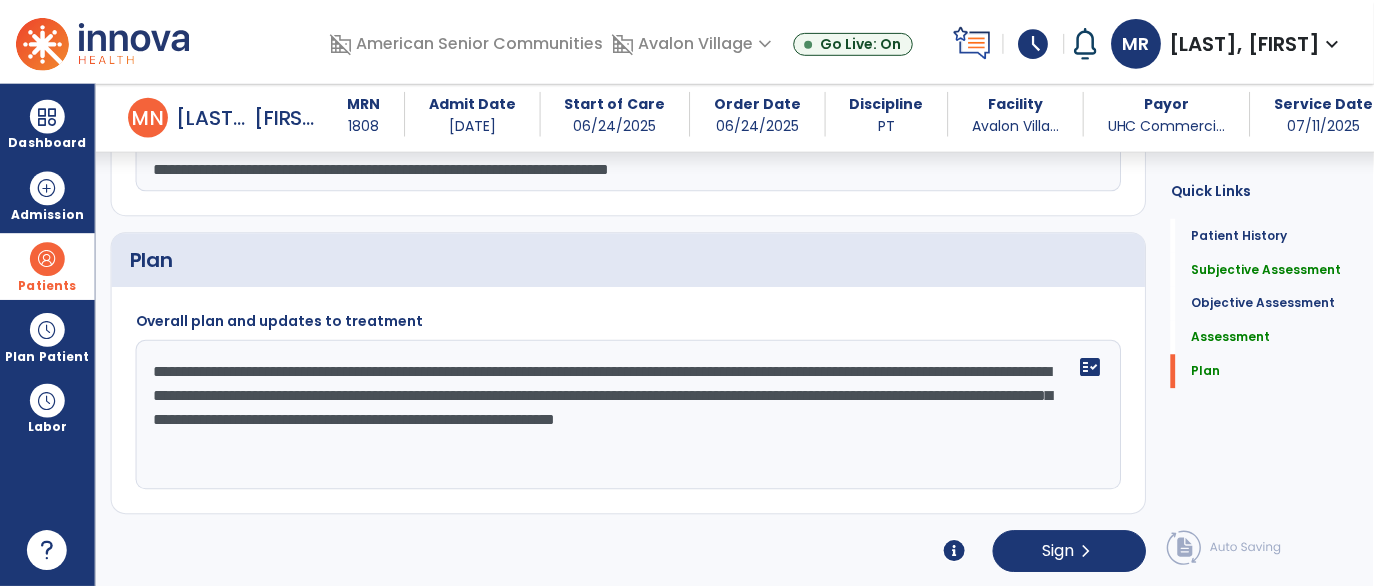 scroll, scrollTop: 2474, scrollLeft: 0, axis: vertical 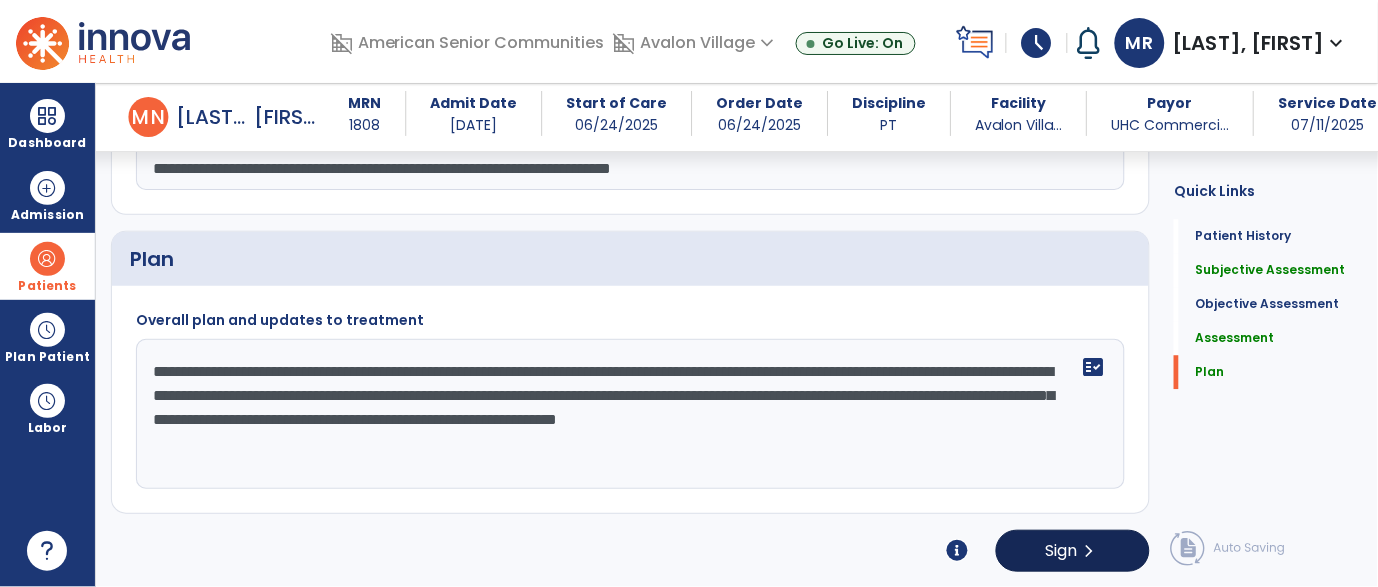 type on "**********" 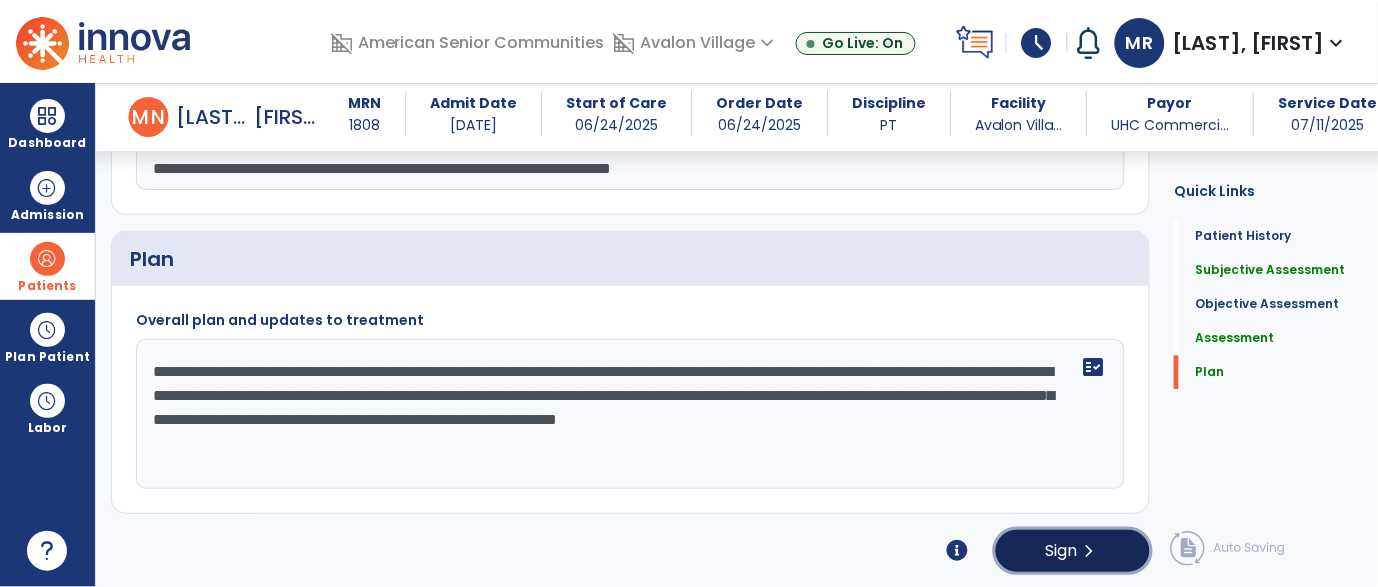 click on "chevron_right" 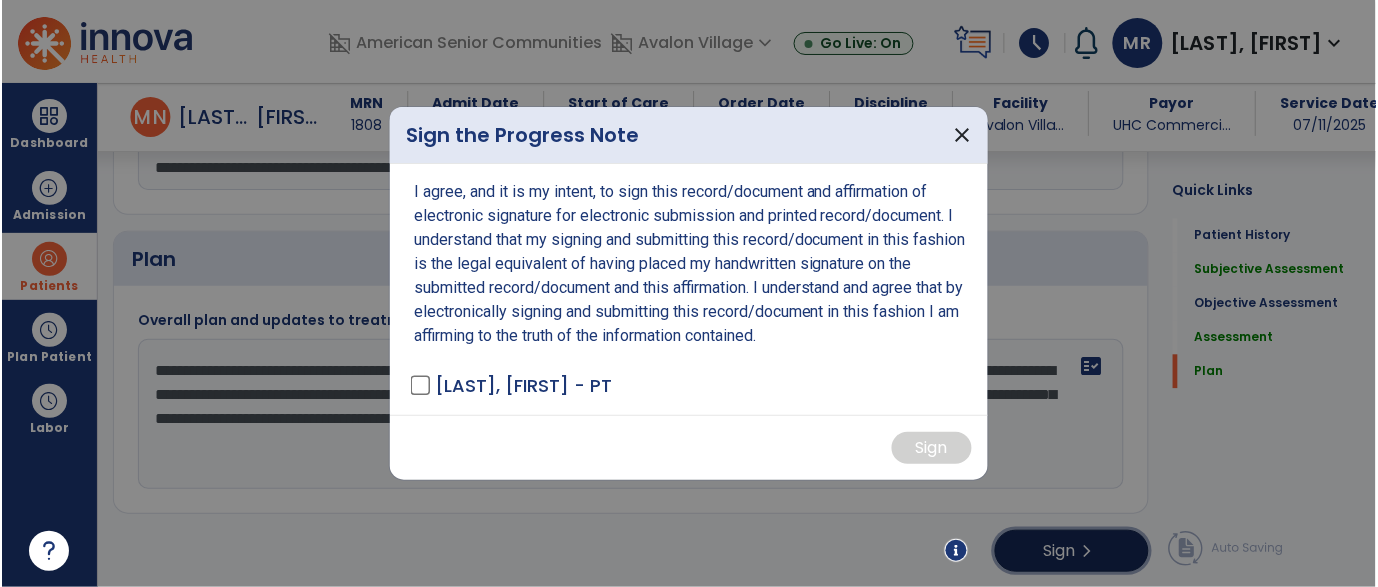 scroll, scrollTop: 2474, scrollLeft: 0, axis: vertical 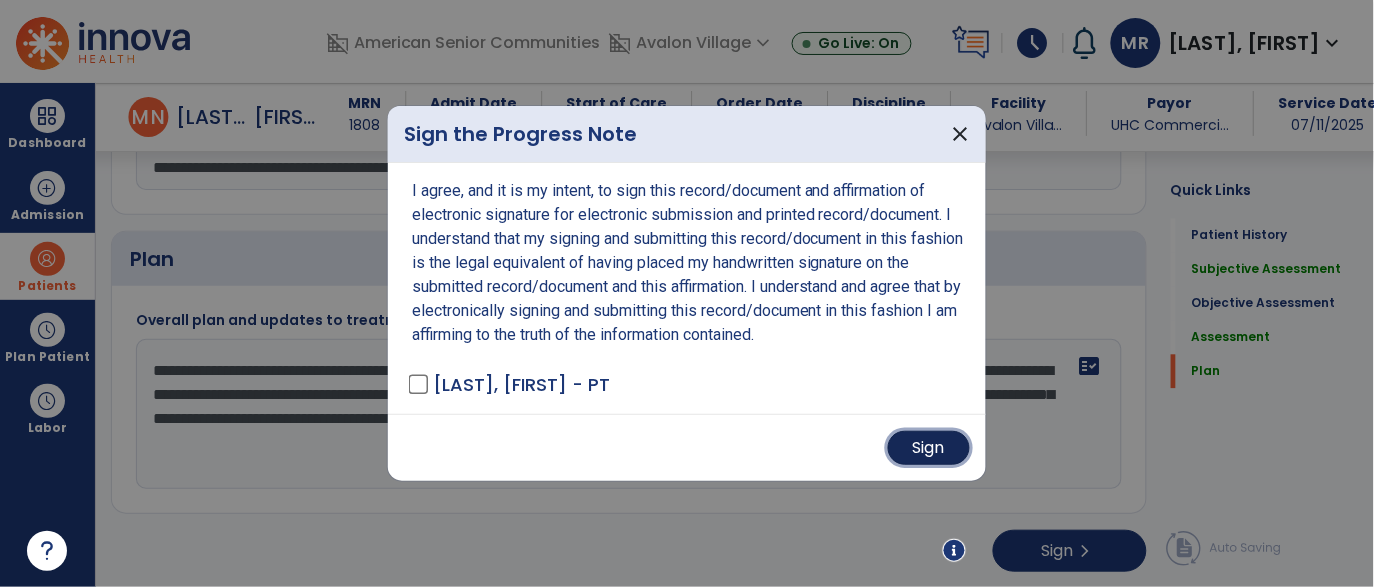 click on "Sign" at bounding box center (929, 448) 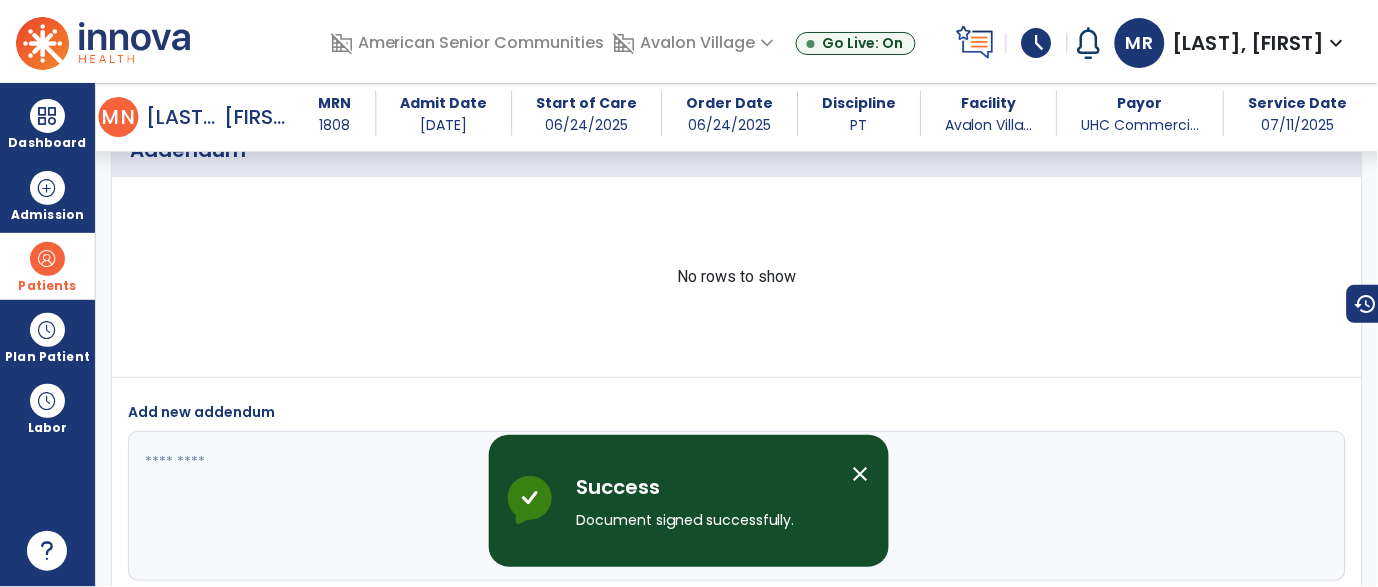 scroll, scrollTop: 3088, scrollLeft: 0, axis: vertical 